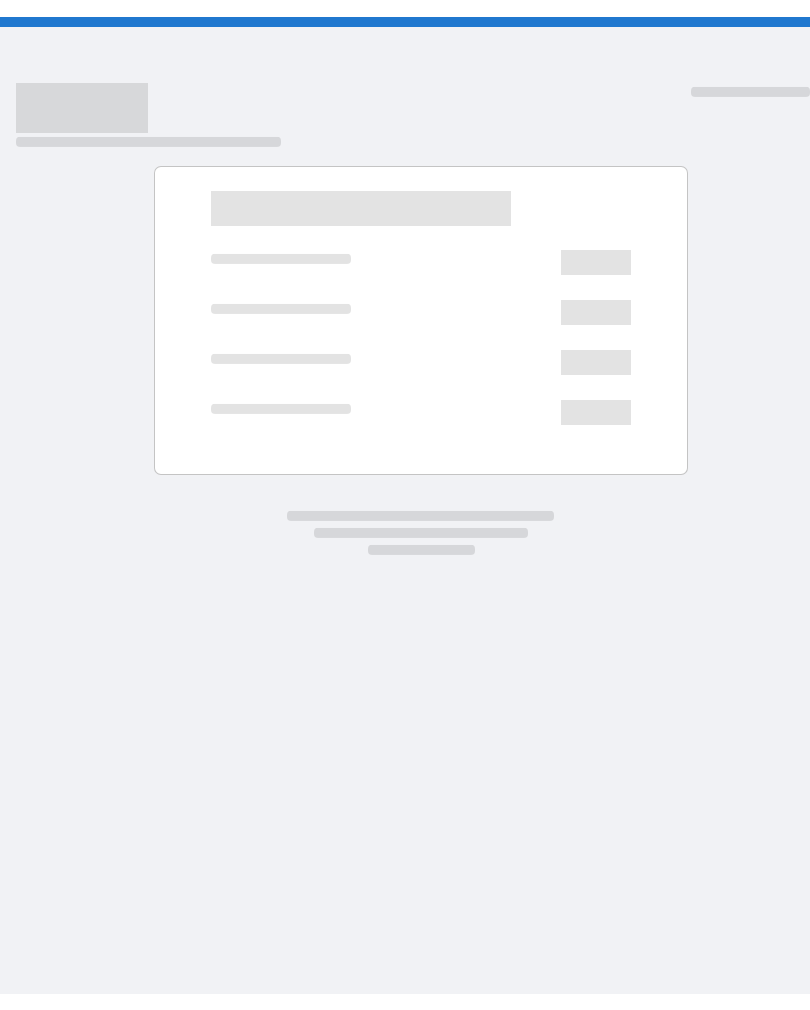 scroll, scrollTop: 0, scrollLeft: 0, axis: both 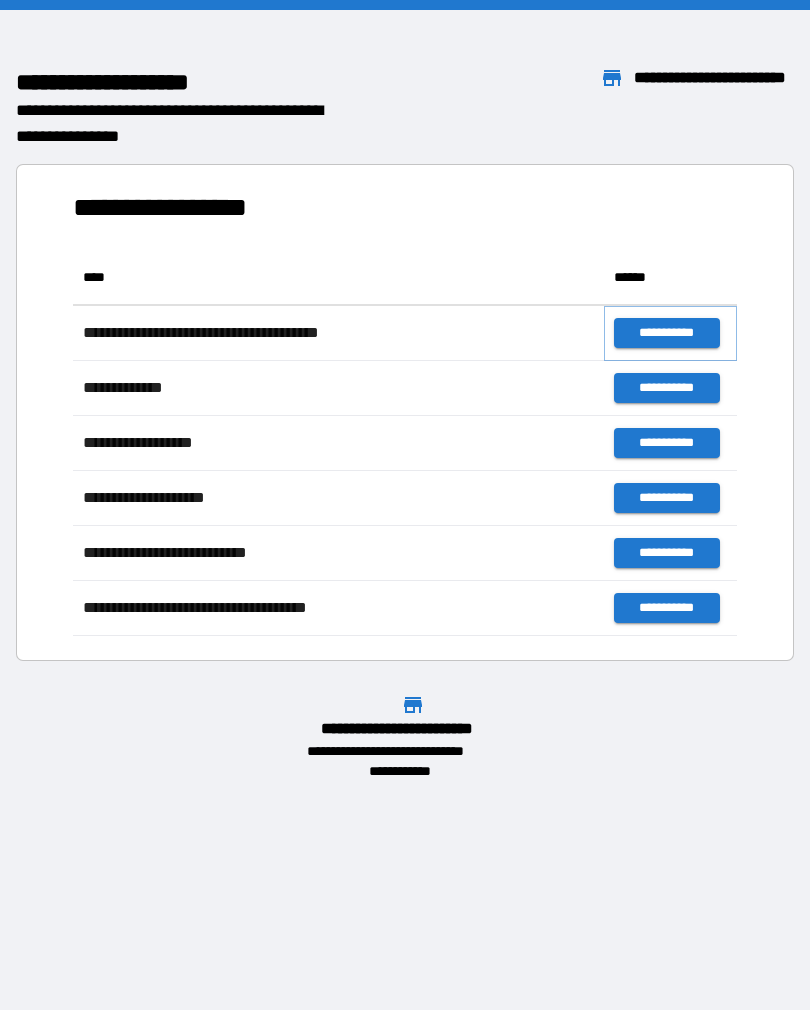 click on "**********" at bounding box center (666, 333) 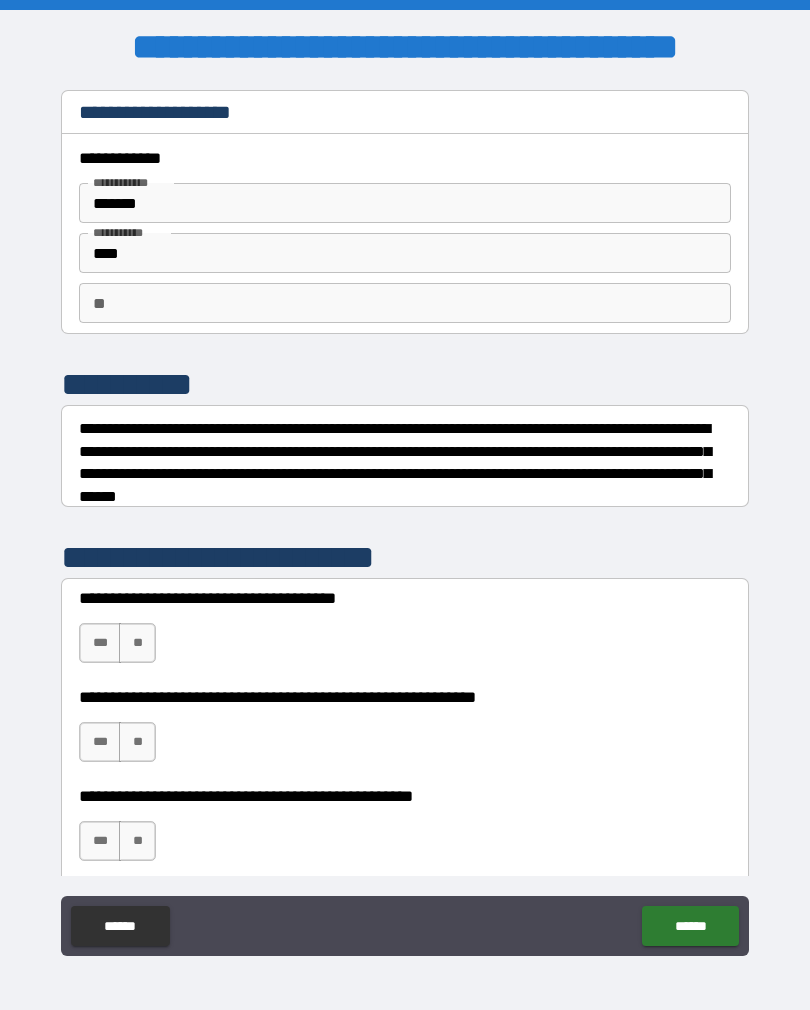 click on "**" at bounding box center (137, 643) 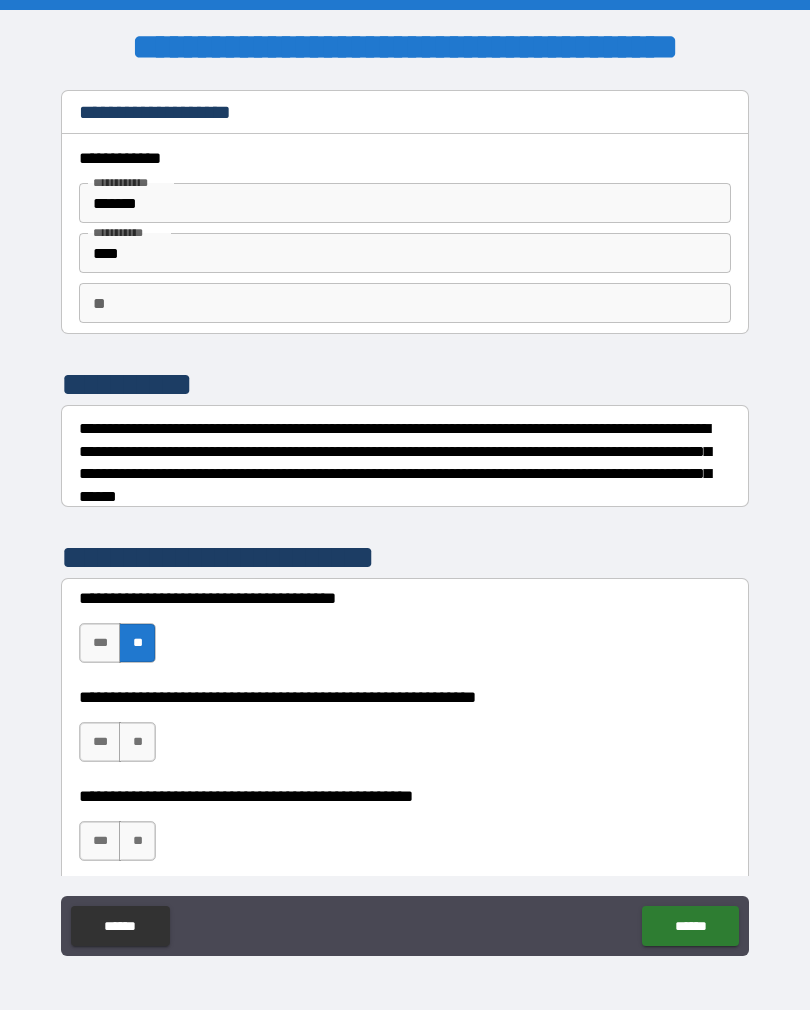 click on "**" at bounding box center (137, 742) 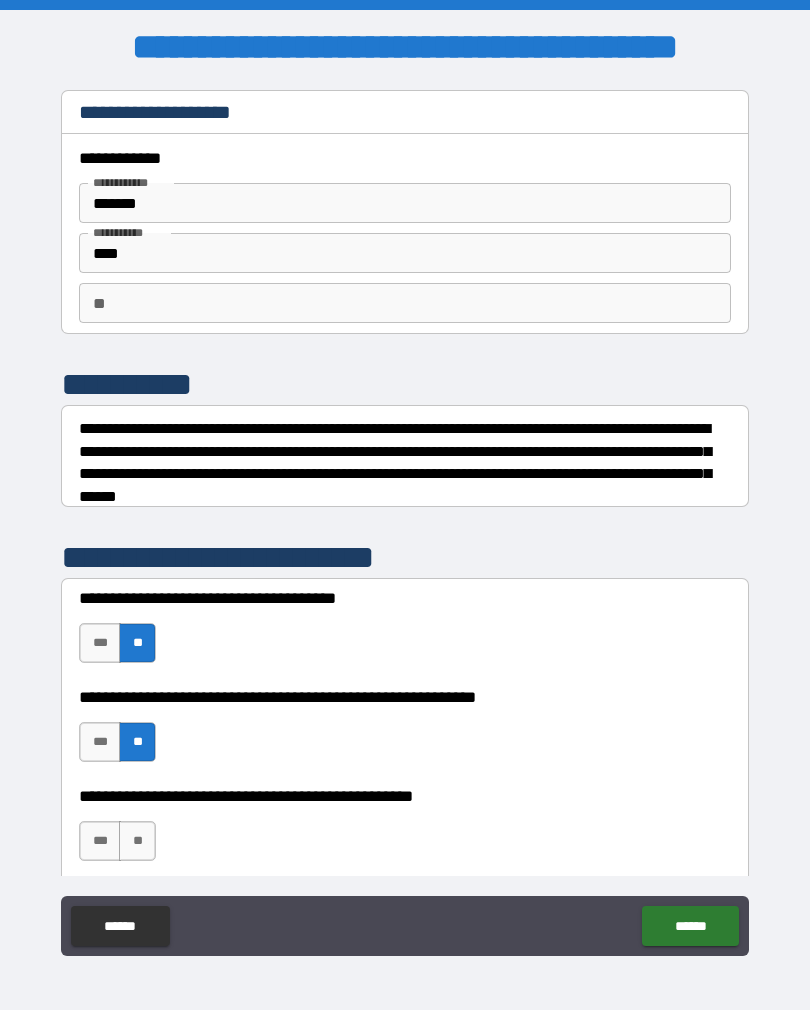 click on "**" at bounding box center (137, 841) 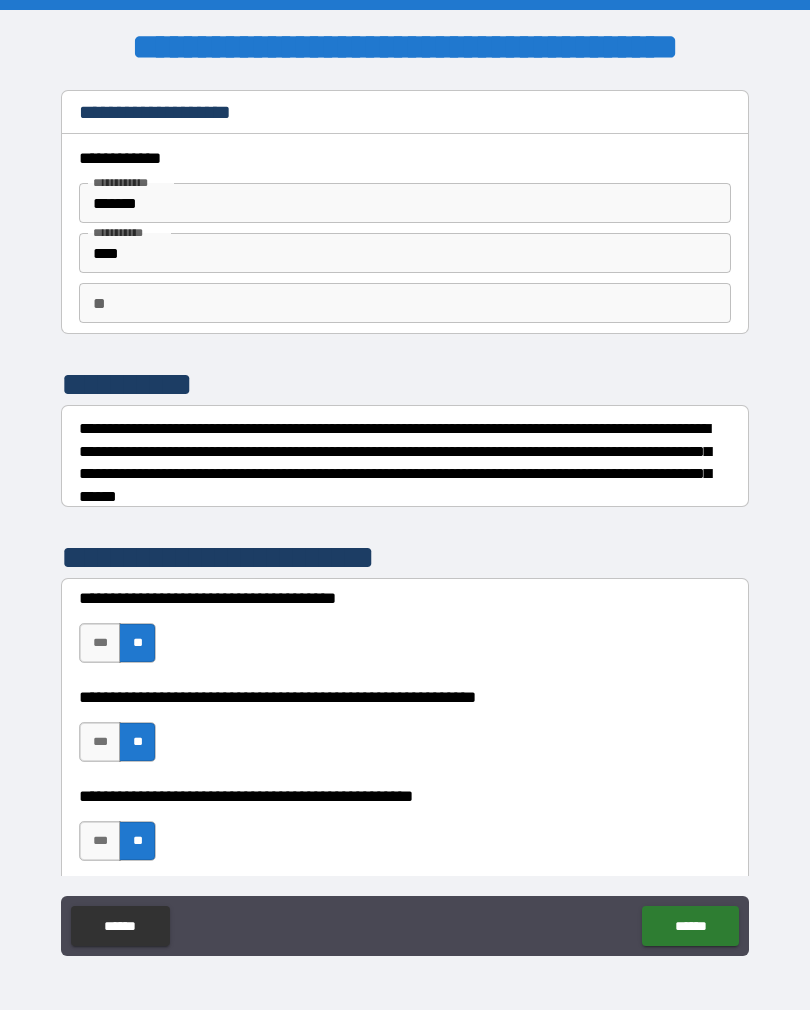 click on "******" at bounding box center (690, 926) 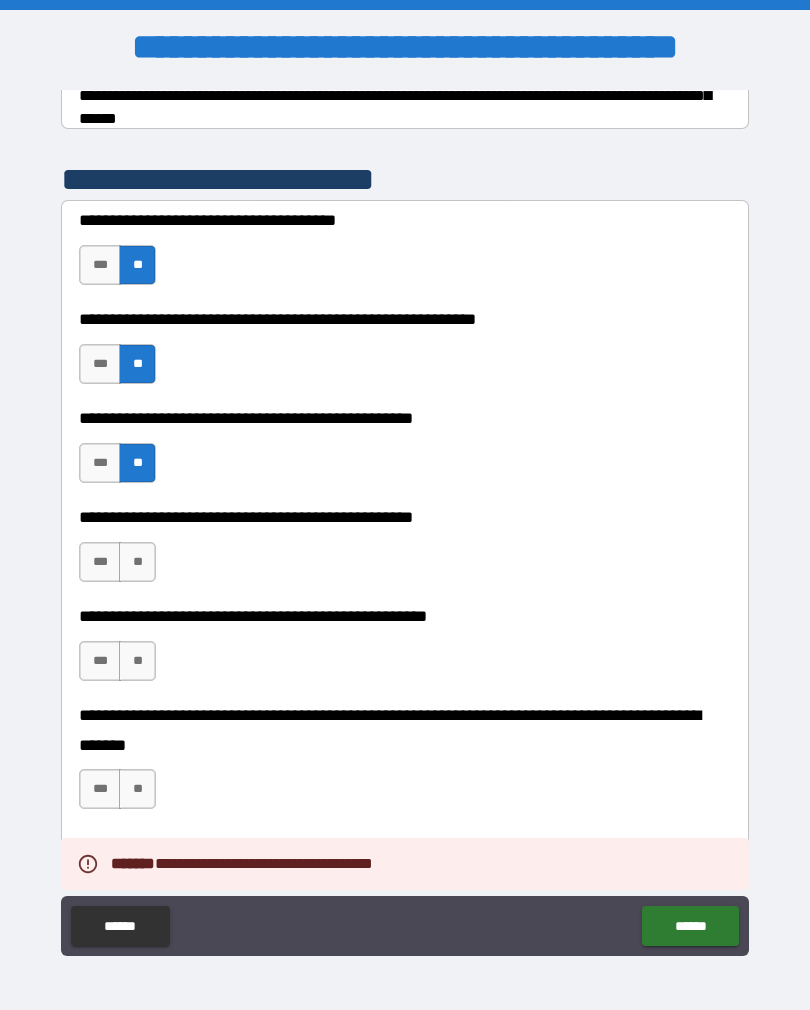 scroll, scrollTop: 398, scrollLeft: 0, axis: vertical 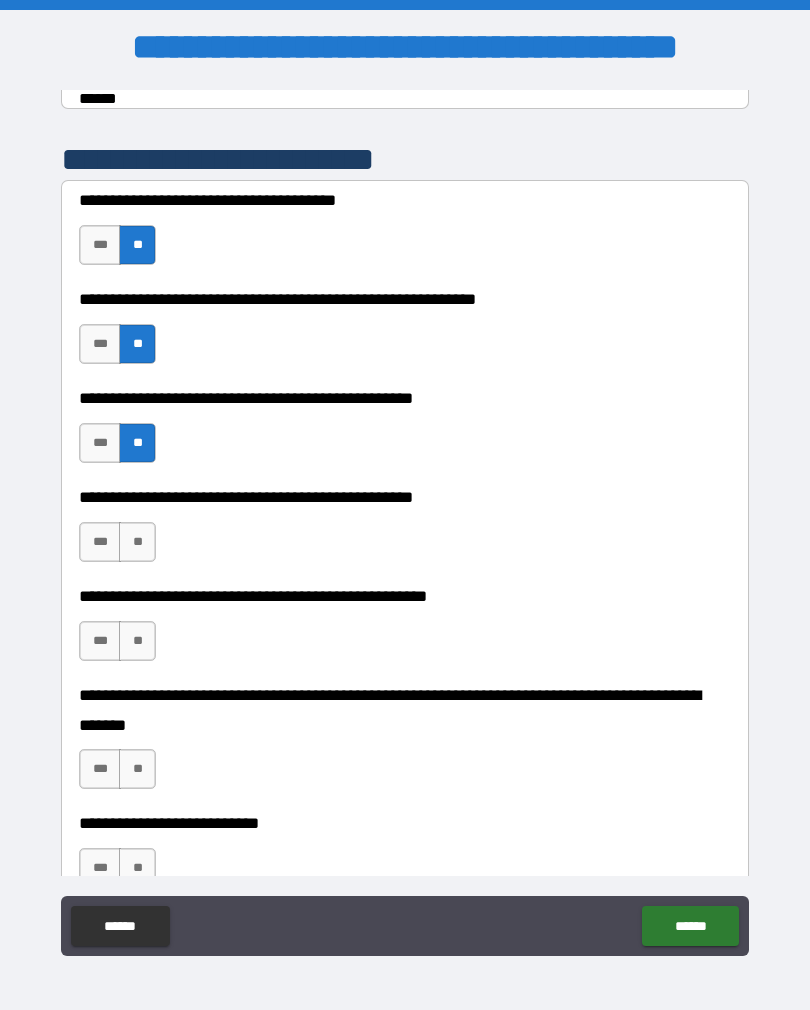 click on "**" at bounding box center (137, 542) 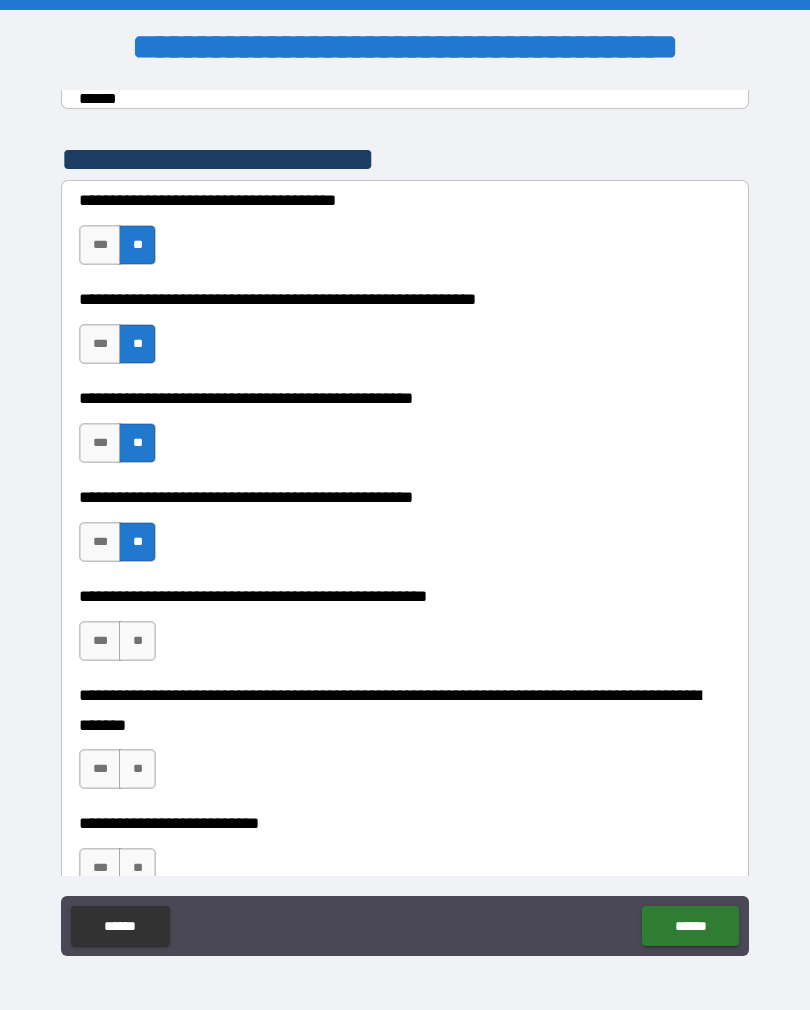 click on "**" at bounding box center [137, 641] 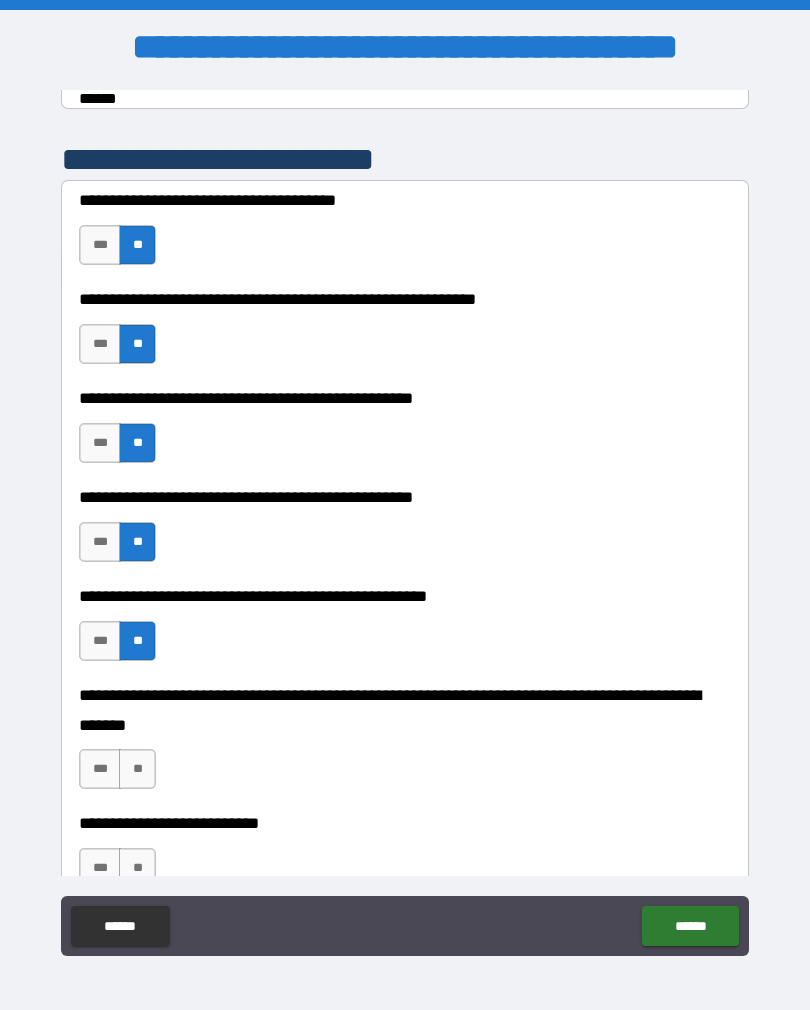 click on "**" at bounding box center [137, 769] 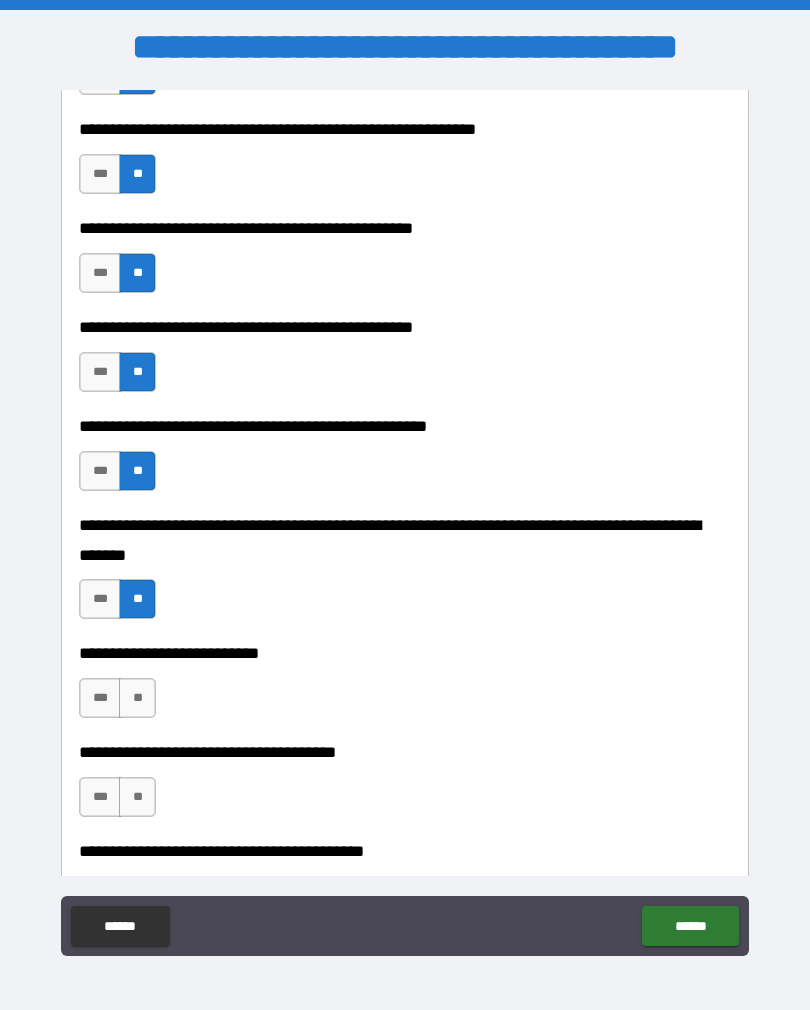 scroll, scrollTop: 577, scrollLeft: 0, axis: vertical 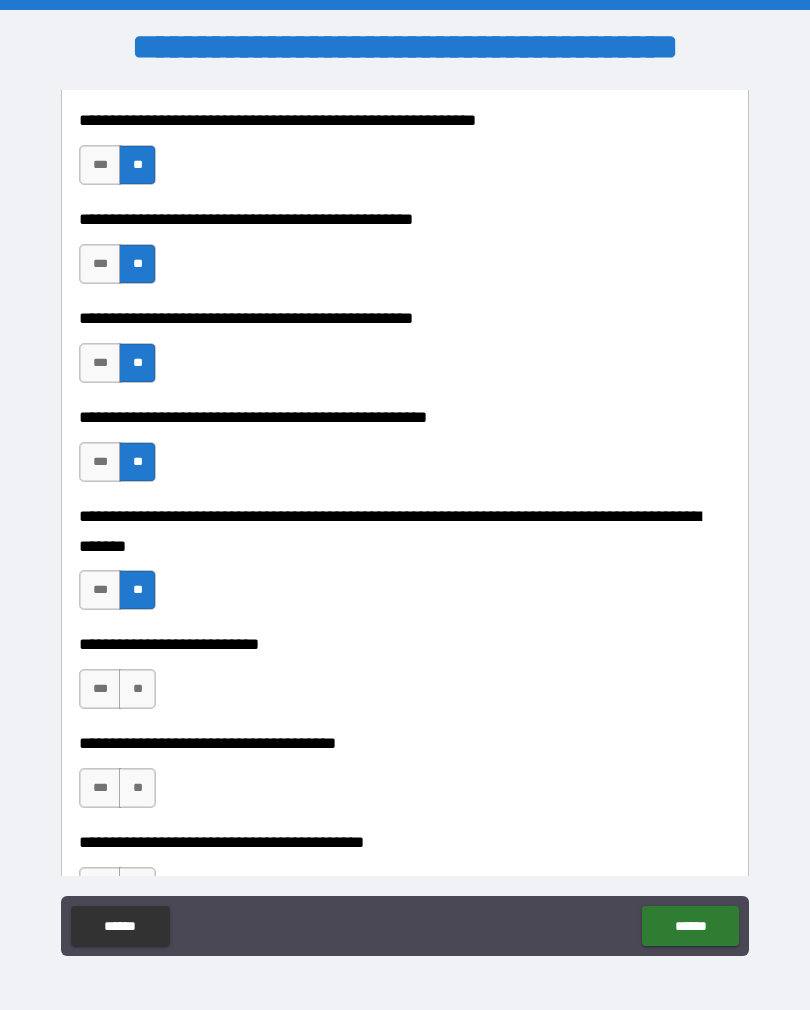 click on "**" at bounding box center [137, 689] 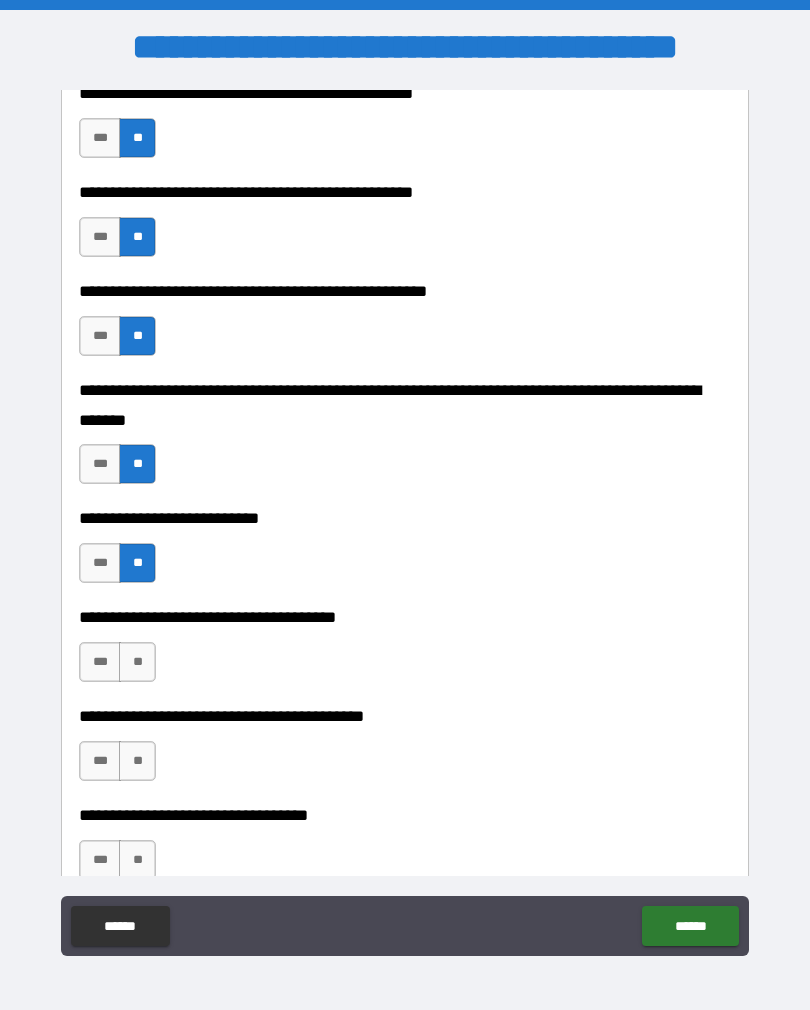 scroll, scrollTop: 705, scrollLeft: 0, axis: vertical 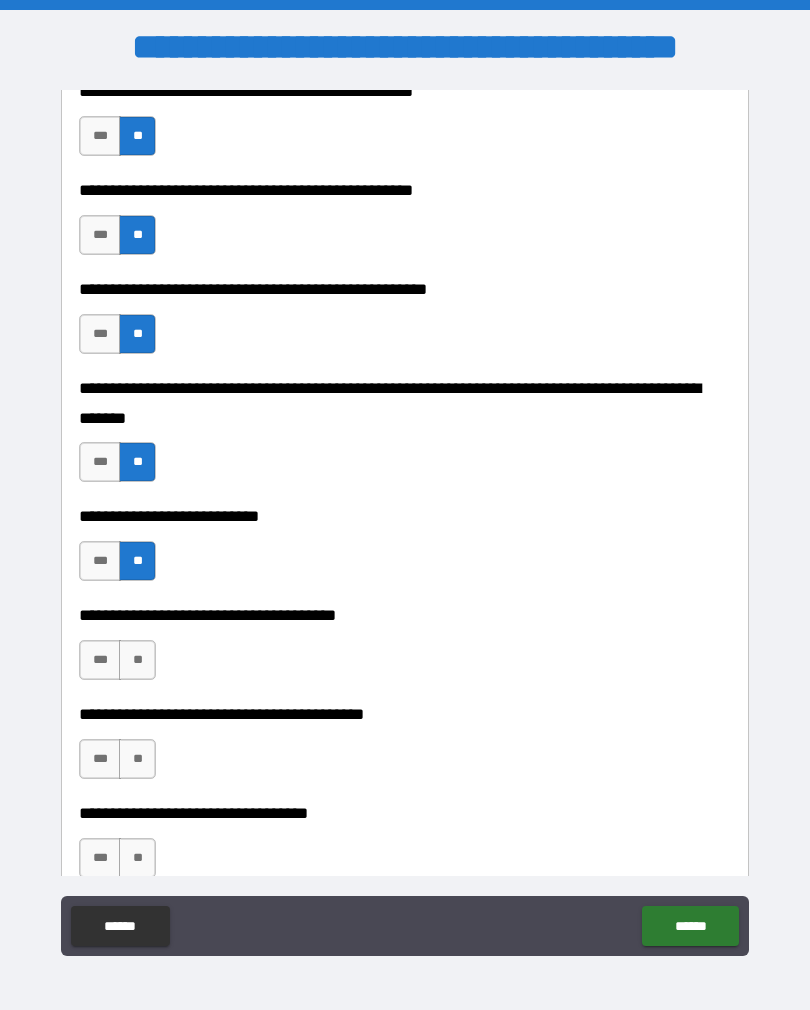 click on "**" at bounding box center (137, 660) 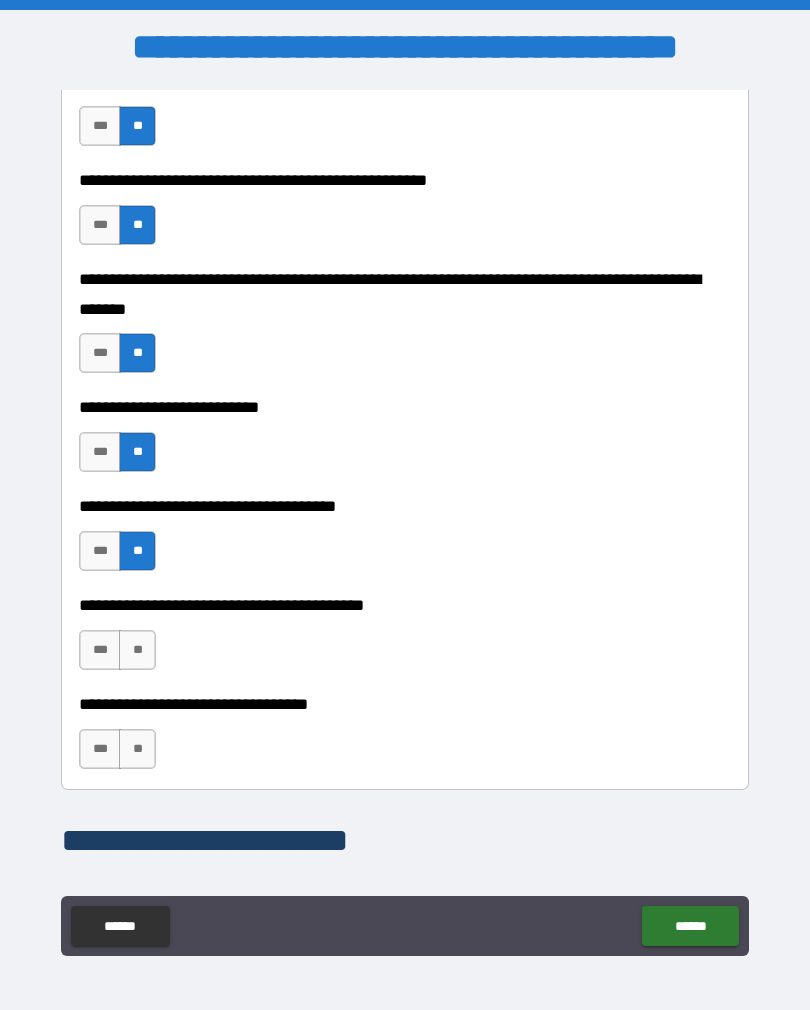scroll, scrollTop: 815, scrollLeft: 0, axis: vertical 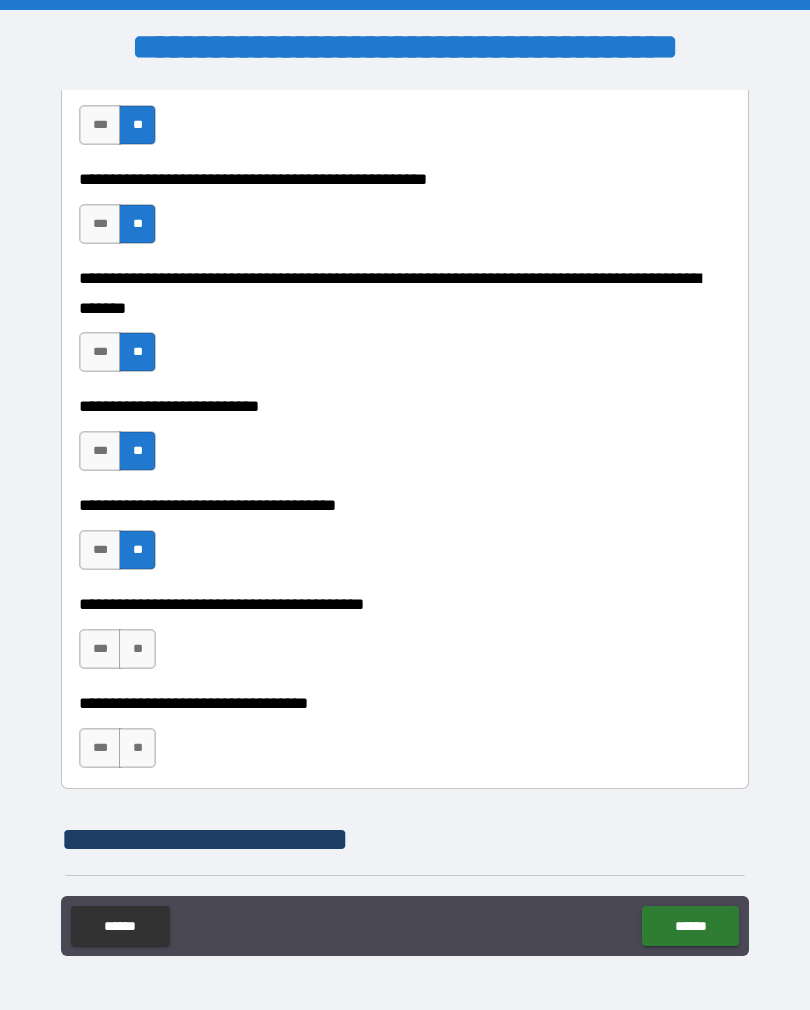 click on "**" at bounding box center (137, 649) 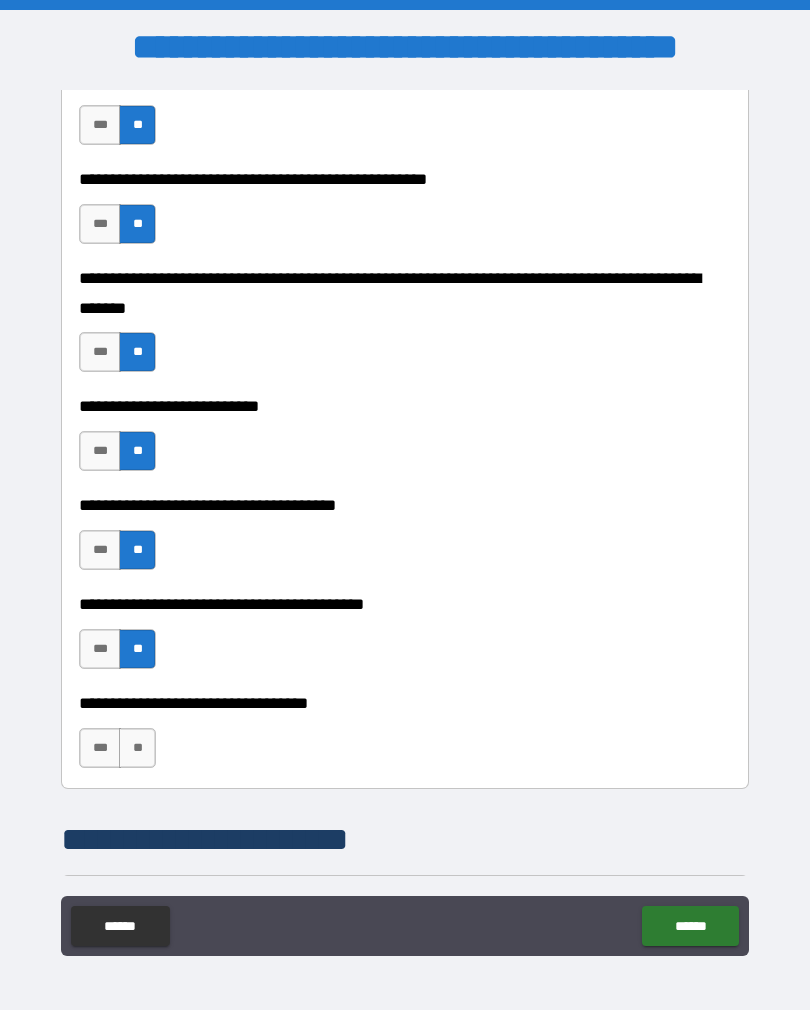 click on "**" at bounding box center (137, 748) 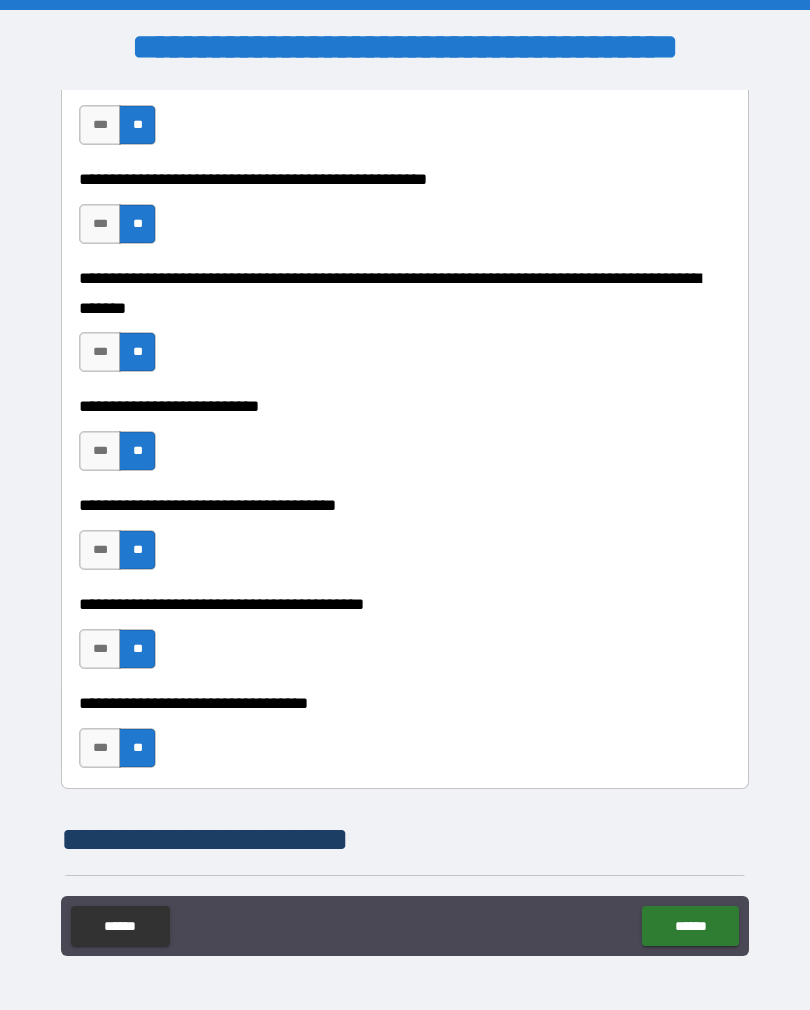 click on "******" at bounding box center [690, 926] 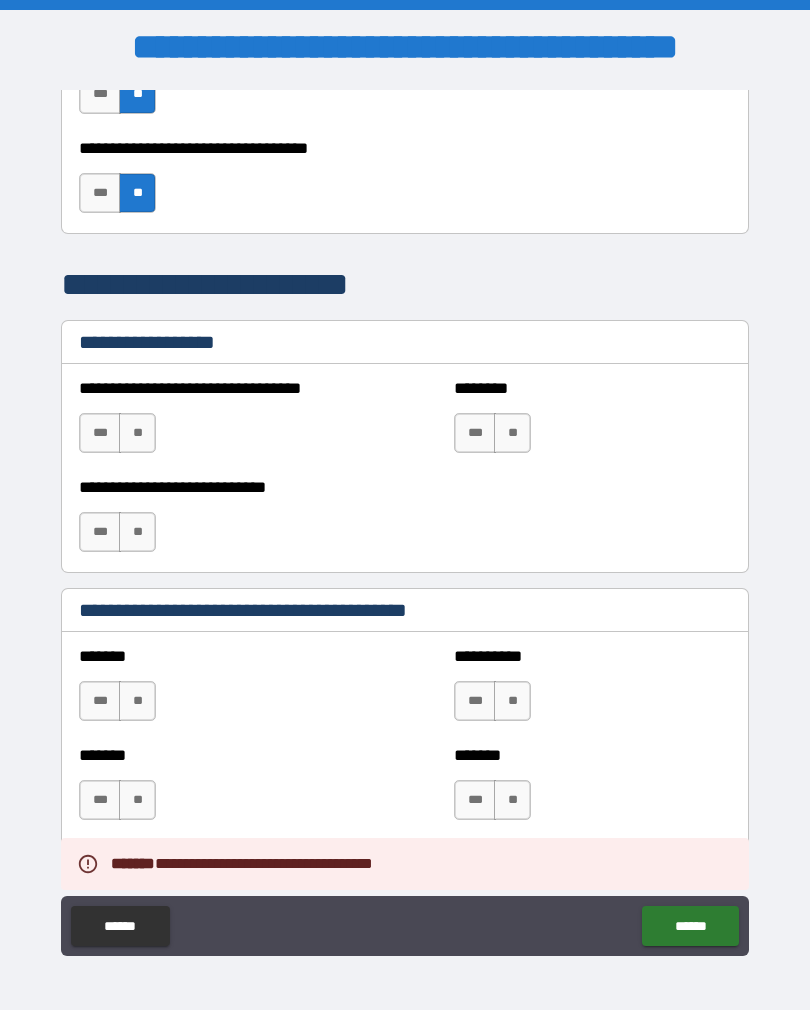 scroll, scrollTop: 1371, scrollLeft: 0, axis: vertical 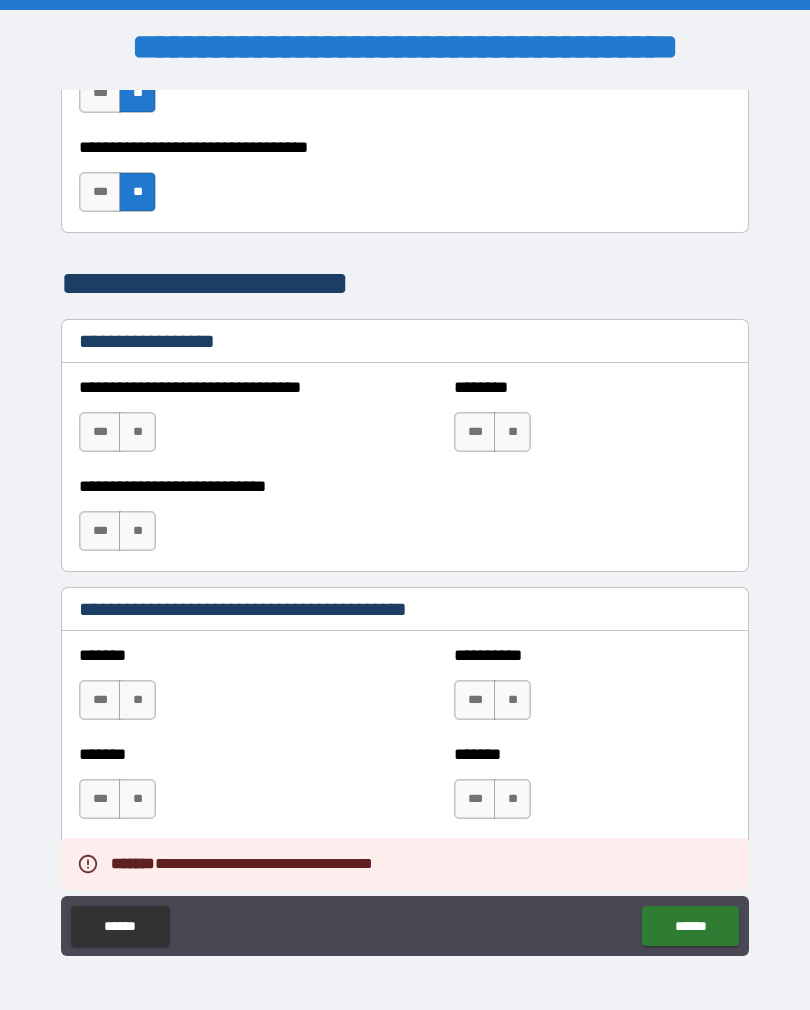 click on "**" at bounding box center (137, 432) 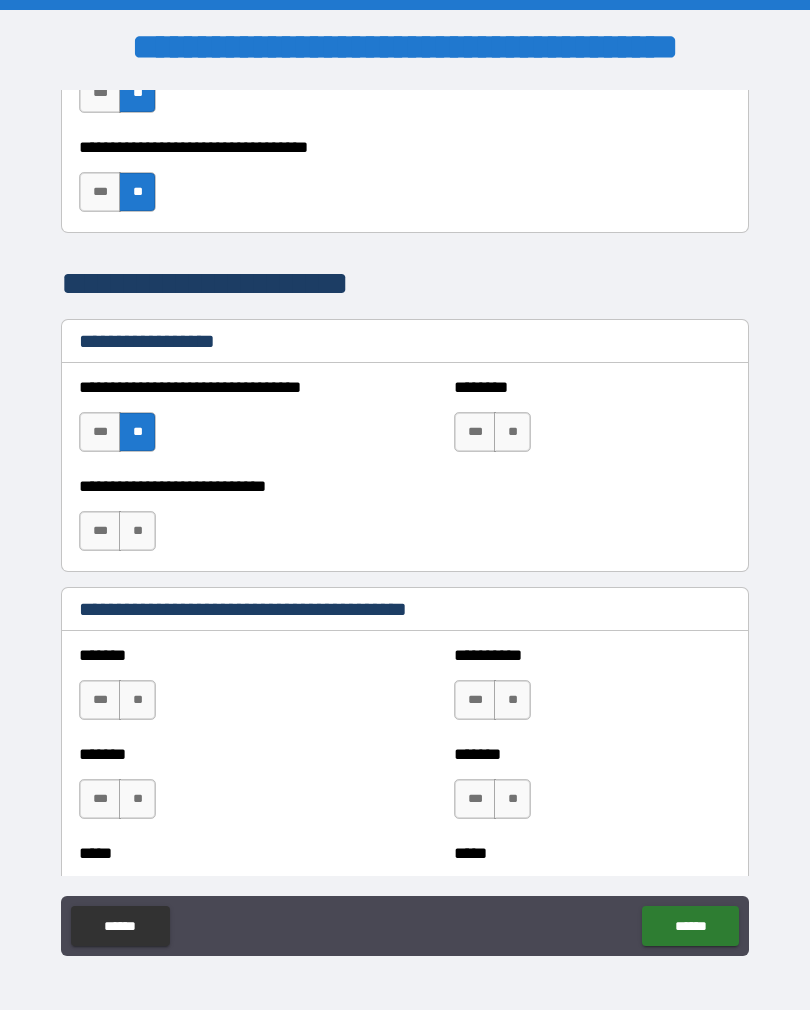 click on "**" at bounding box center [512, 432] 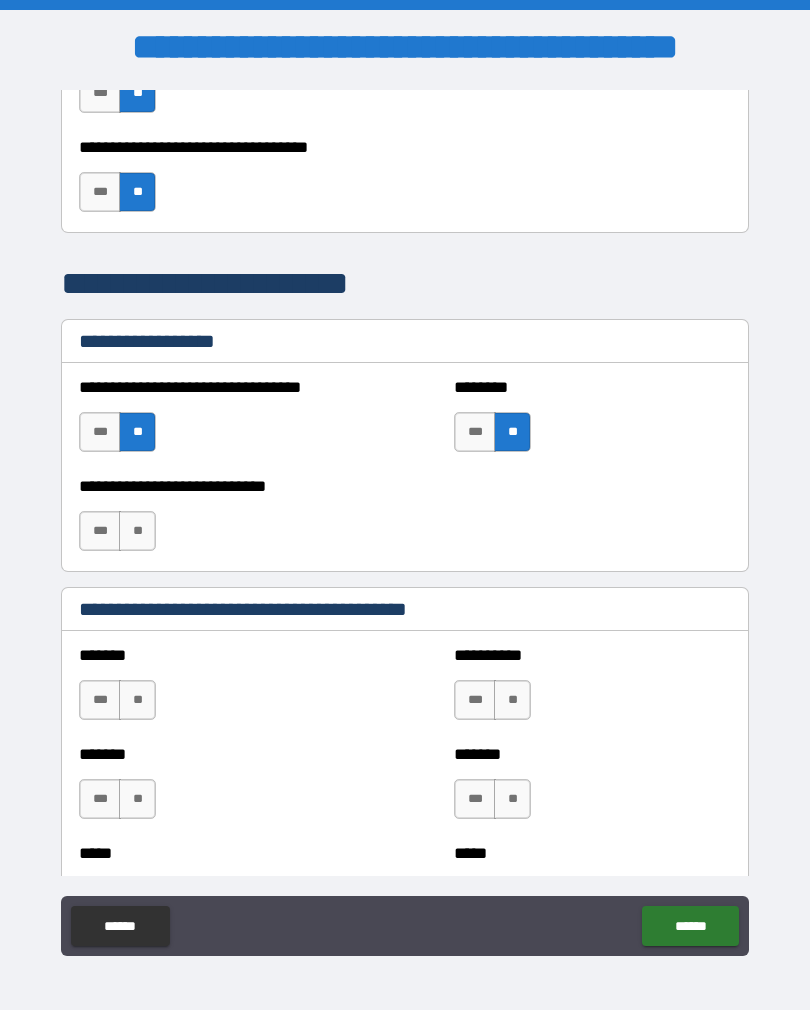 click on "**" at bounding box center (137, 531) 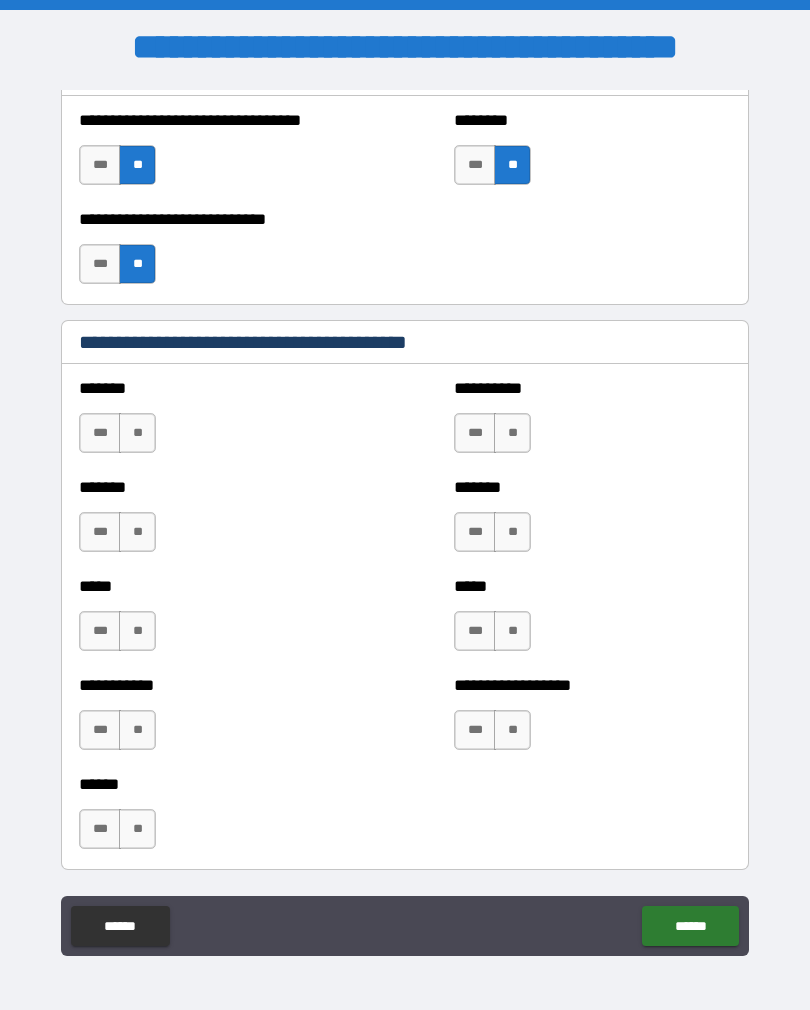 scroll, scrollTop: 1648, scrollLeft: 0, axis: vertical 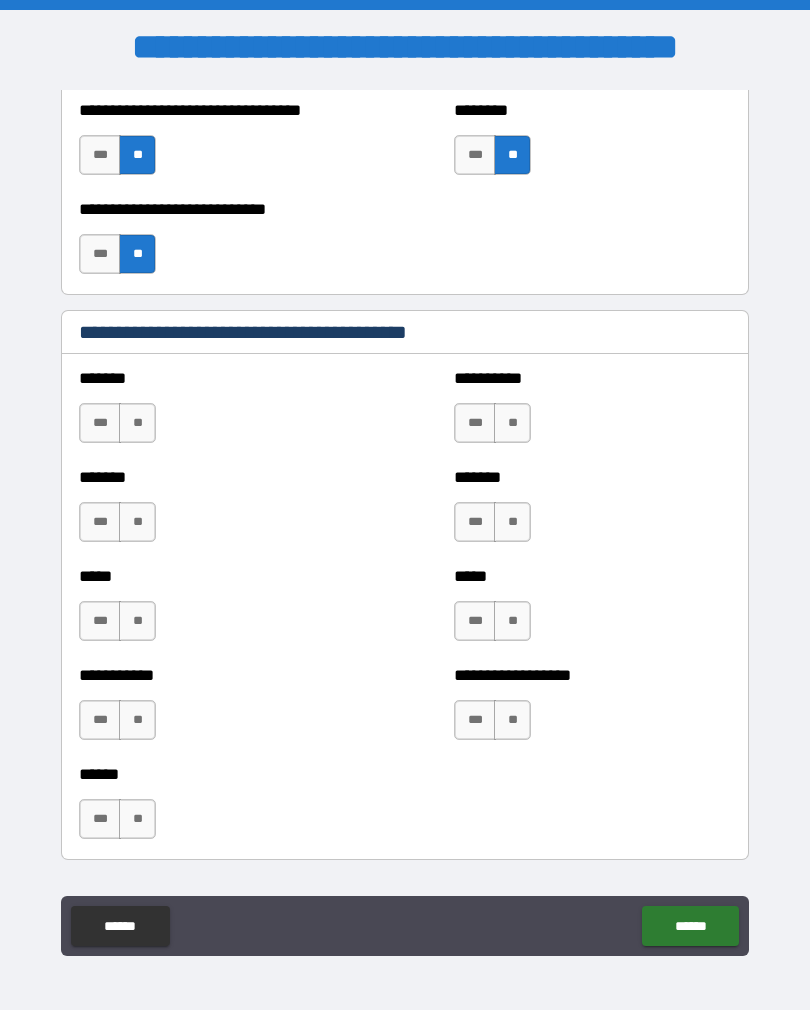 click on "**" at bounding box center (512, 423) 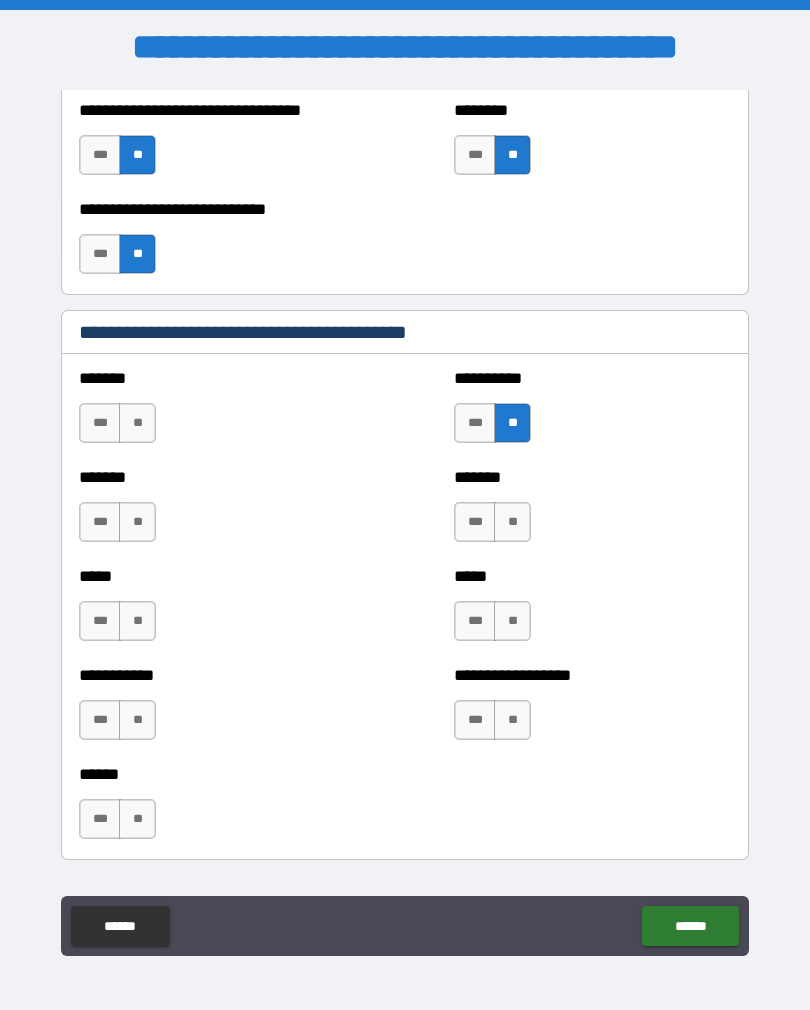 click on "**" at bounding box center (137, 423) 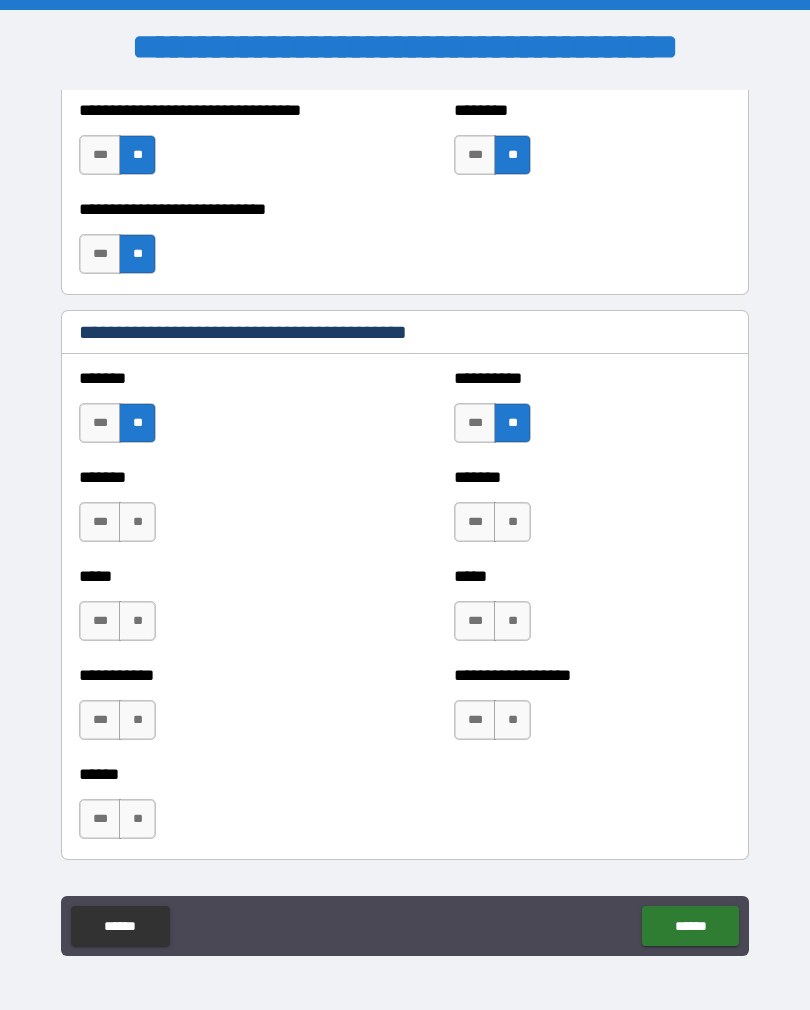 click on "**" at bounding box center (137, 522) 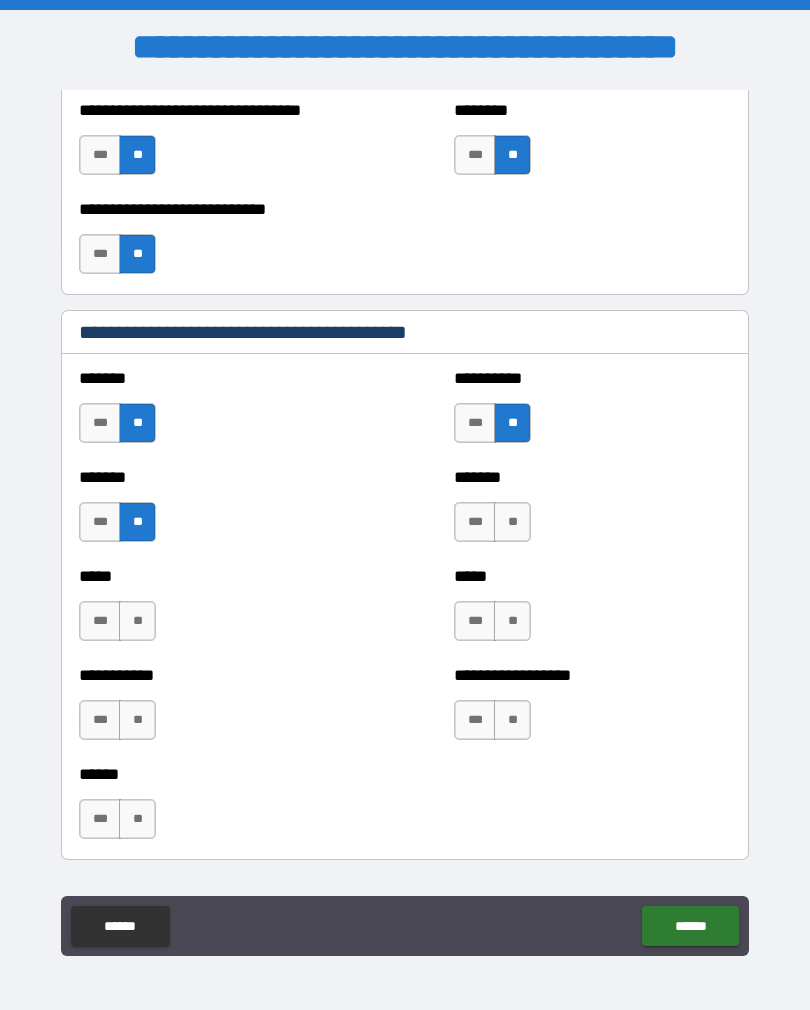 click on "**" at bounding box center (512, 522) 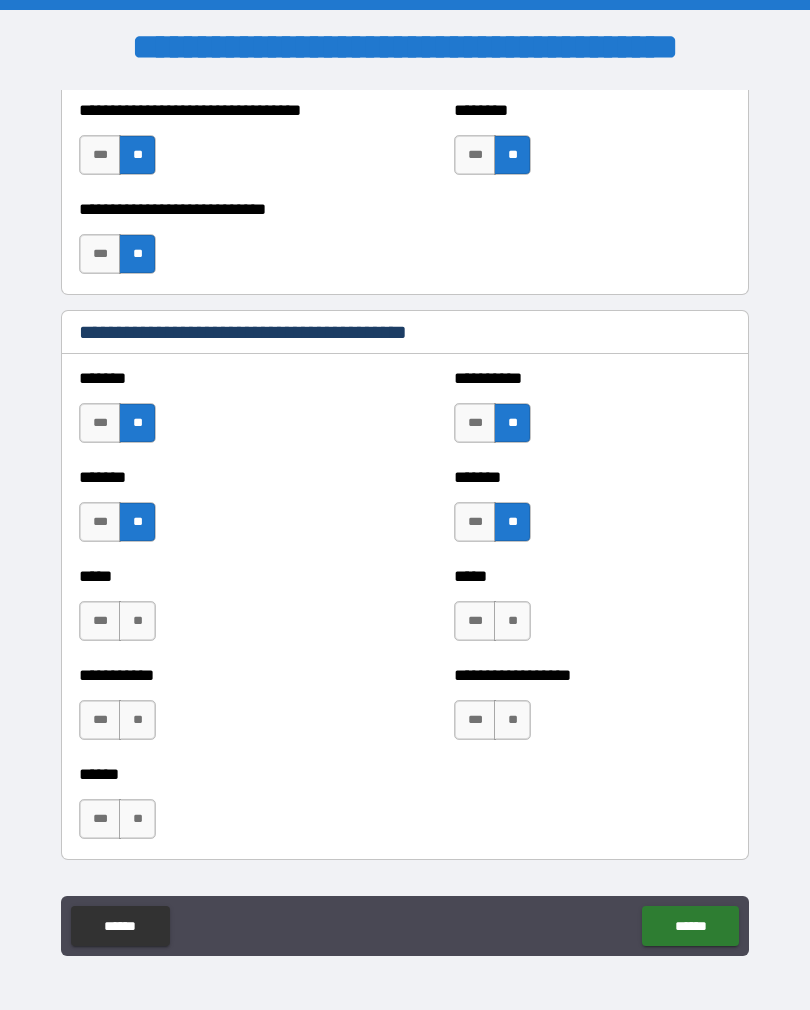 click on "**" at bounding box center (137, 621) 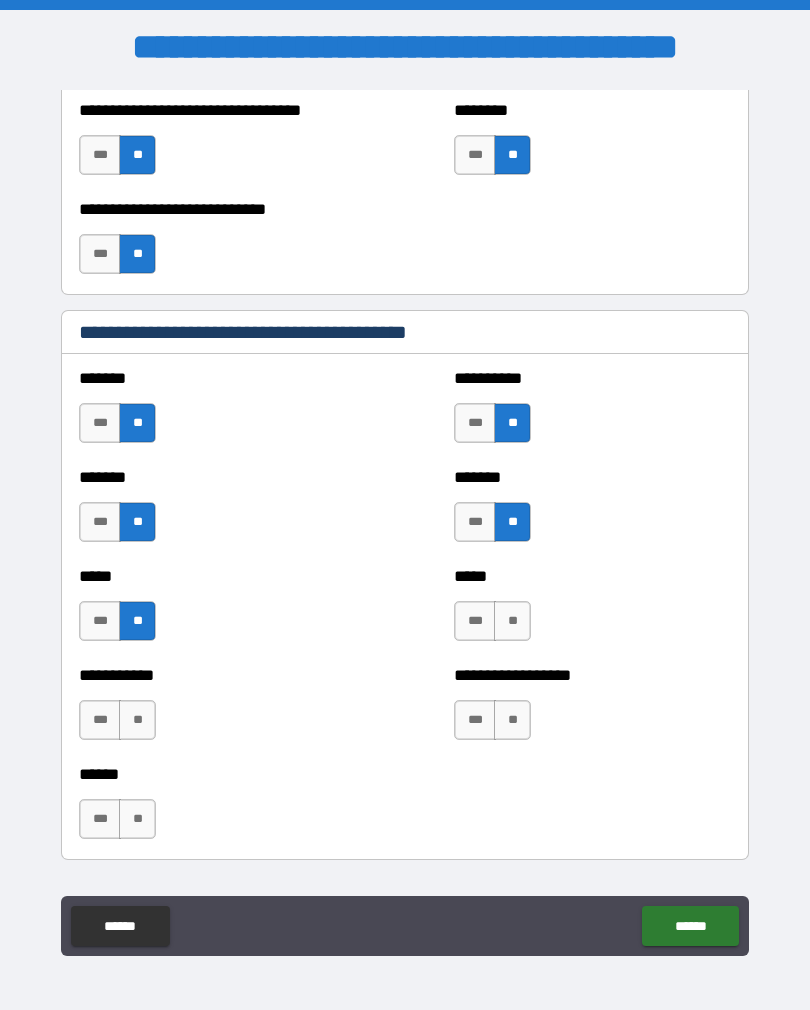 click on "**" at bounding box center (512, 621) 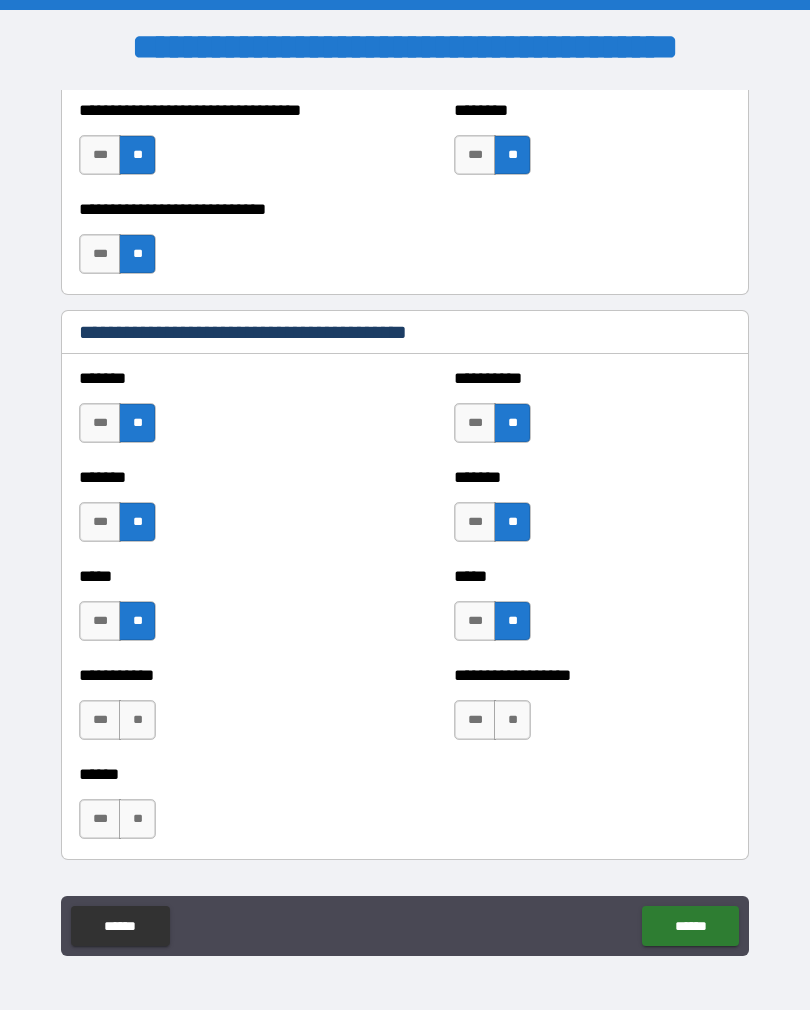 click on "**" at bounding box center (512, 720) 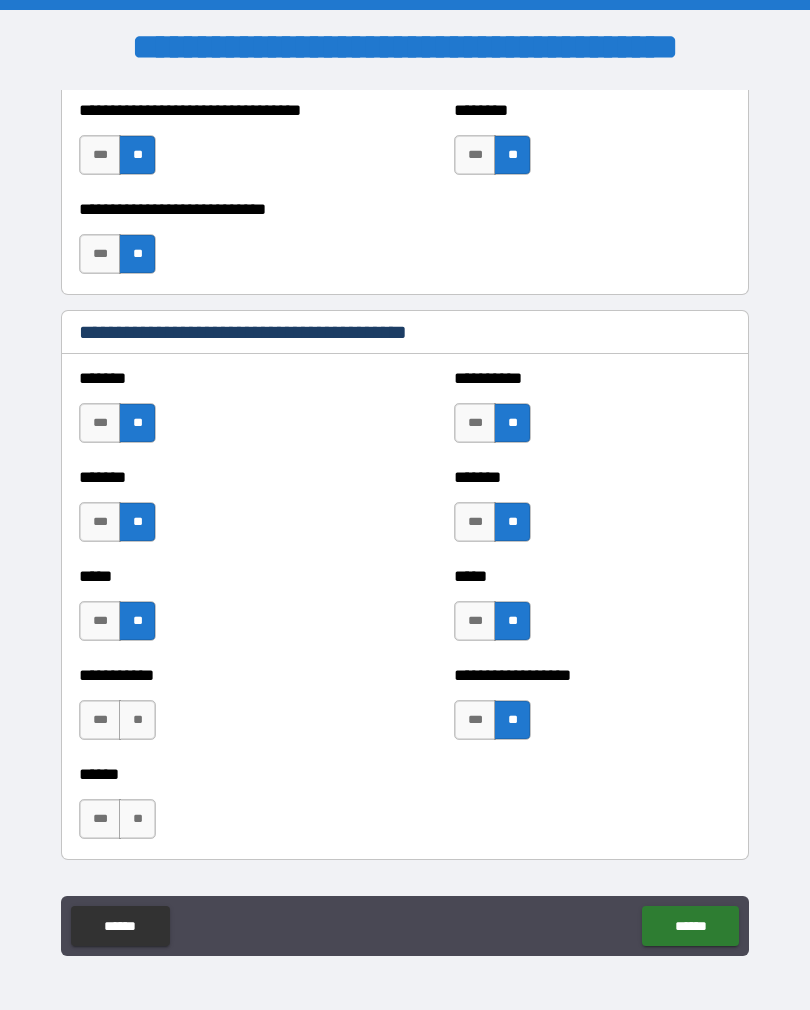 click on "**" at bounding box center (137, 720) 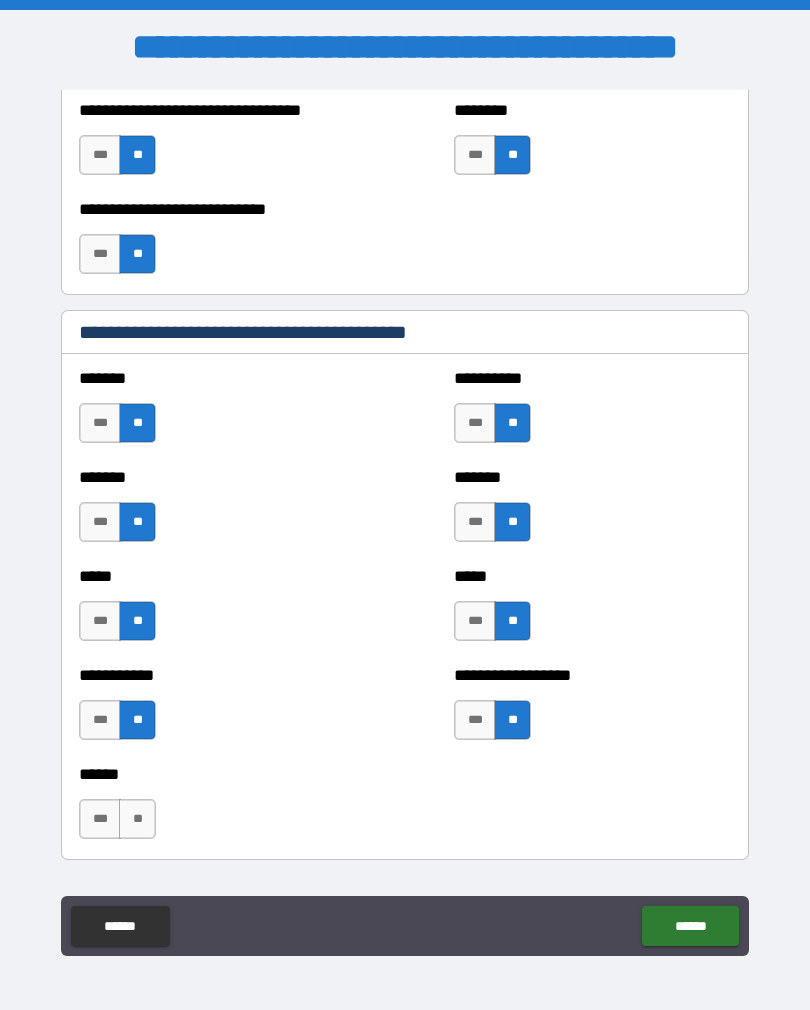 click on "**" at bounding box center [137, 819] 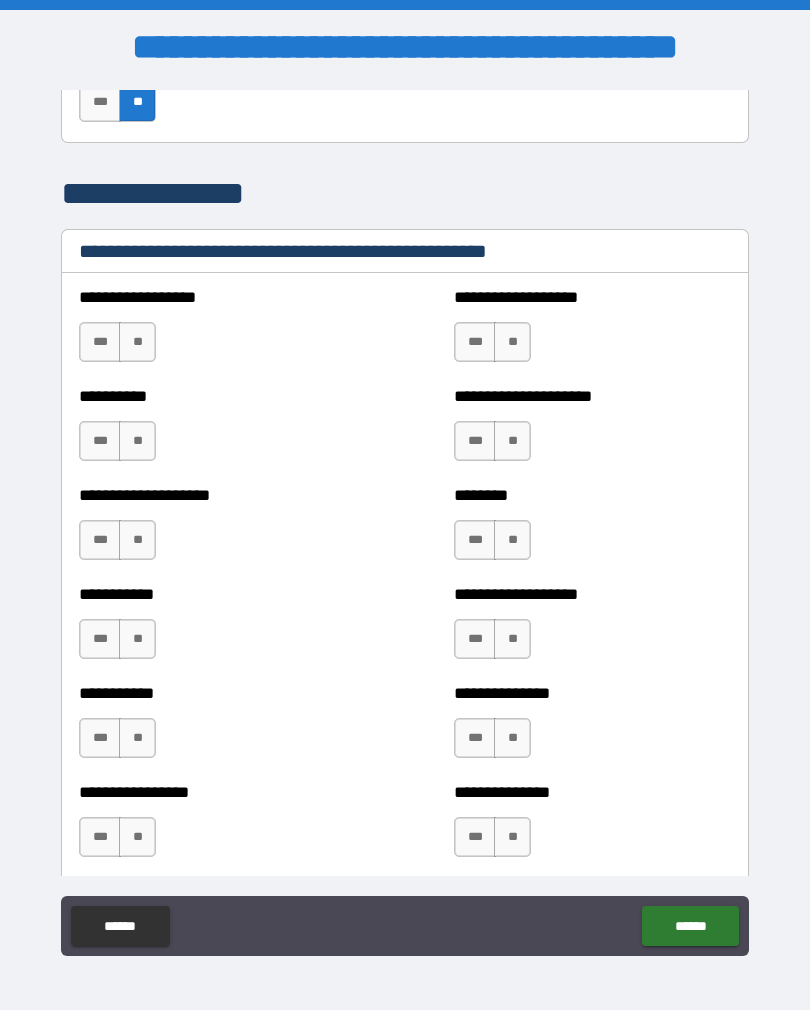 scroll, scrollTop: 2366, scrollLeft: 0, axis: vertical 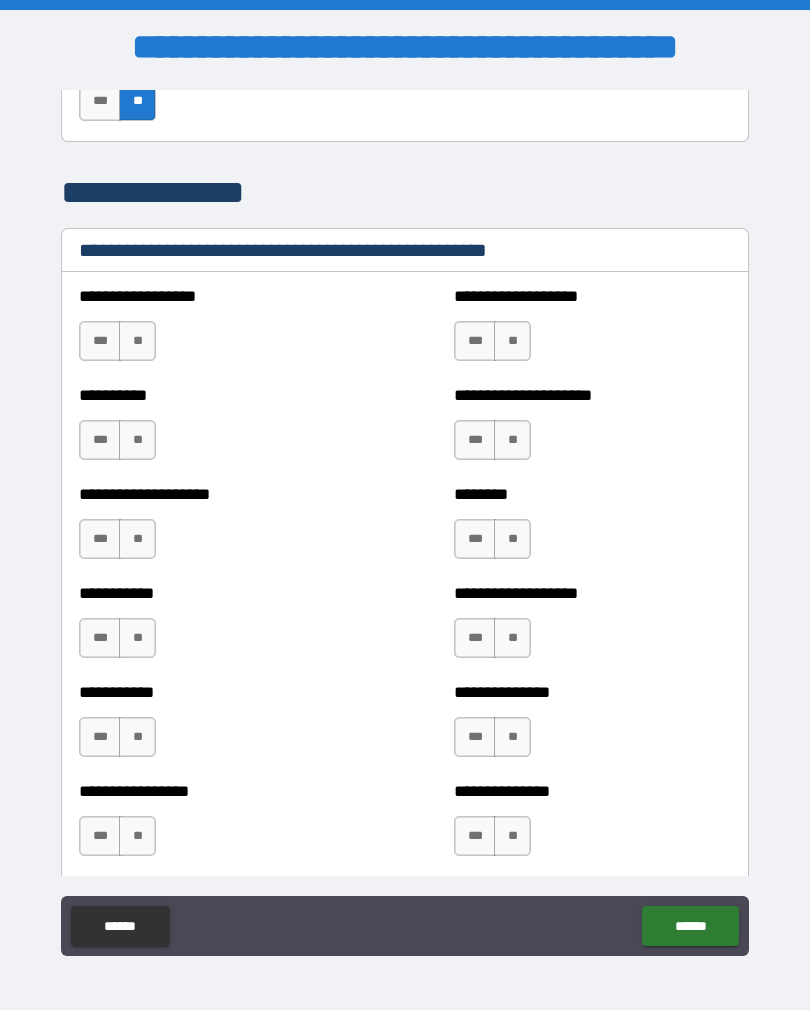 click on "**" at bounding box center [137, 341] 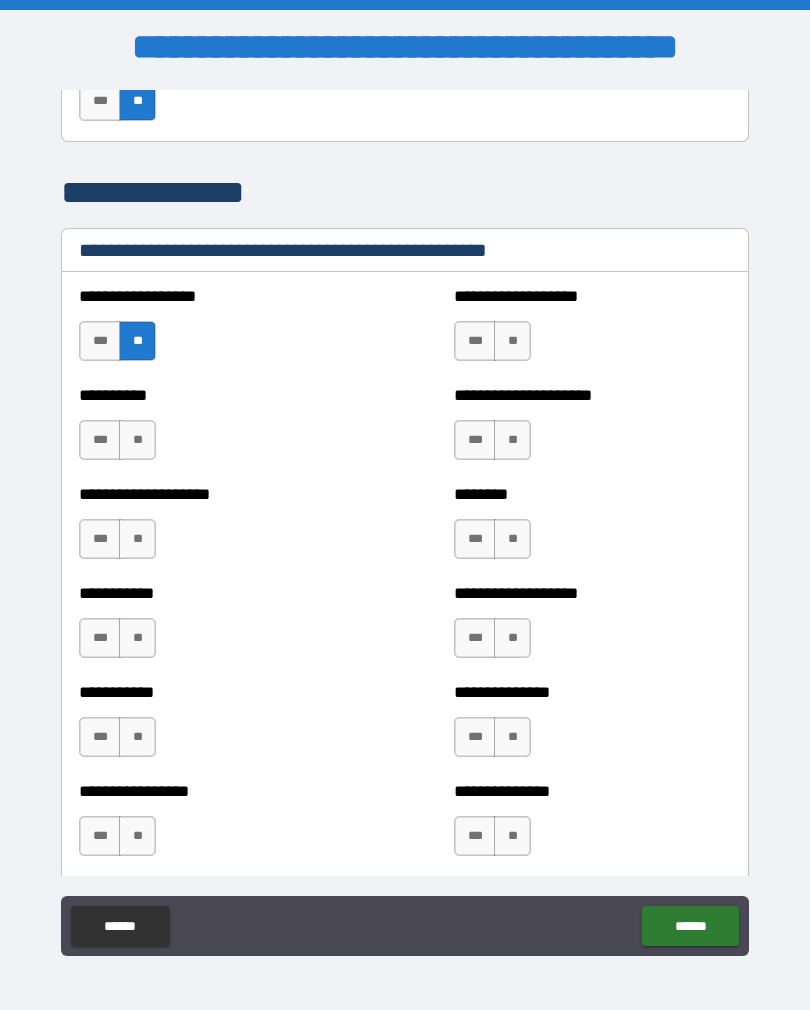 click on "**" at bounding box center (137, 440) 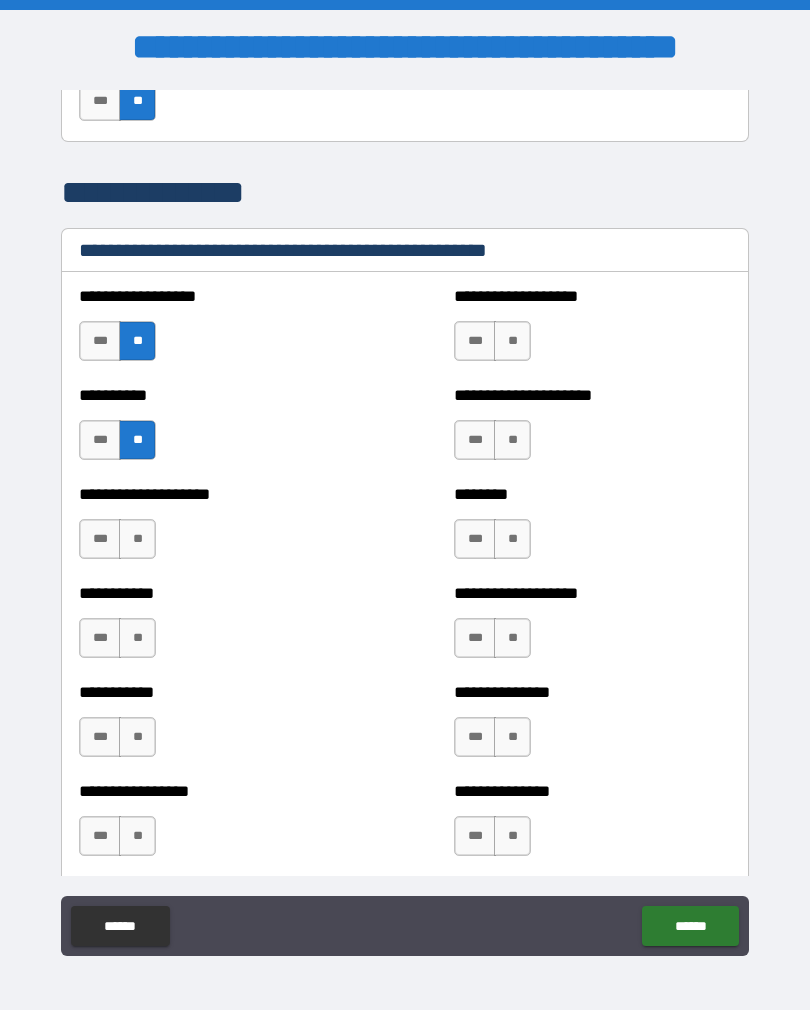 click on "**" at bounding box center (137, 539) 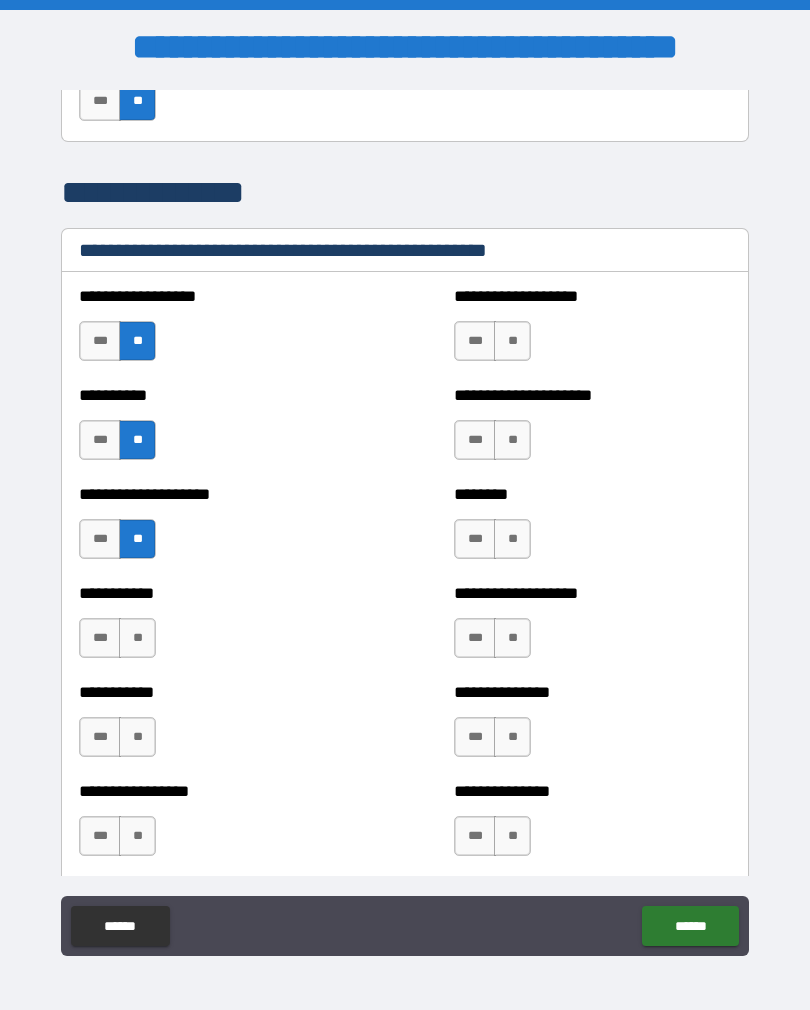 click on "**" at bounding box center [137, 638] 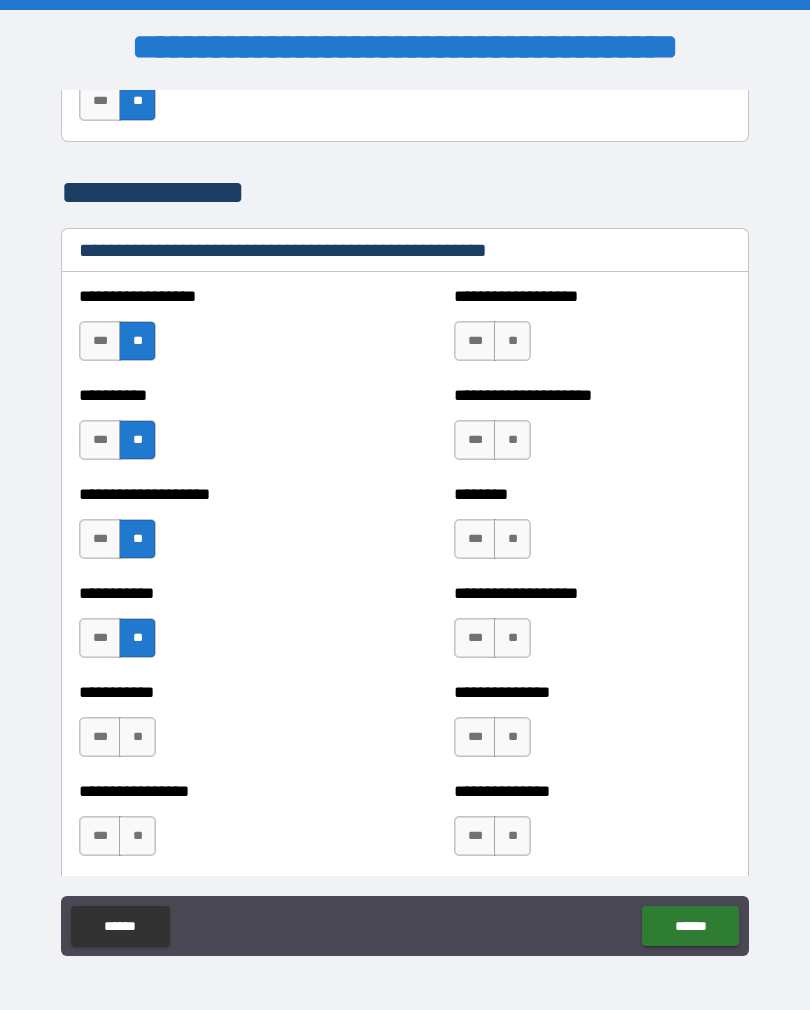 click on "**" at bounding box center [137, 737] 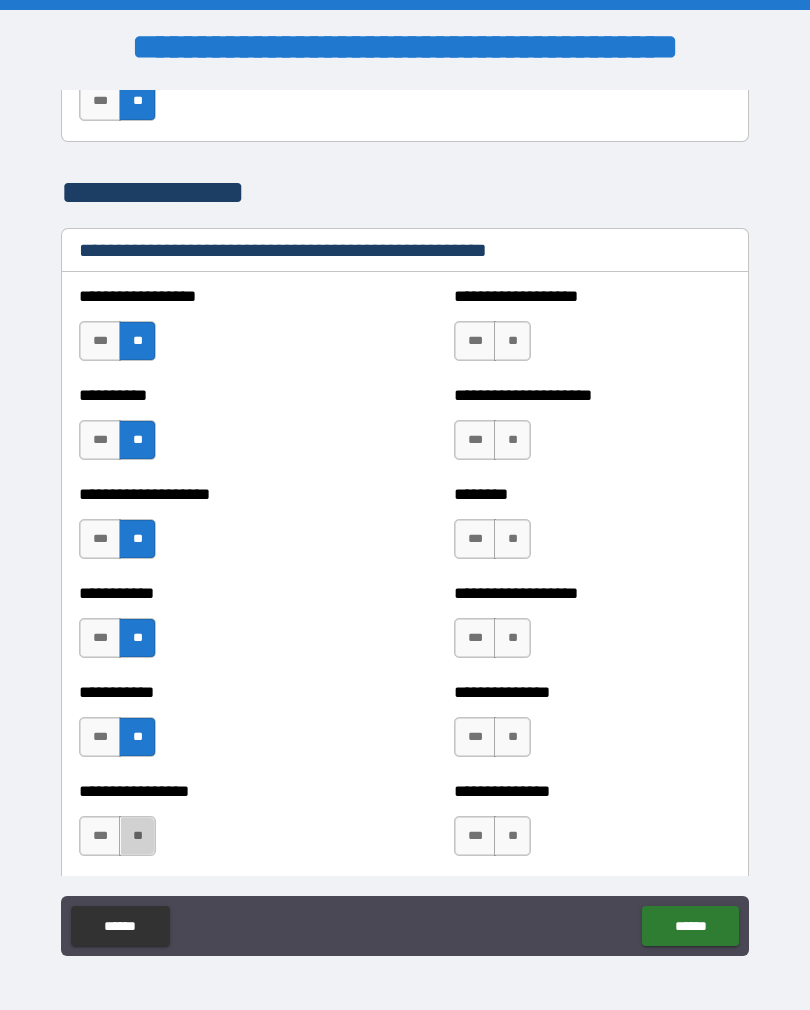 click on "**" at bounding box center (137, 836) 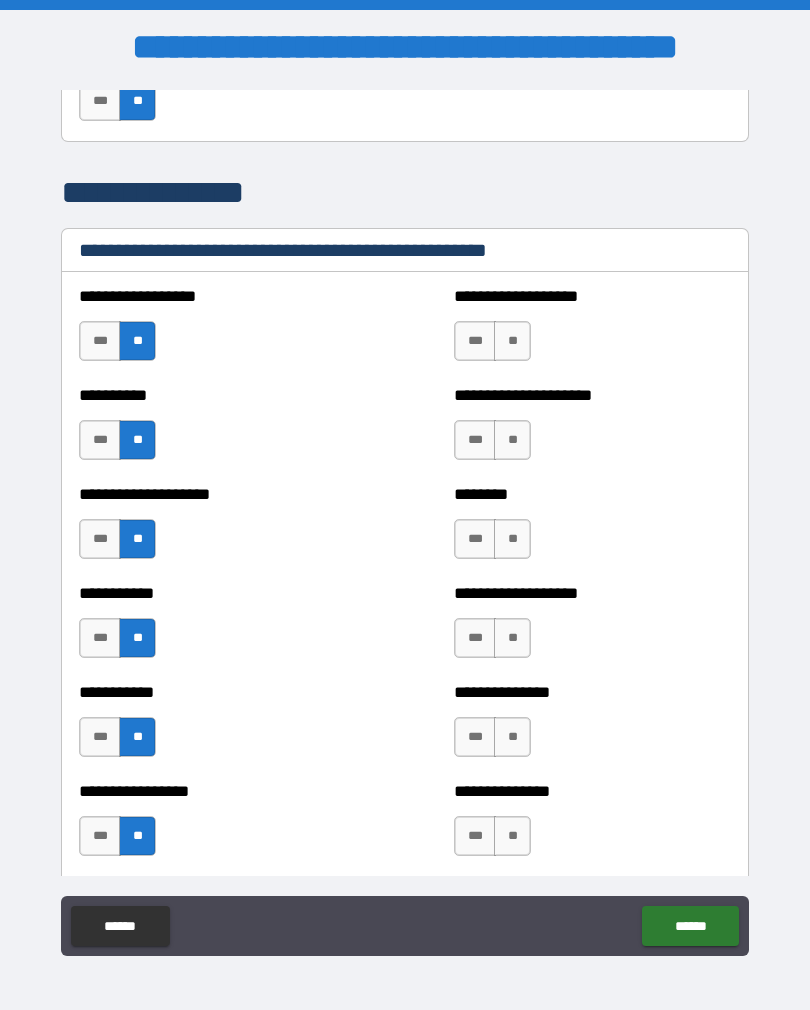 click on "**" at bounding box center [512, 341] 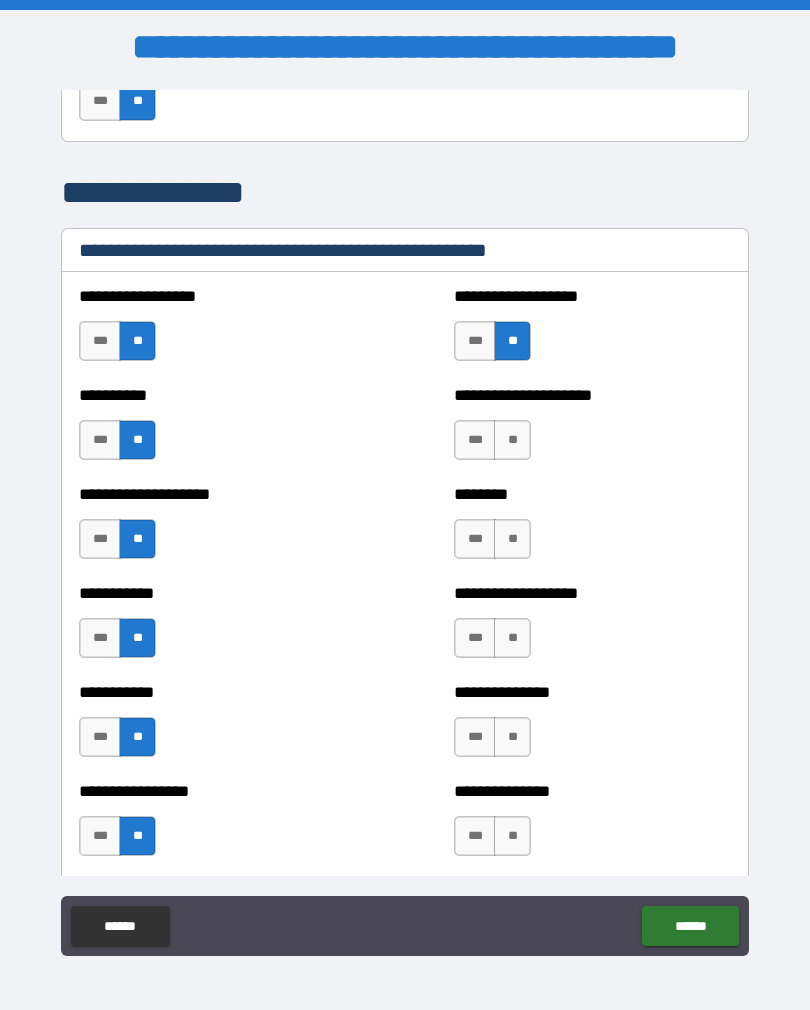 click on "**" at bounding box center (512, 440) 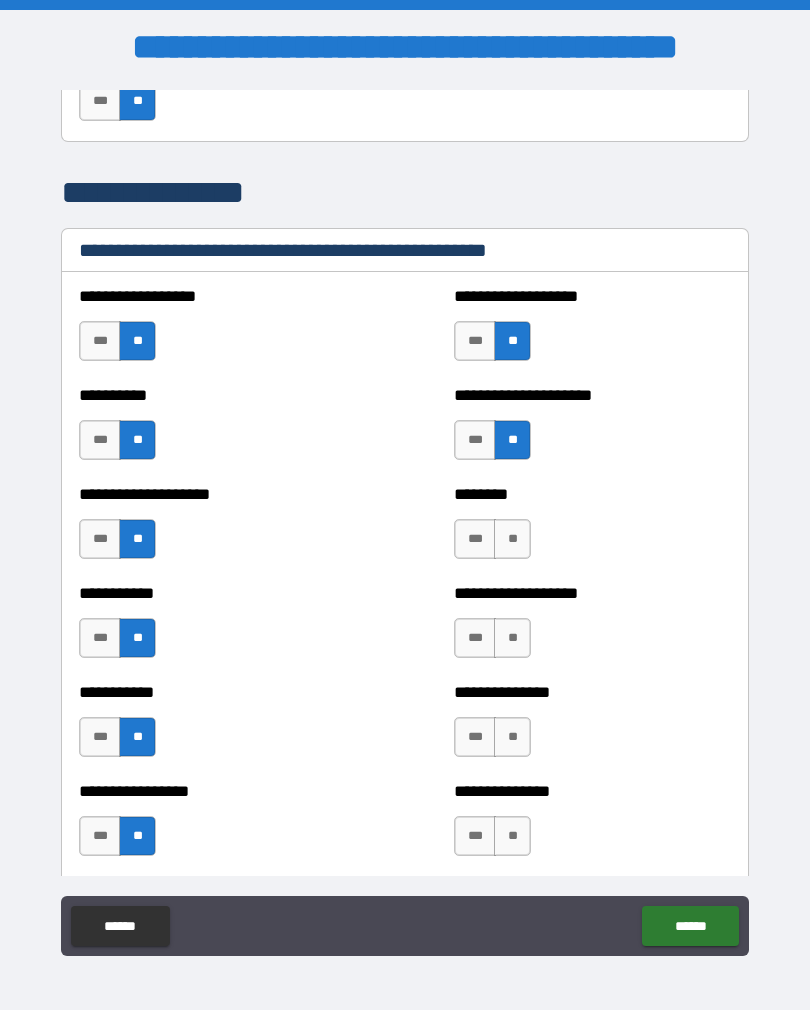 click on "**" at bounding box center [512, 539] 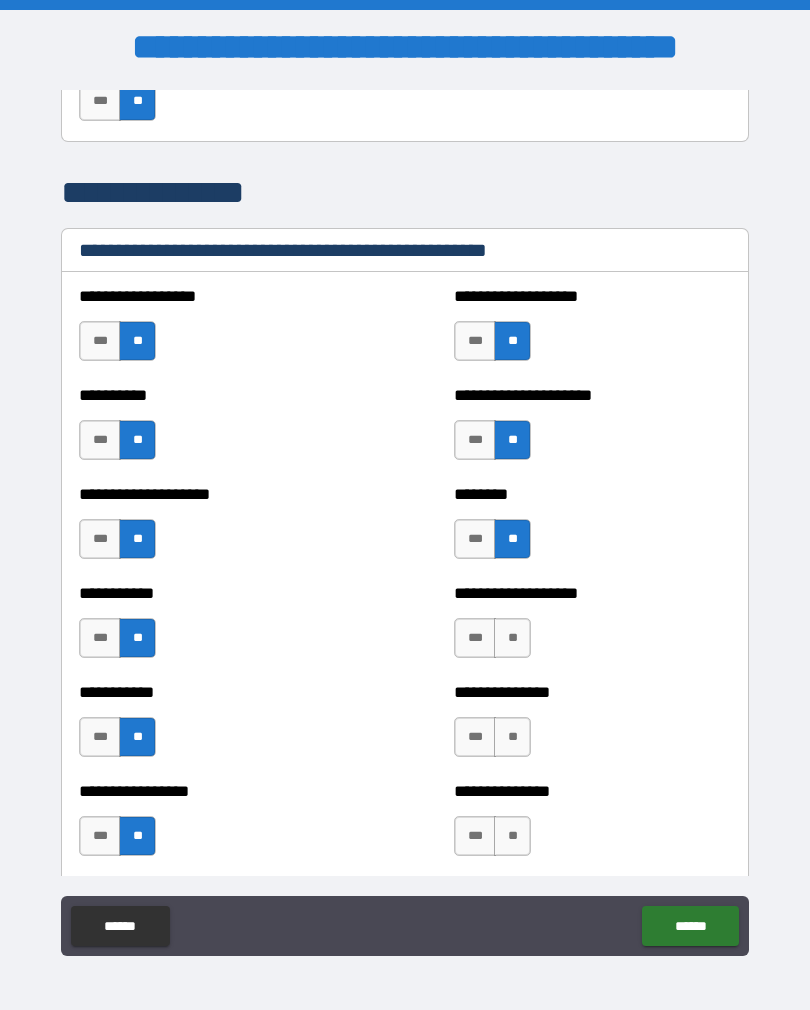 click on "**" at bounding box center (512, 638) 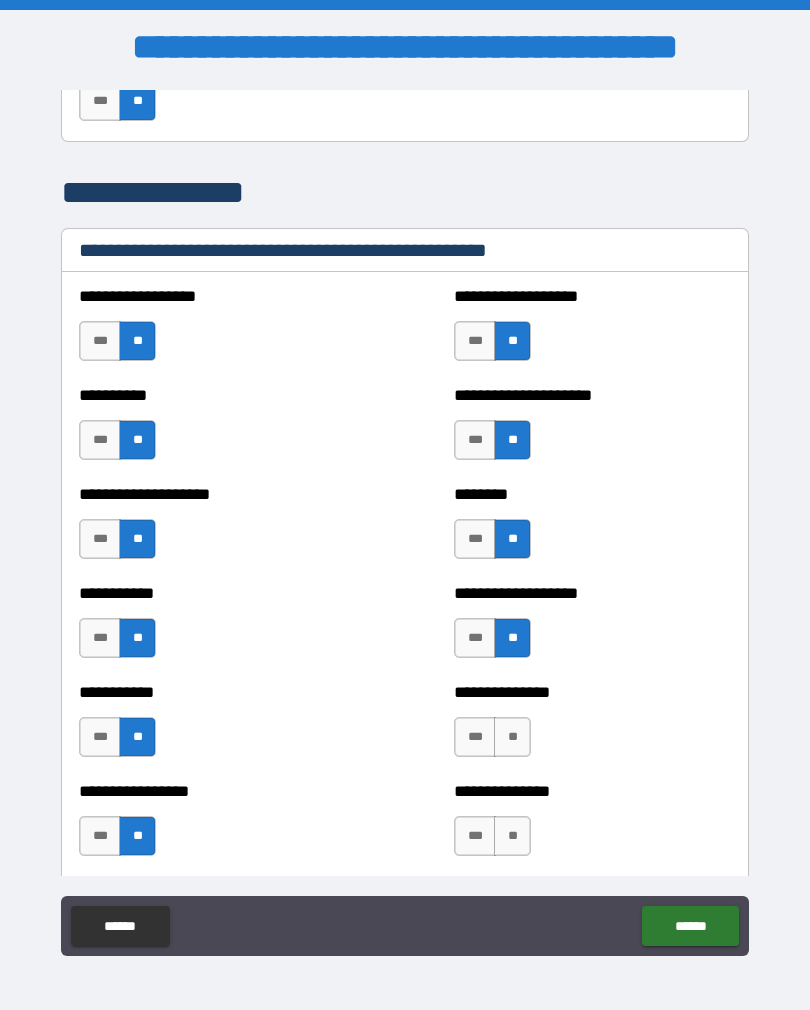 click on "**" at bounding box center (512, 737) 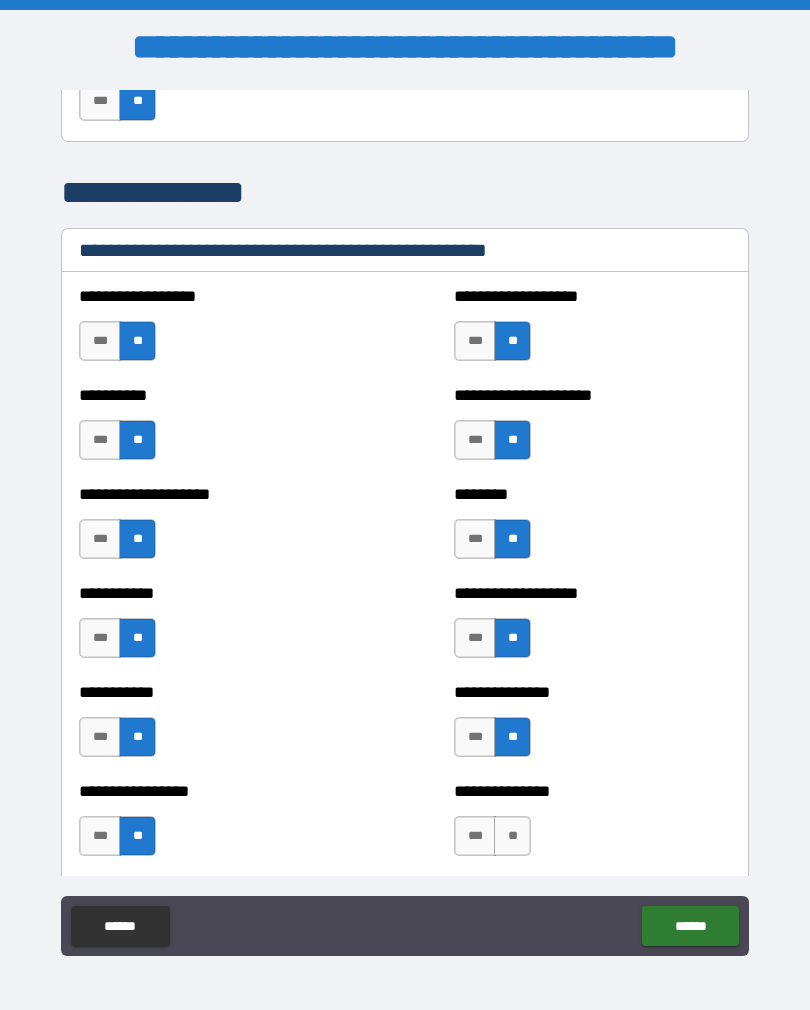 click on "**" at bounding box center [512, 836] 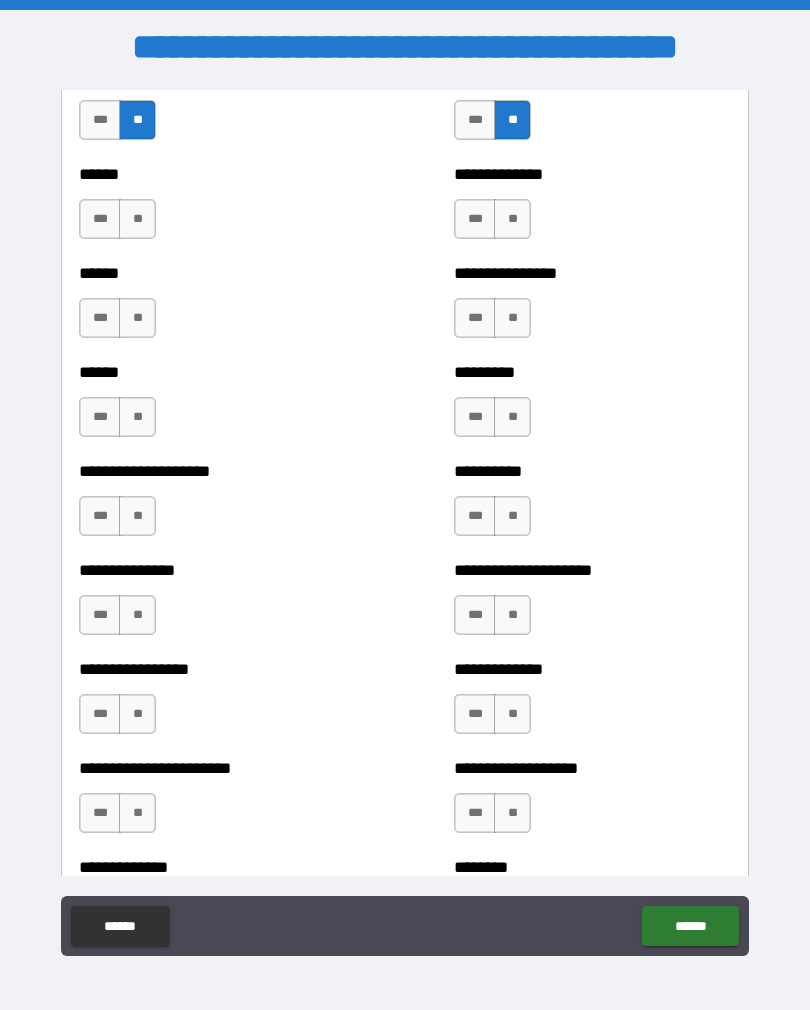 scroll, scrollTop: 3094, scrollLeft: 0, axis: vertical 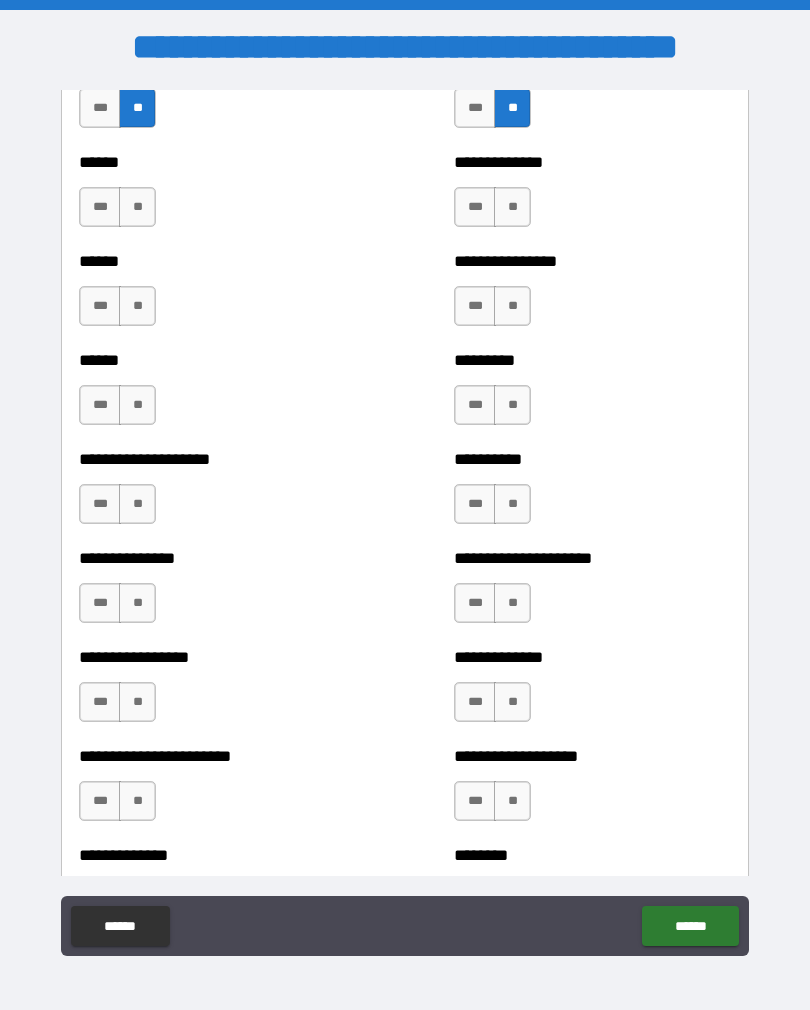 click on "**" at bounding box center (512, 207) 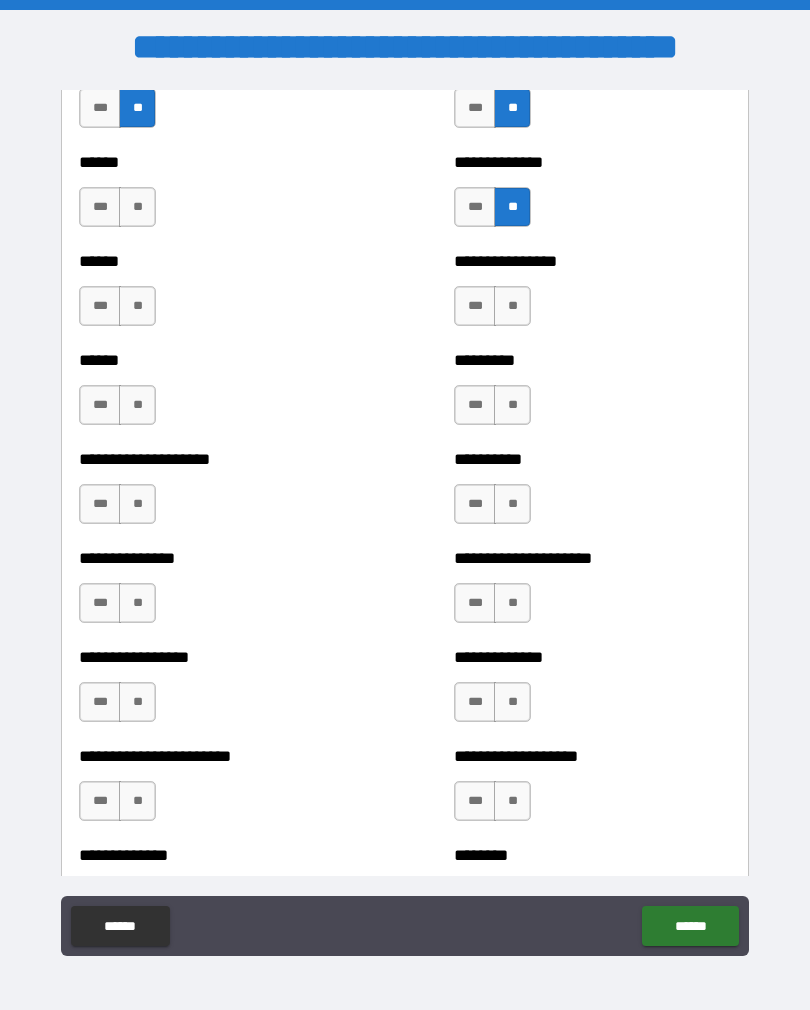 click on "**" at bounding box center (512, 306) 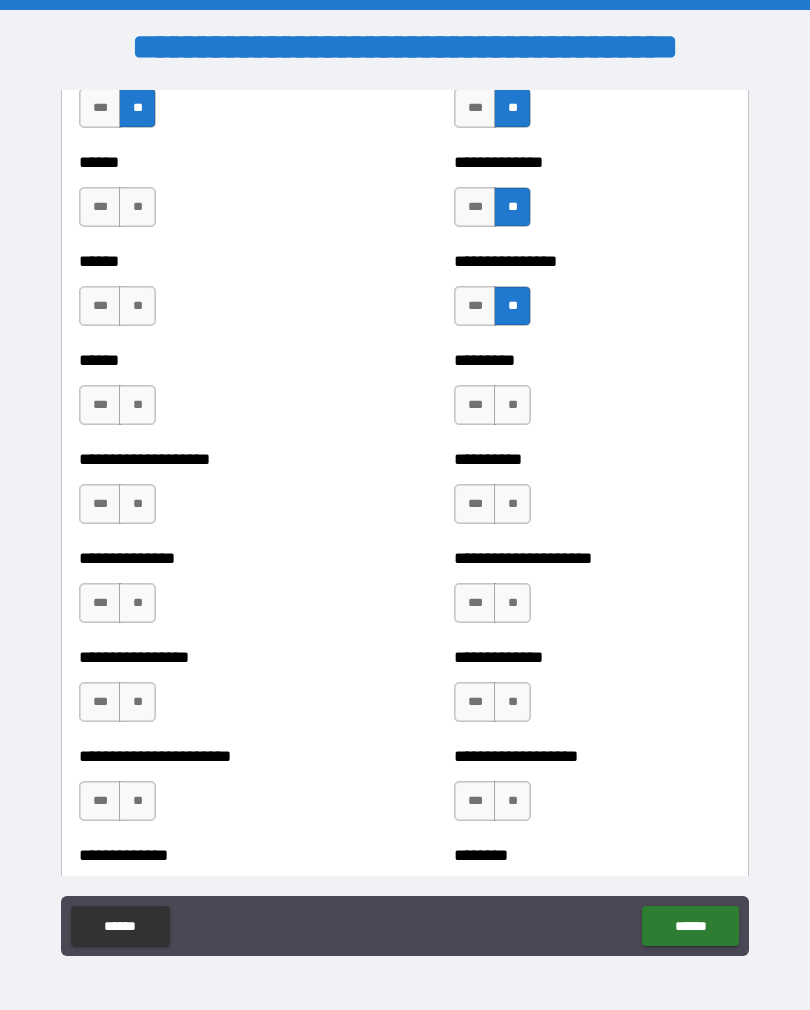 click on "**" at bounding box center [512, 405] 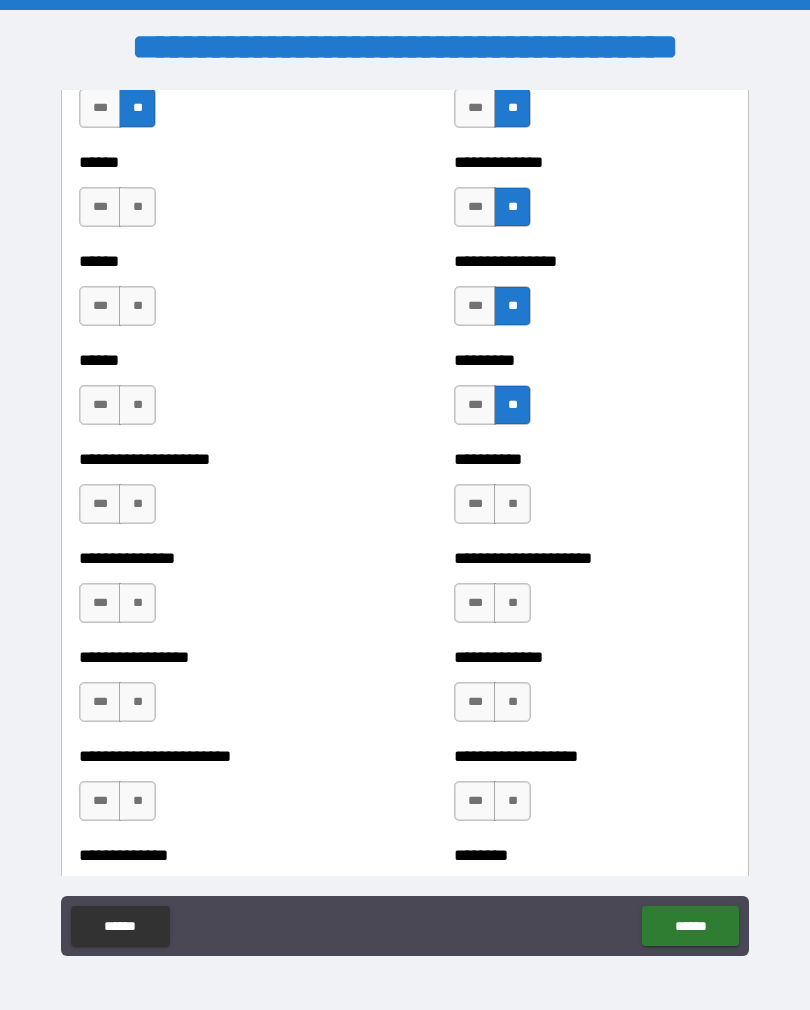 click on "**" at bounding box center [512, 504] 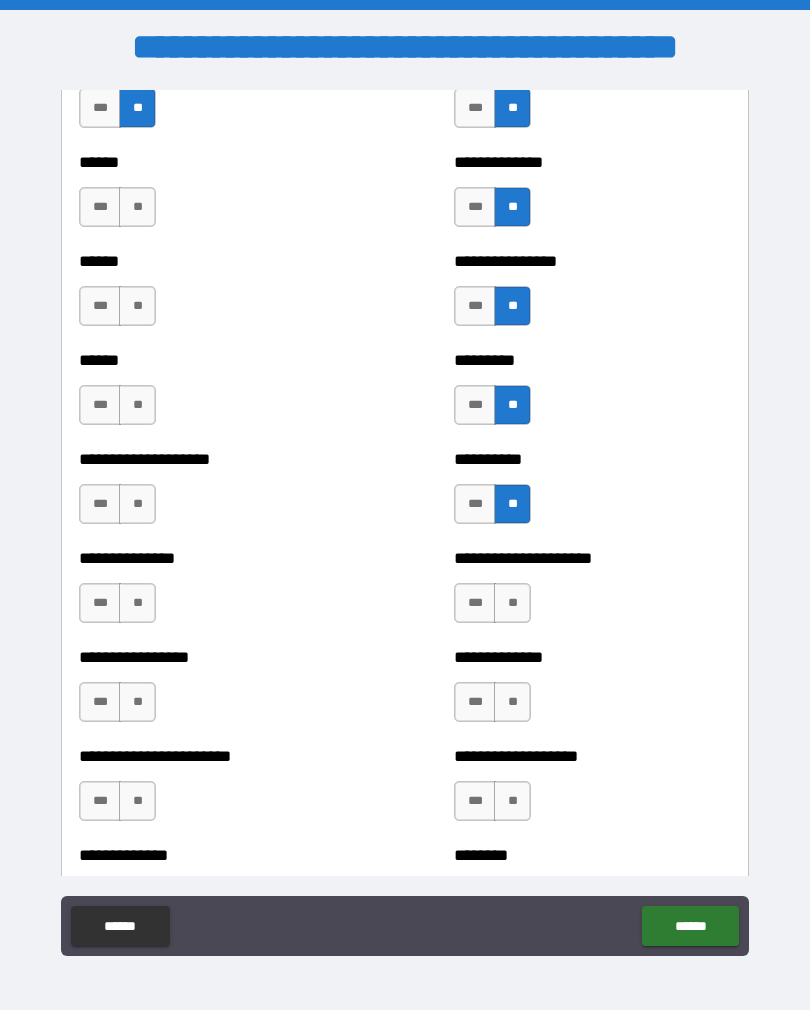 click on "**" at bounding box center [512, 603] 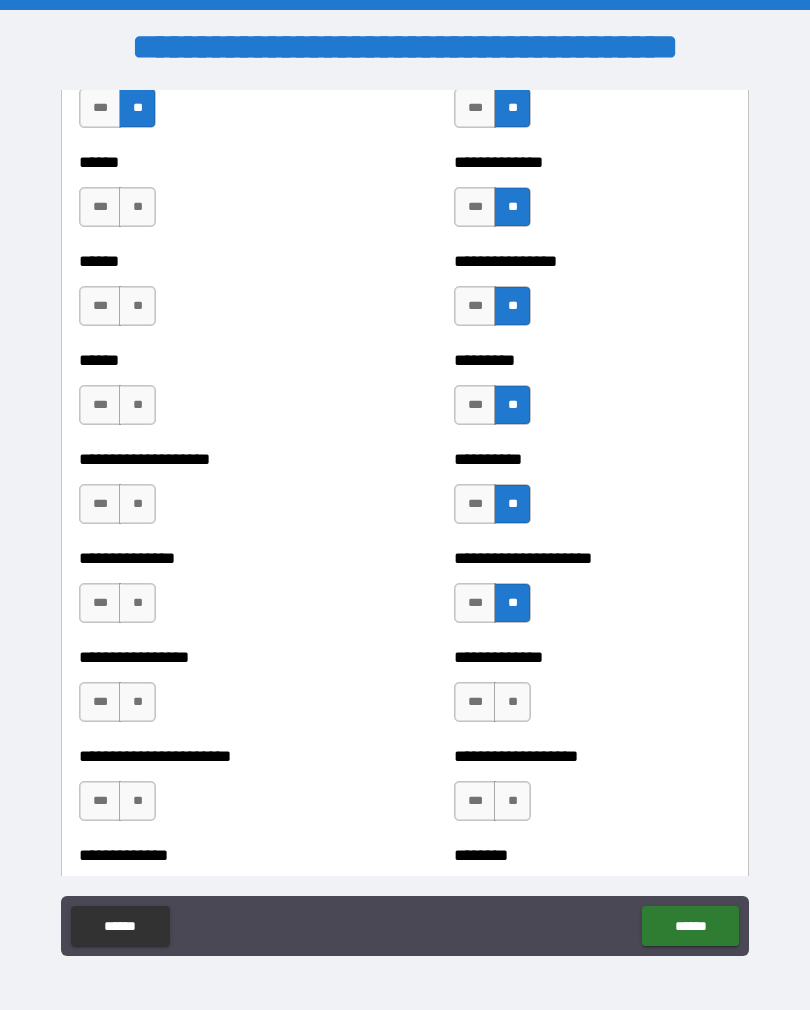 click on "**" at bounding box center [512, 702] 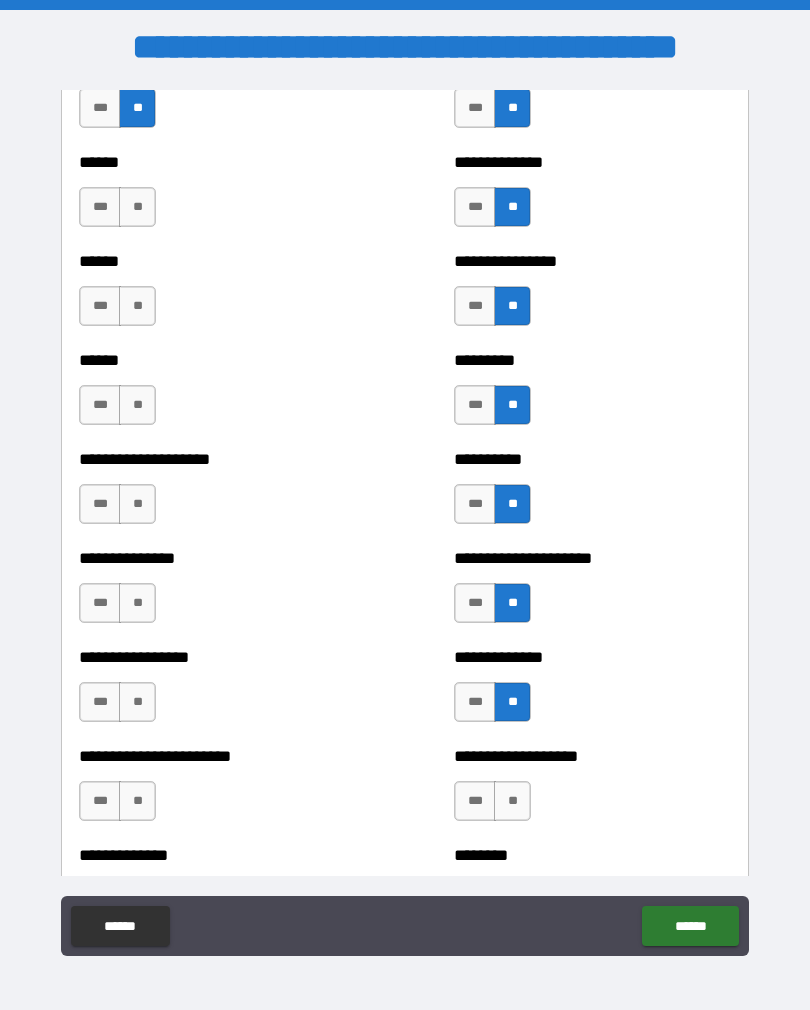 click on "**" at bounding box center (512, 801) 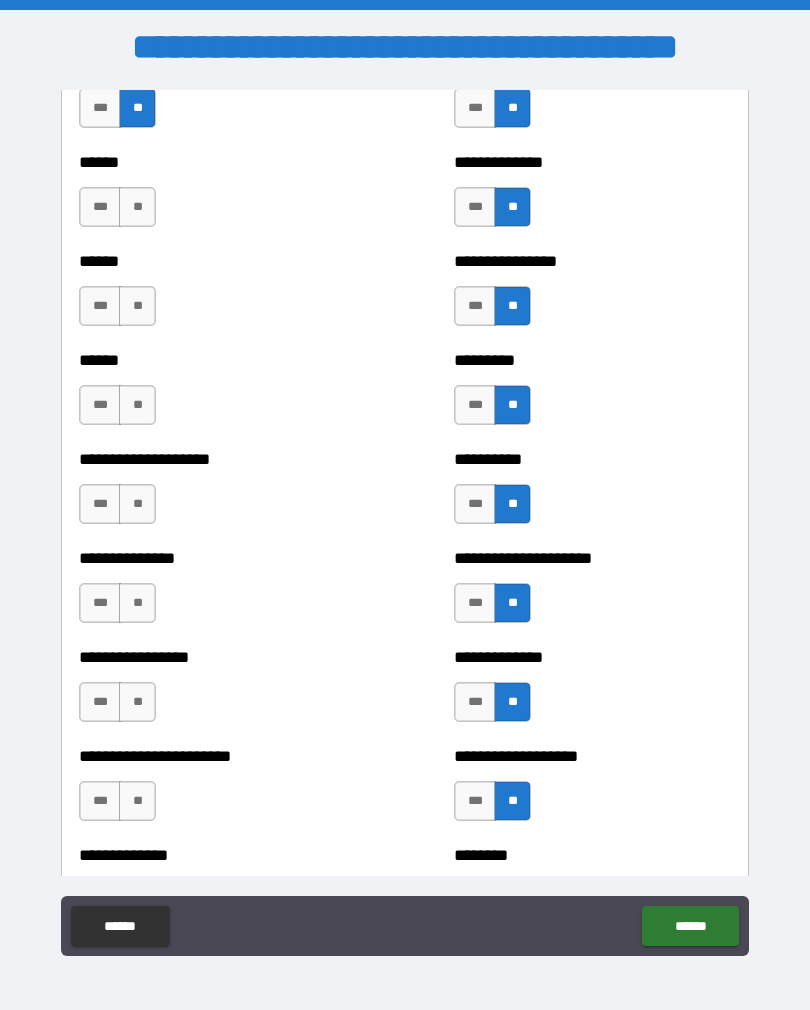 click on "**" at bounding box center (137, 207) 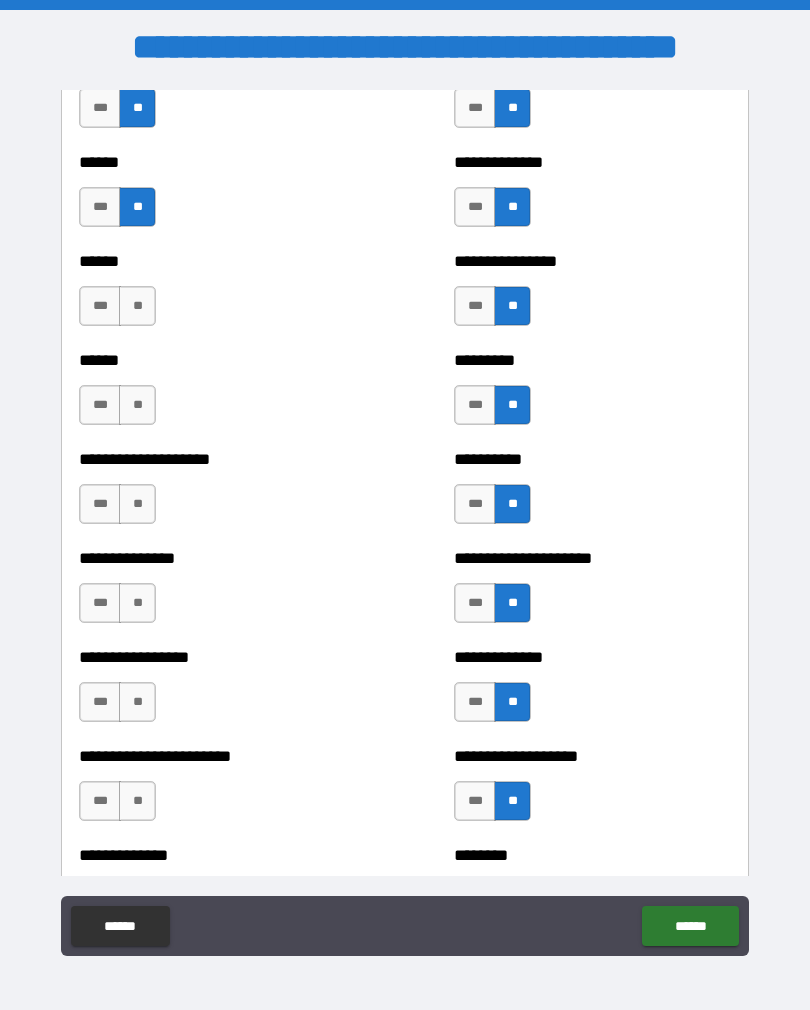 click on "**" at bounding box center [137, 306] 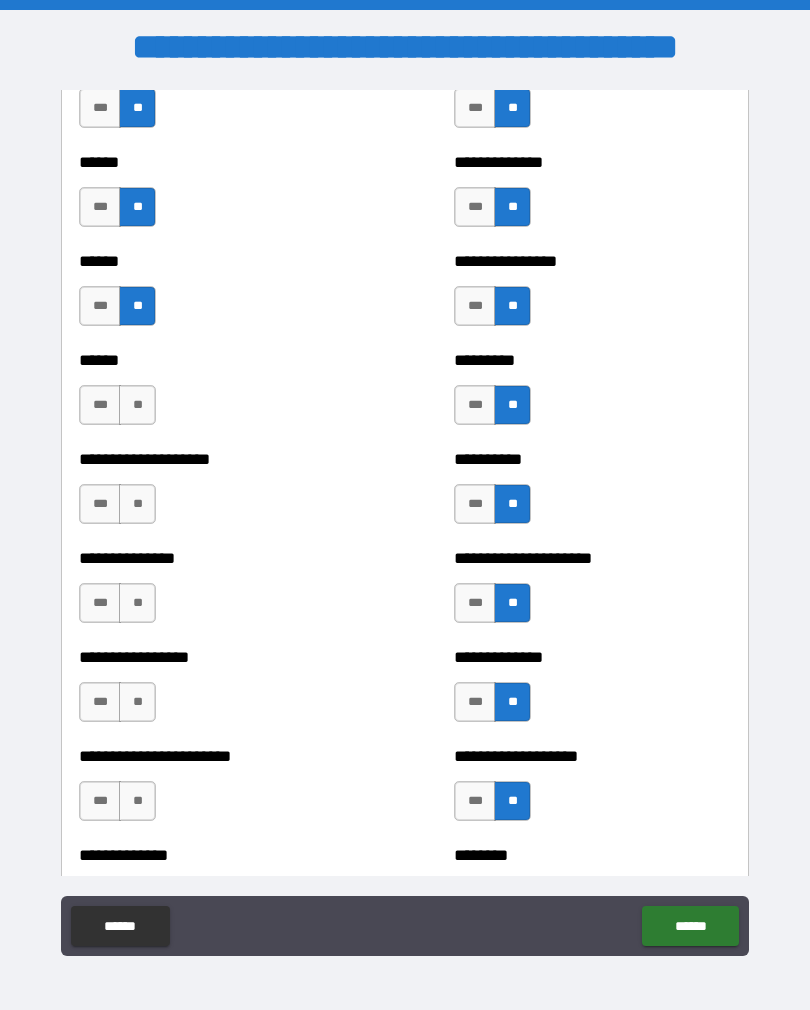 click on "**" at bounding box center [137, 405] 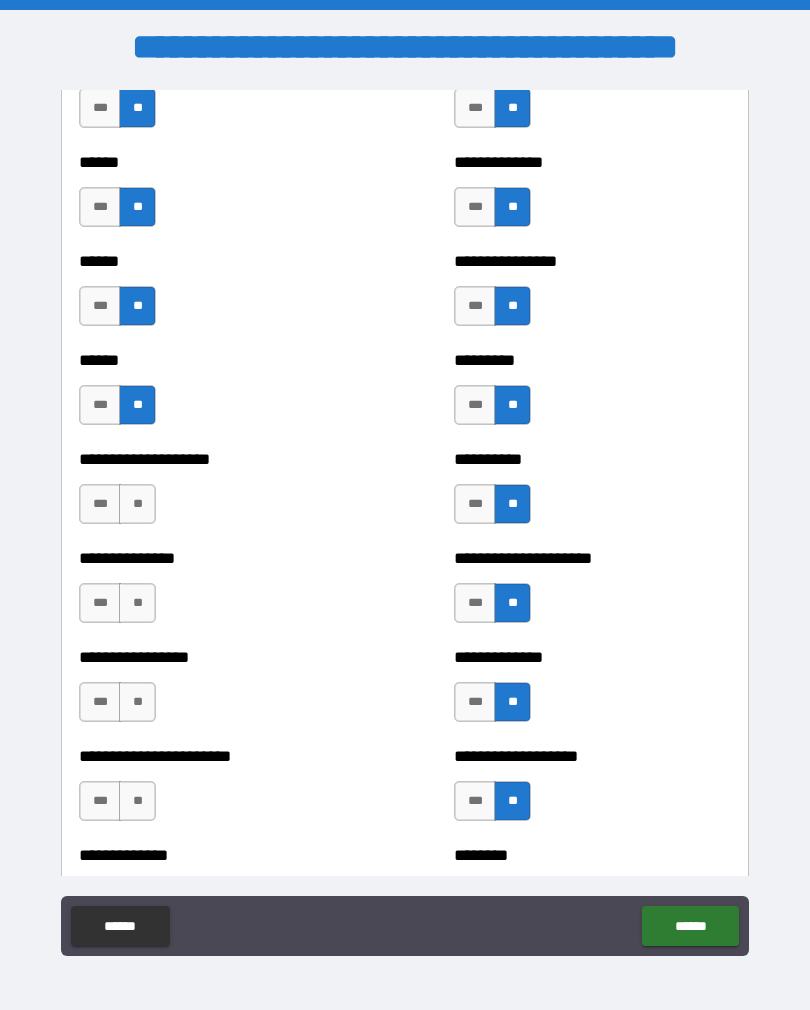 click on "**" at bounding box center (137, 504) 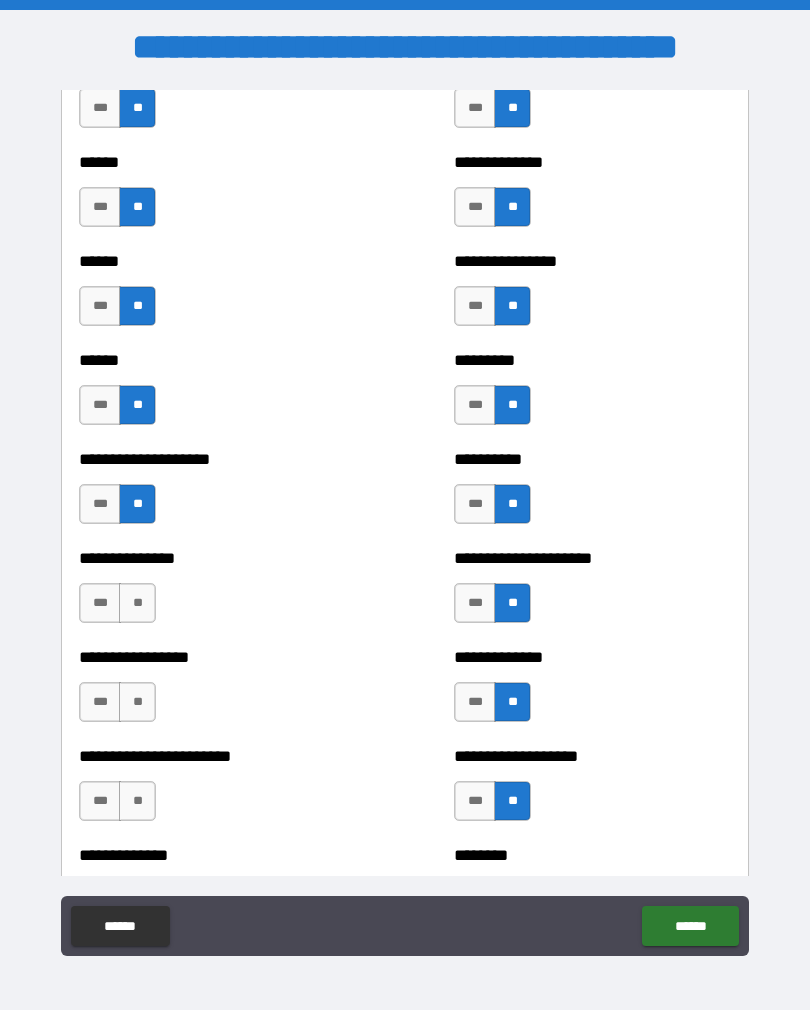 click on "**" at bounding box center (137, 603) 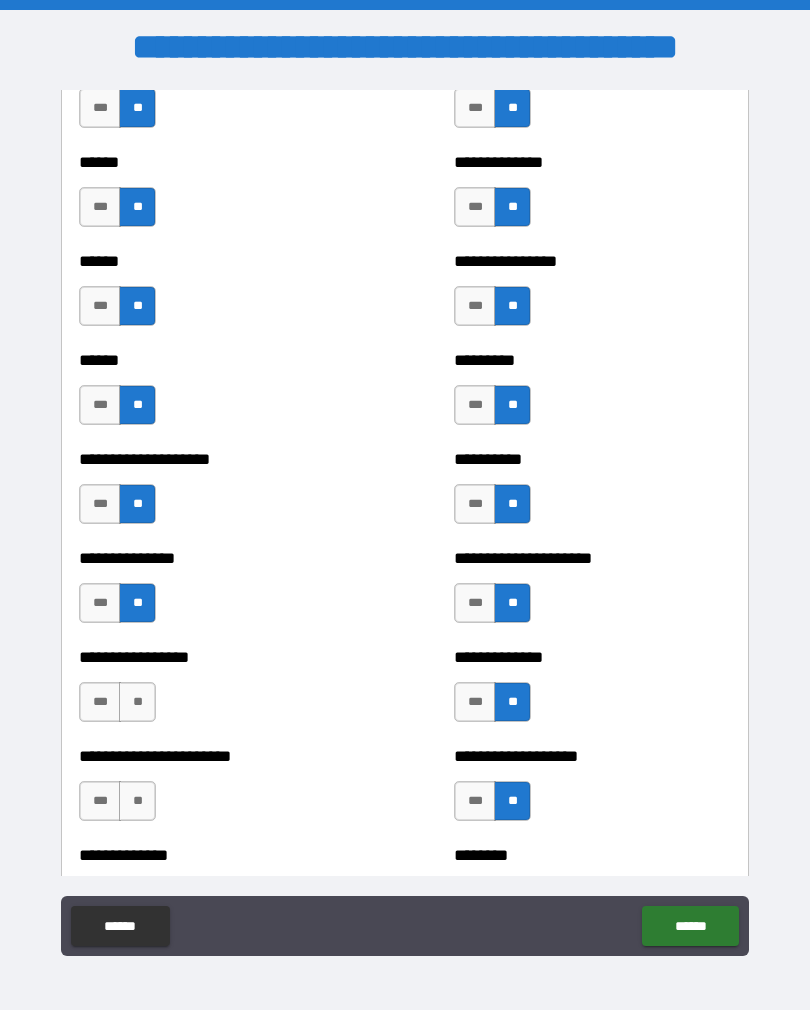 click on "**" at bounding box center (137, 702) 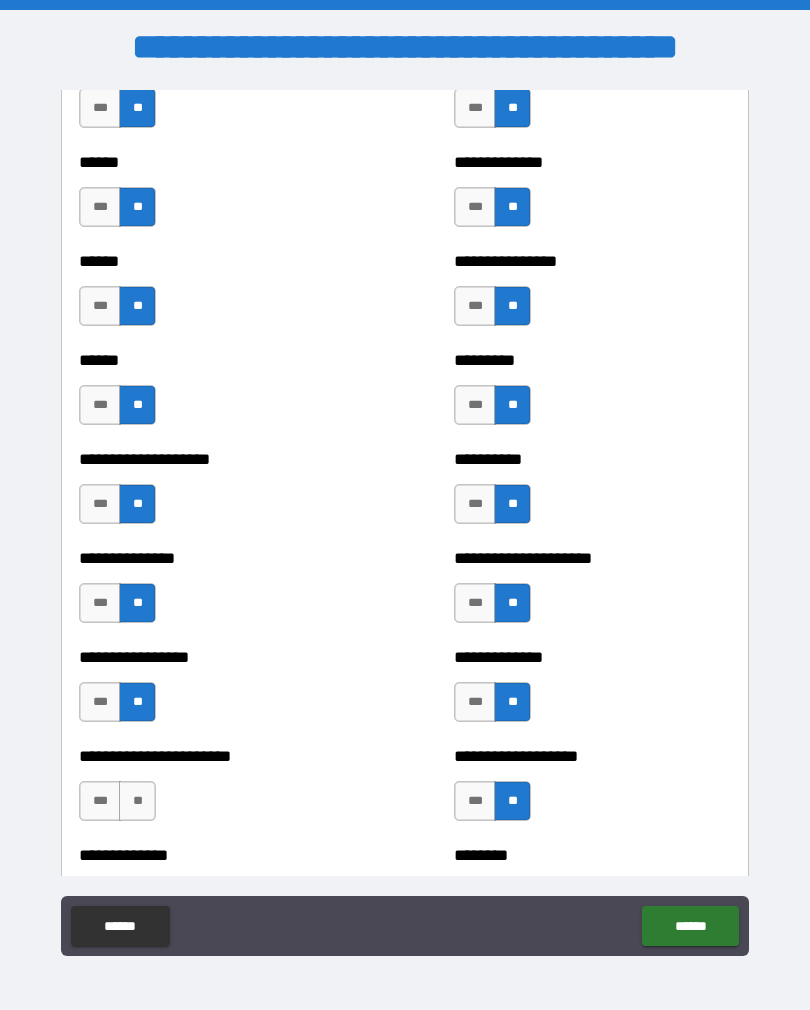 click on "**" at bounding box center (137, 801) 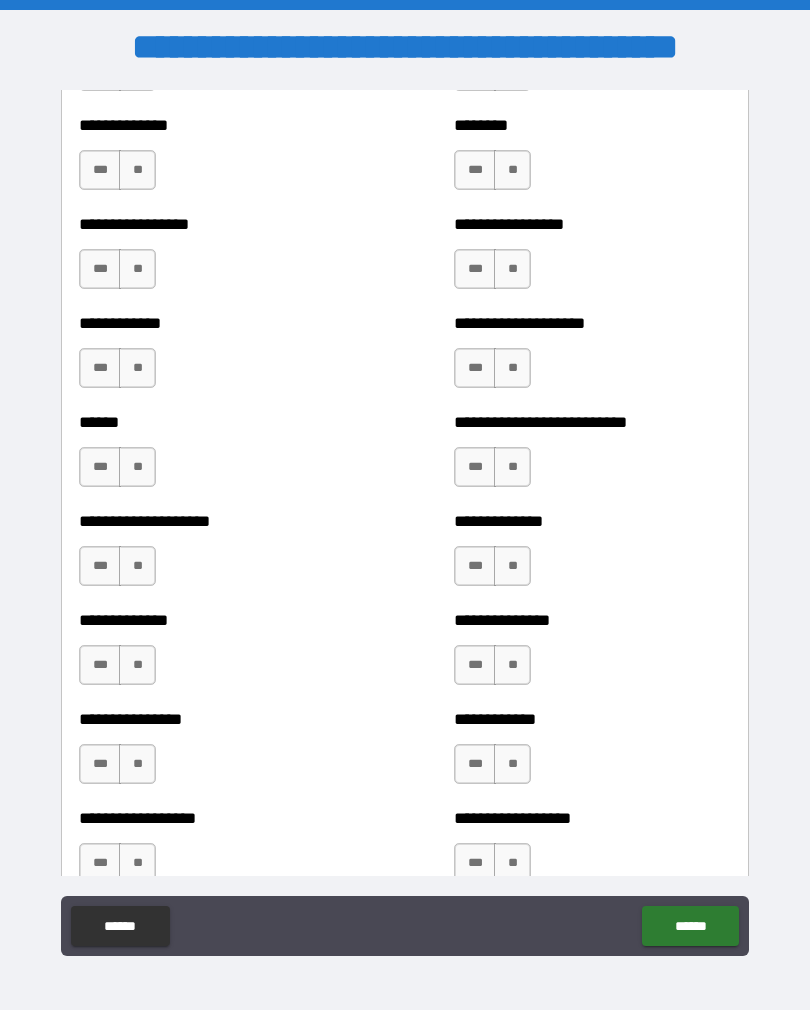 scroll, scrollTop: 3825, scrollLeft: 0, axis: vertical 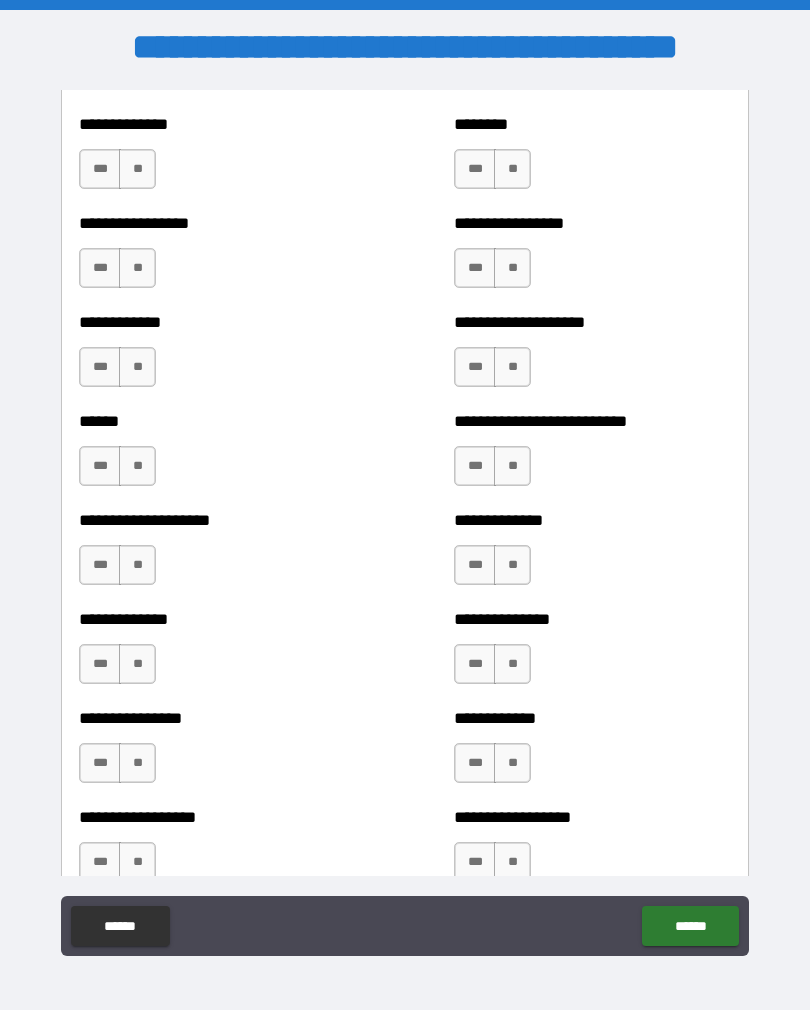 click on "**" at bounding box center [137, 169] 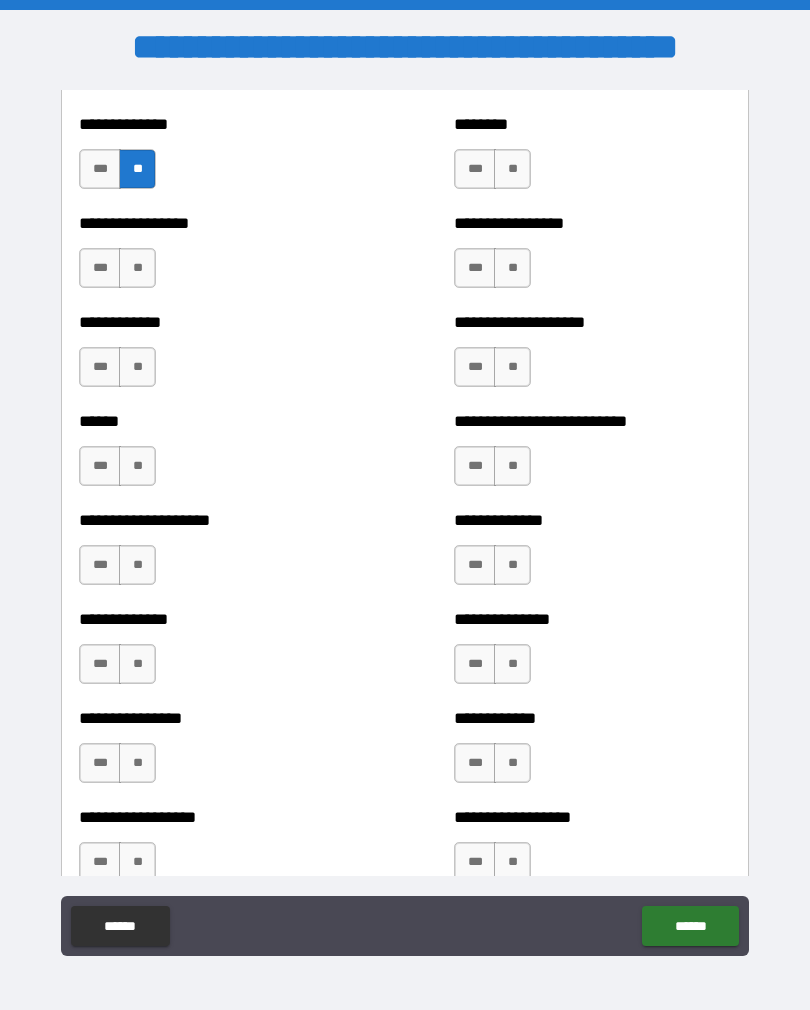 click on "**" at bounding box center (137, 268) 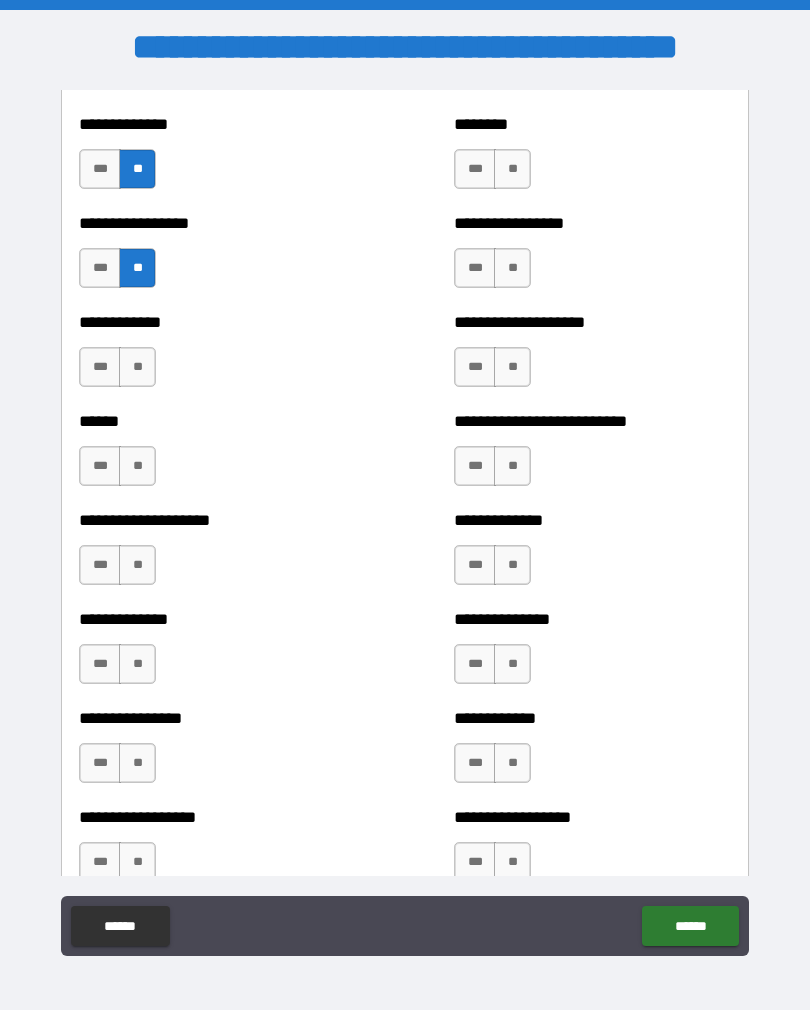 click on "**" at bounding box center [137, 367] 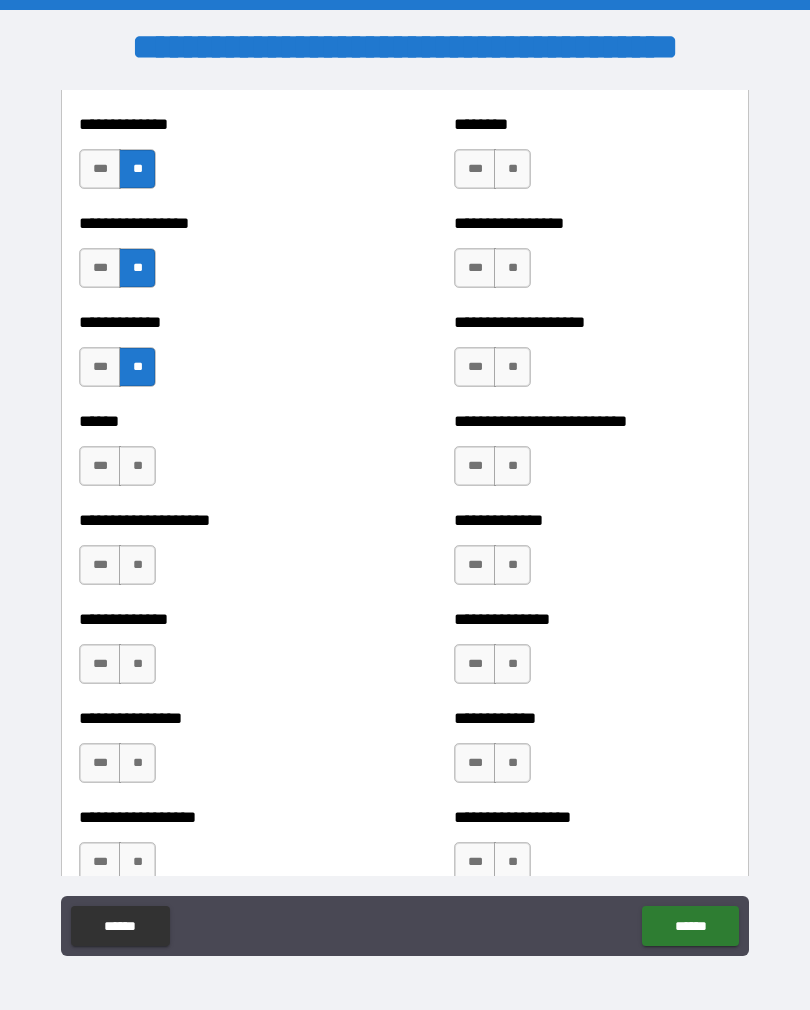 click on "**" at bounding box center (137, 466) 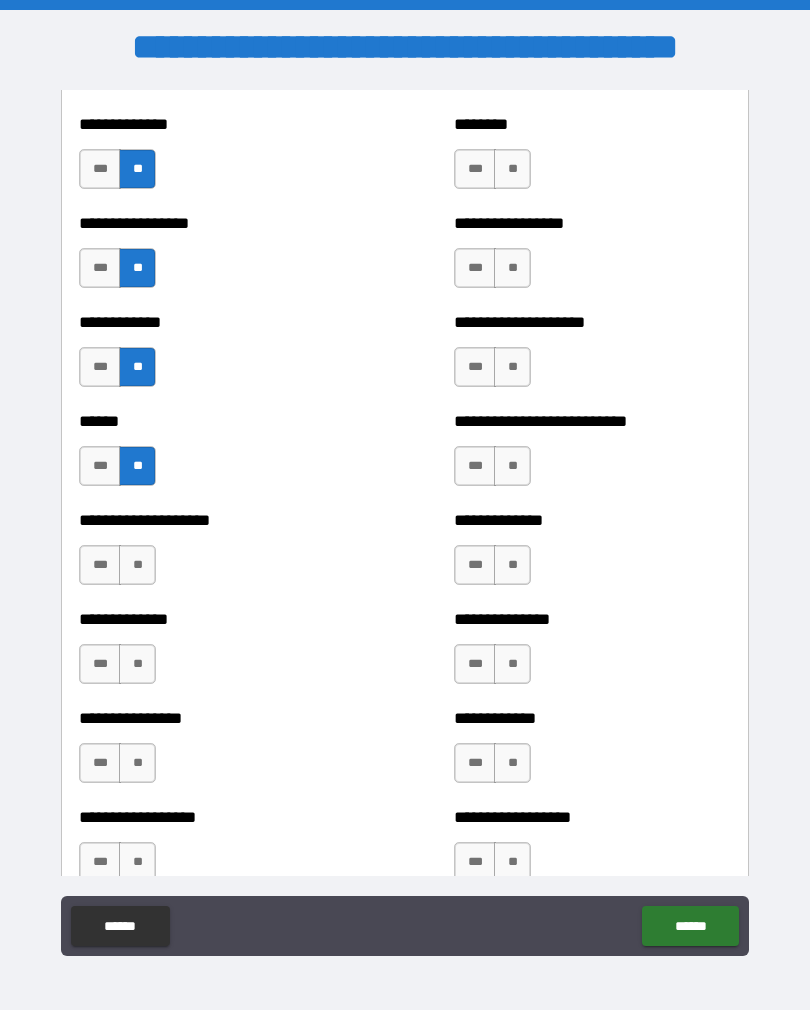 click on "**" at bounding box center (137, 565) 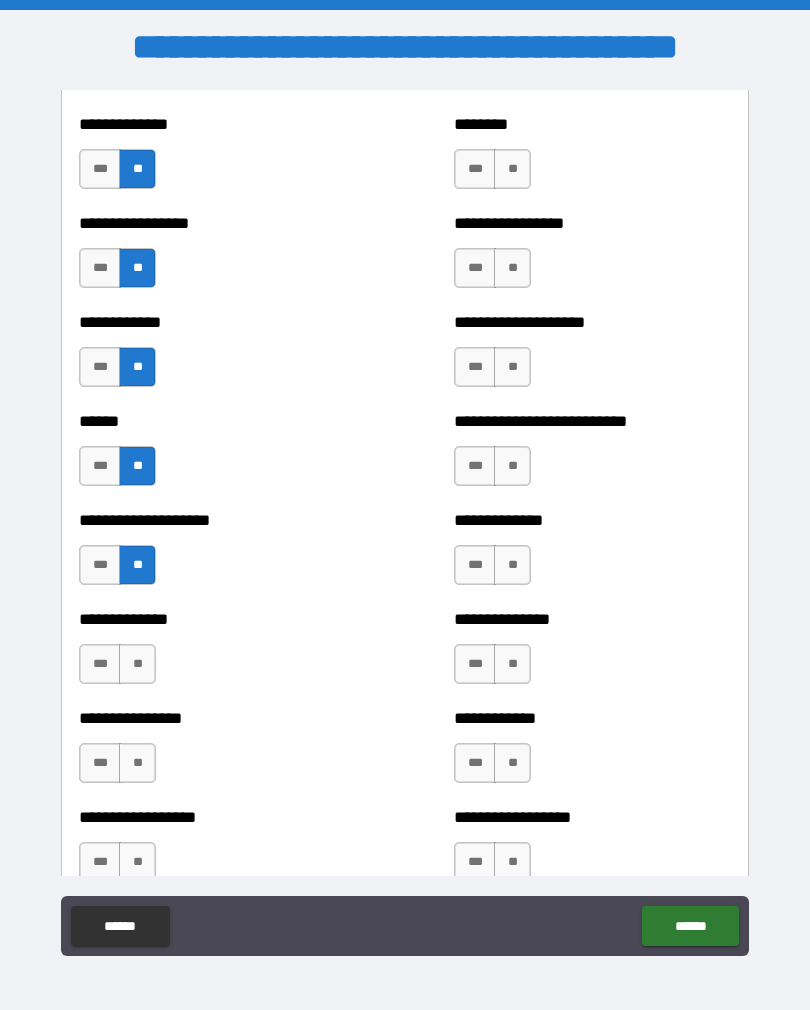 click on "**" at bounding box center [137, 664] 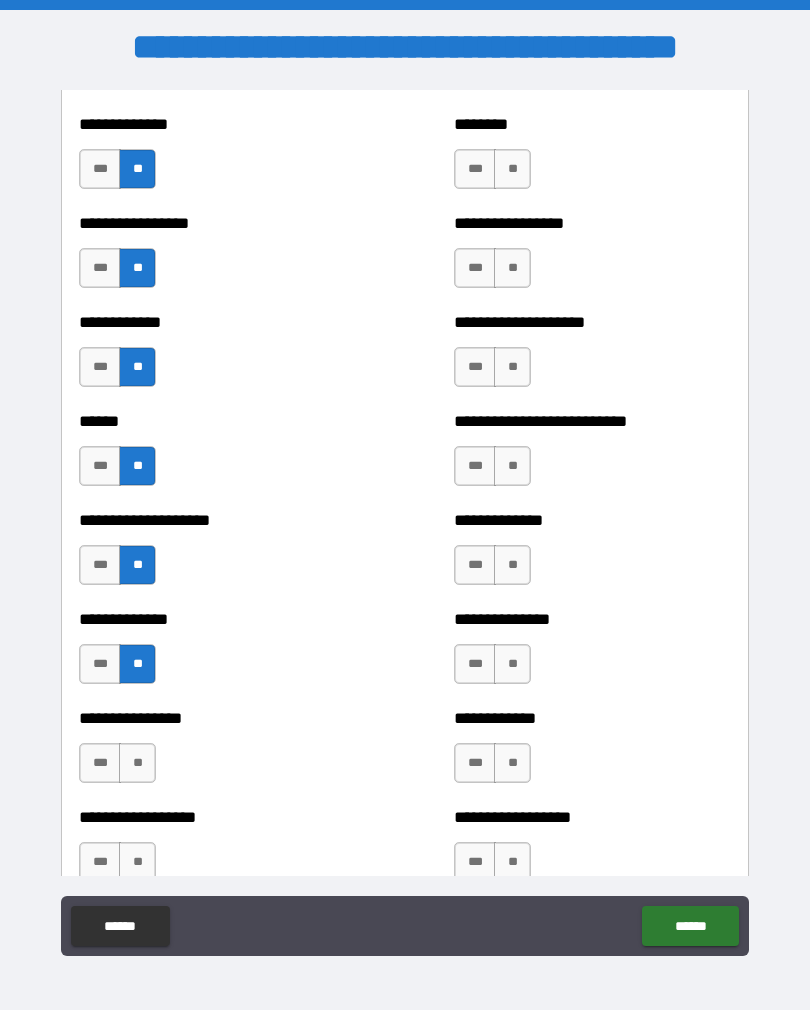 click on "**" at bounding box center [137, 763] 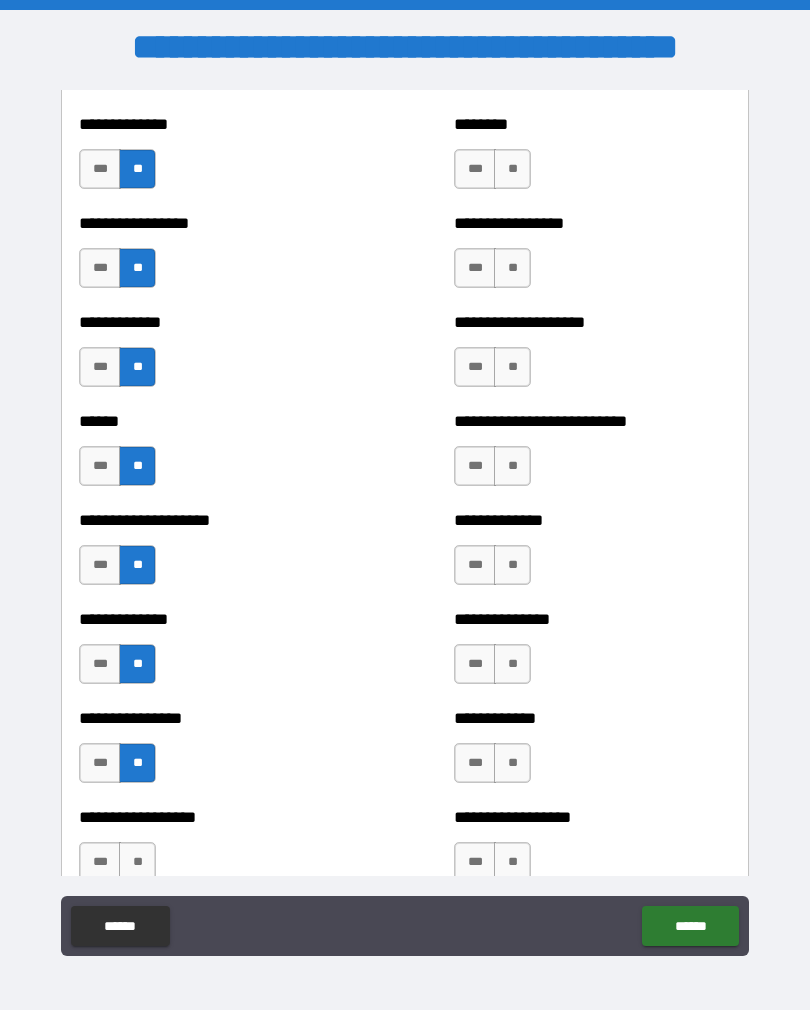 click on "**" at bounding box center (137, 862) 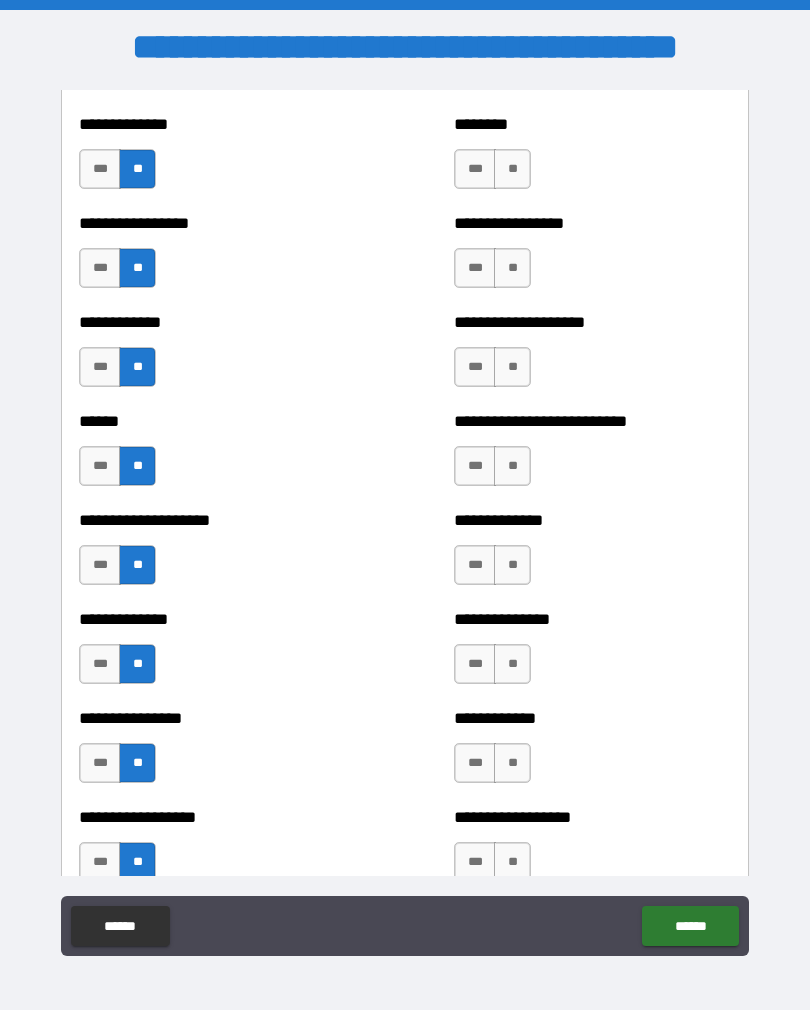 click on "**" at bounding box center [512, 169] 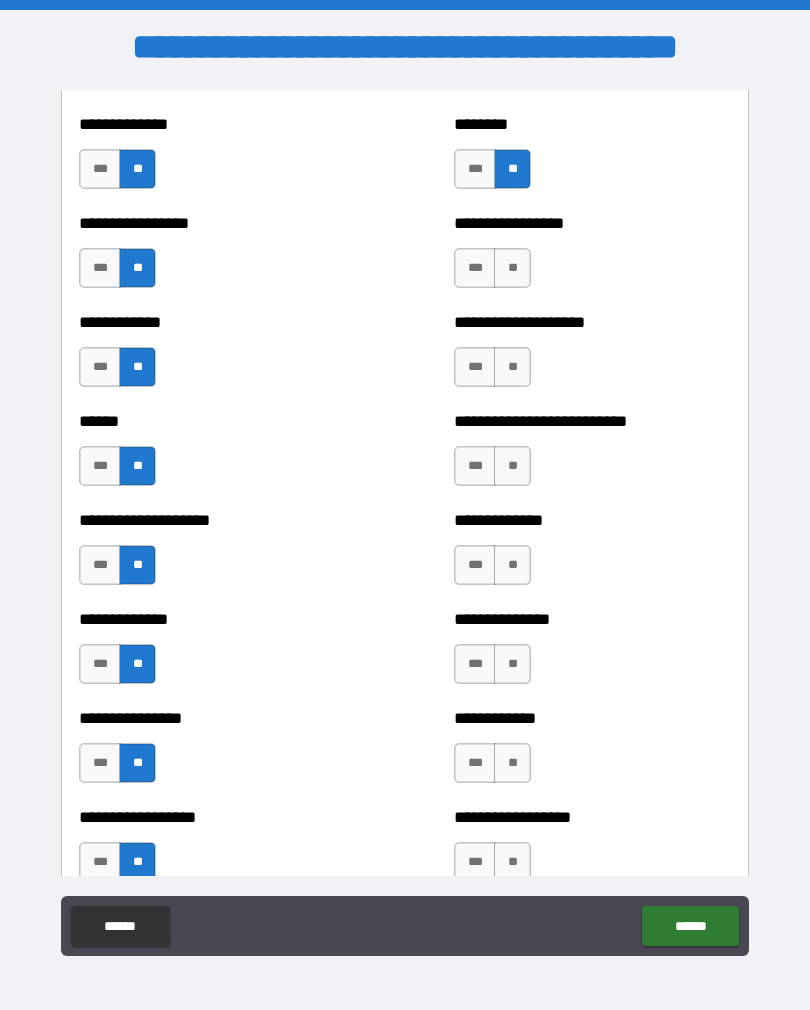 click on "**" at bounding box center [512, 268] 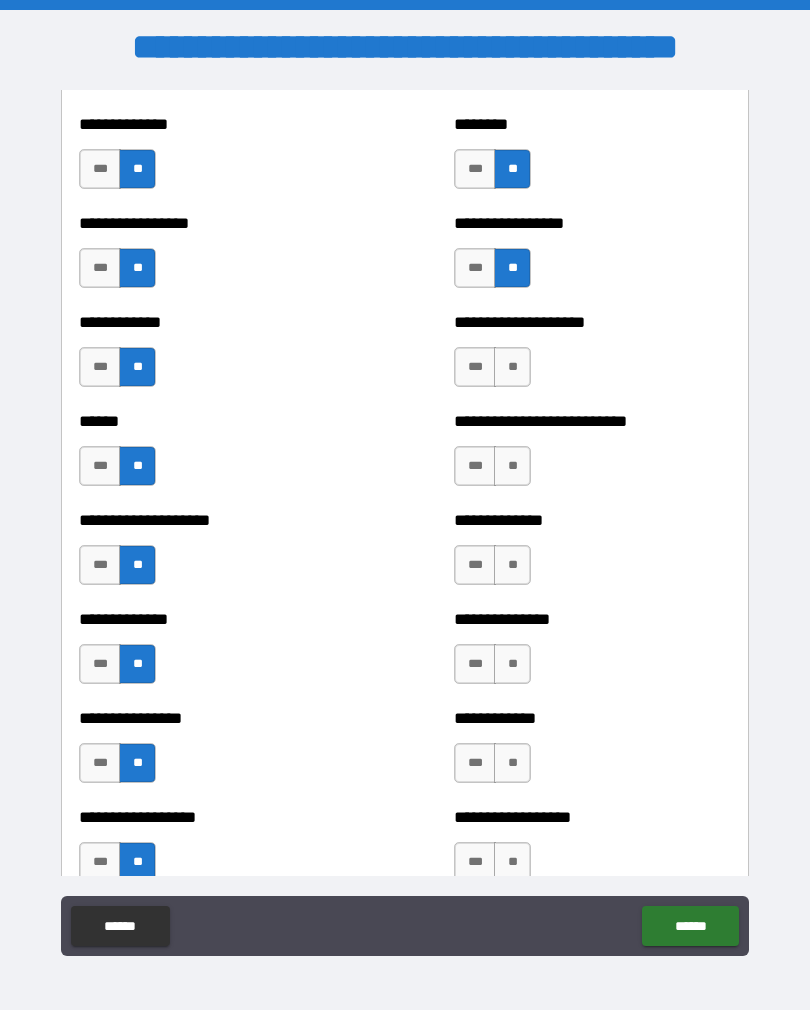 click on "**" at bounding box center (512, 367) 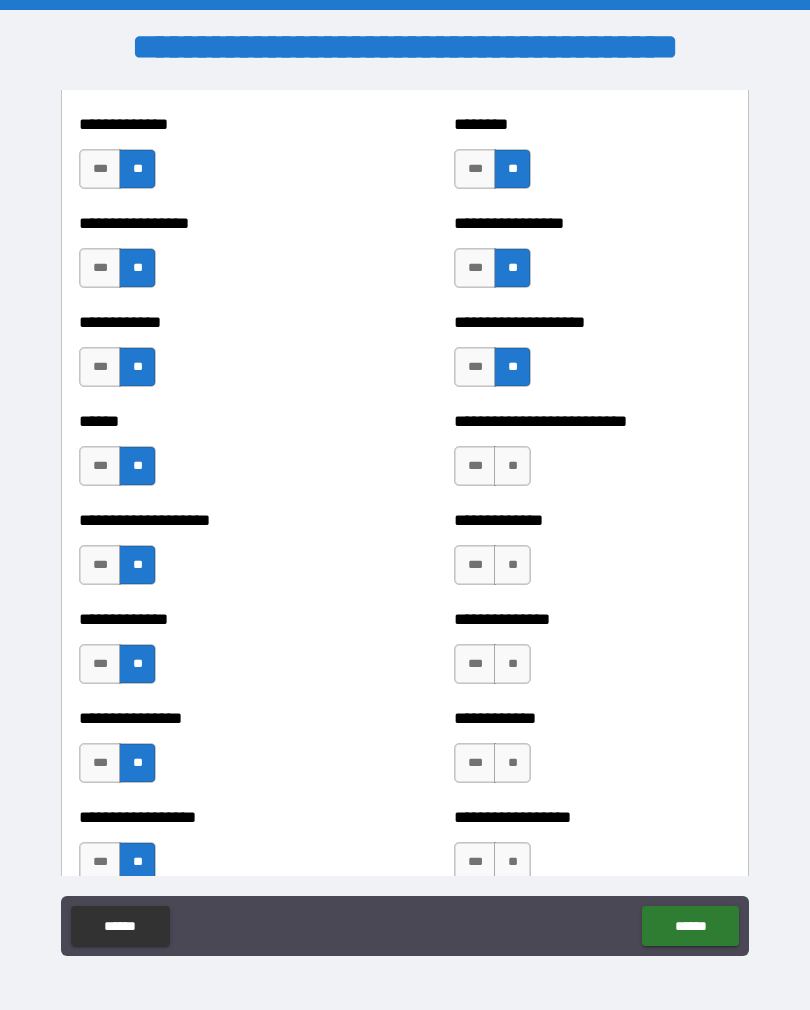click on "**" at bounding box center (512, 466) 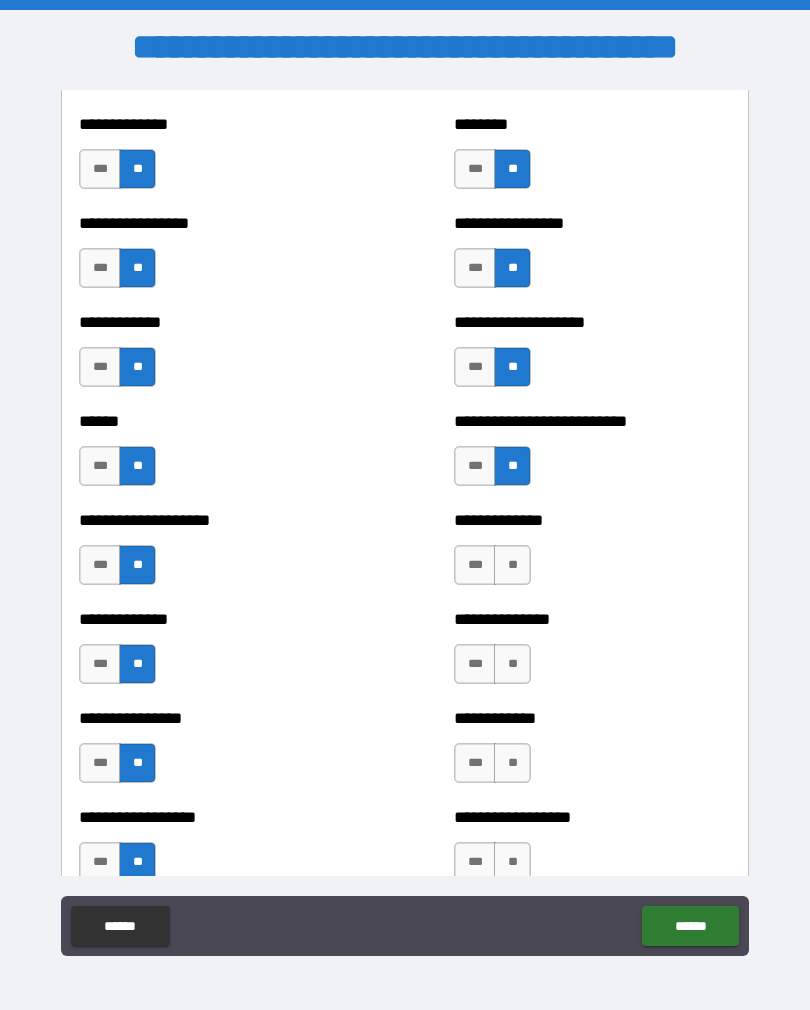 click on "**" at bounding box center (512, 565) 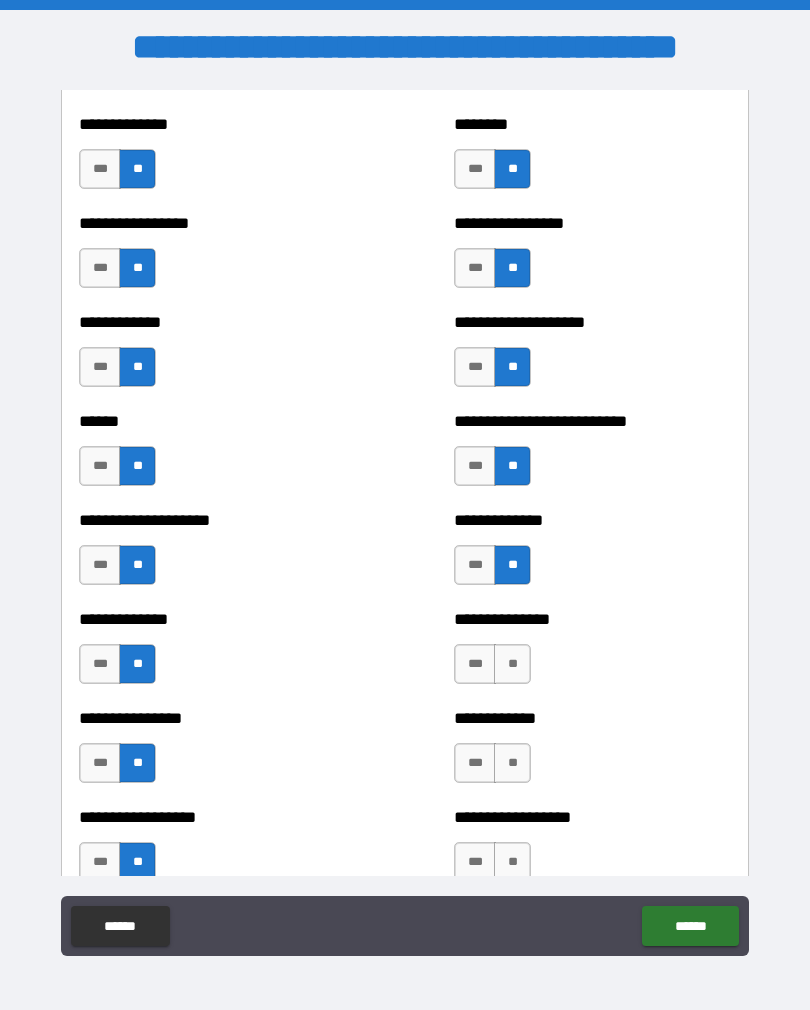 click on "**" at bounding box center (512, 664) 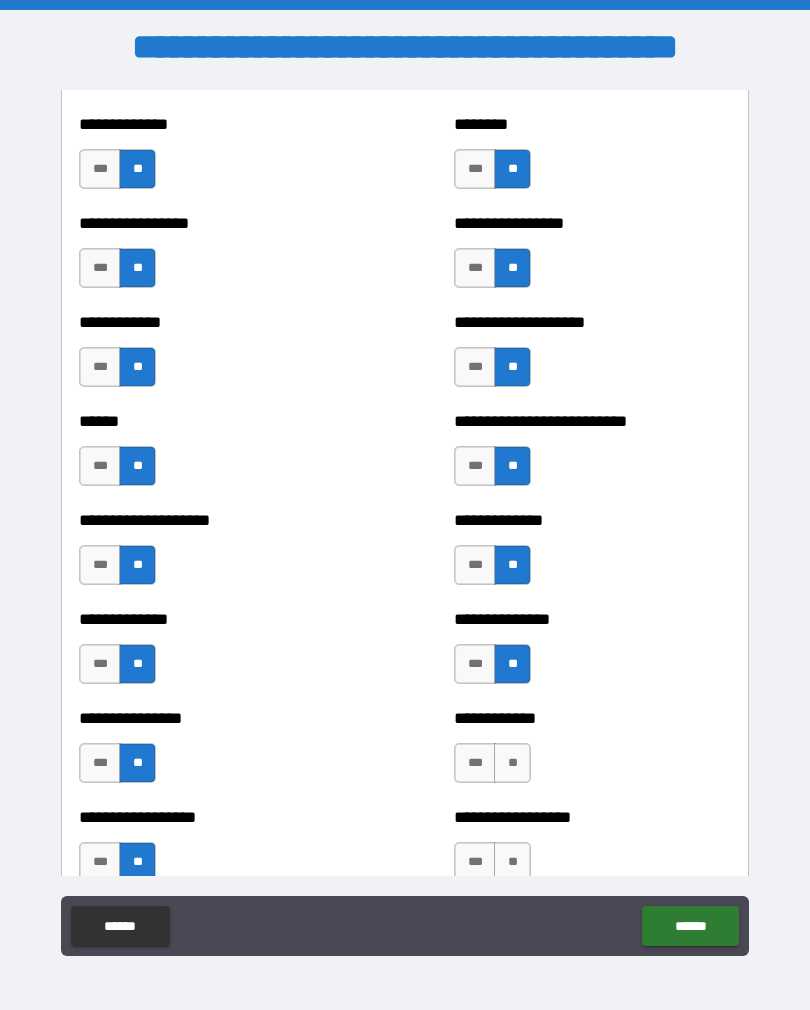 click on "**" at bounding box center [512, 763] 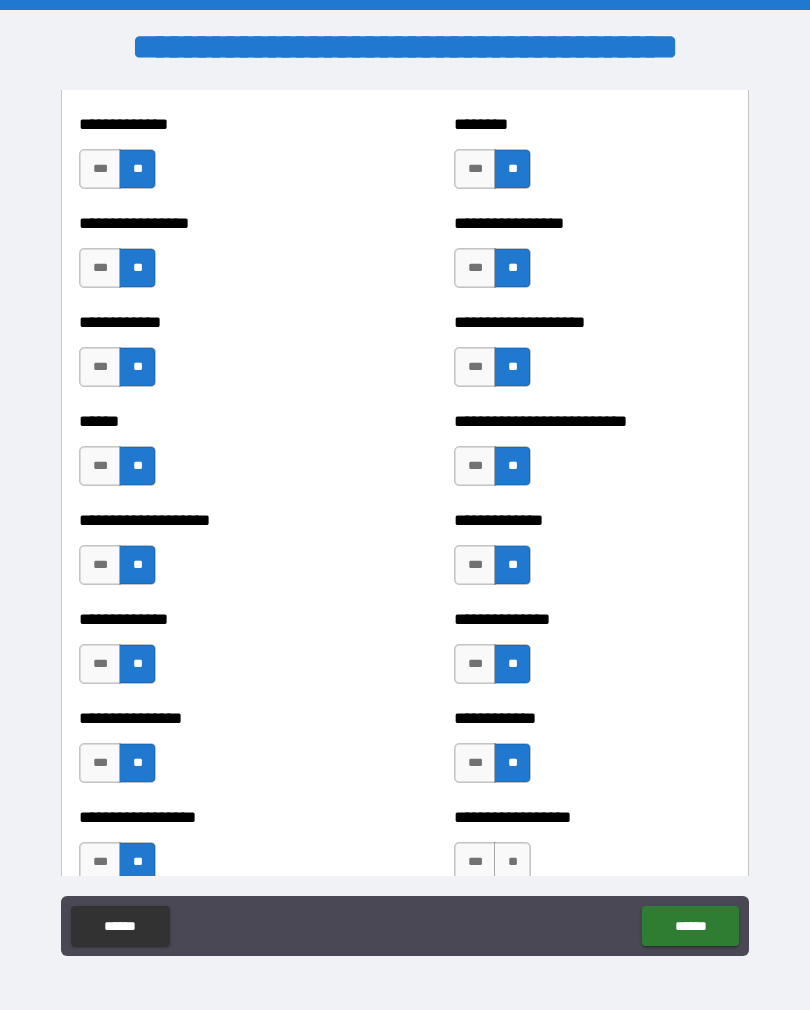 click on "**" at bounding box center (512, 862) 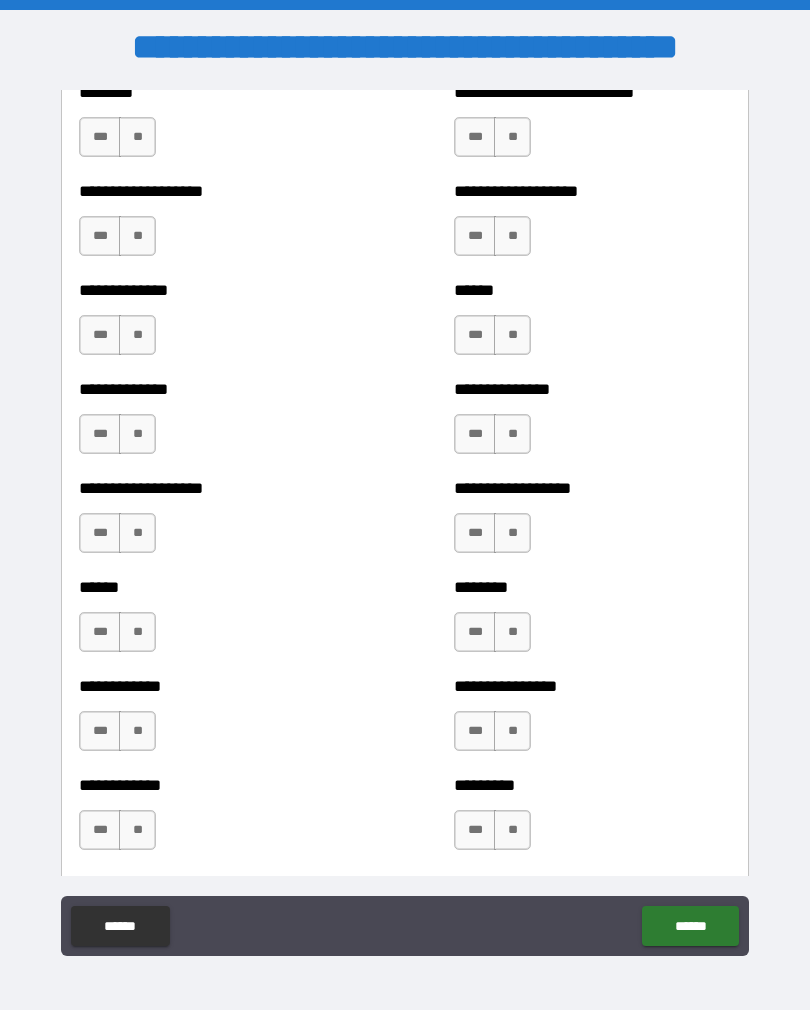 scroll, scrollTop: 4655, scrollLeft: 0, axis: vertical 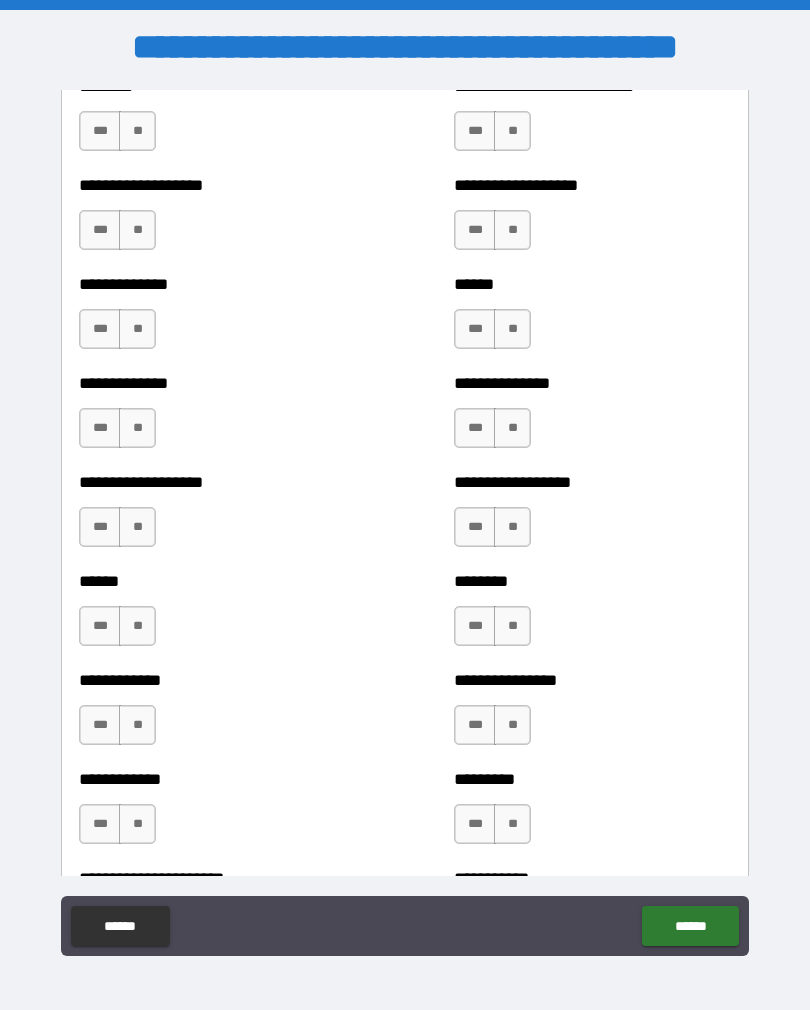 click on "**" at bounding box center (137, 131) 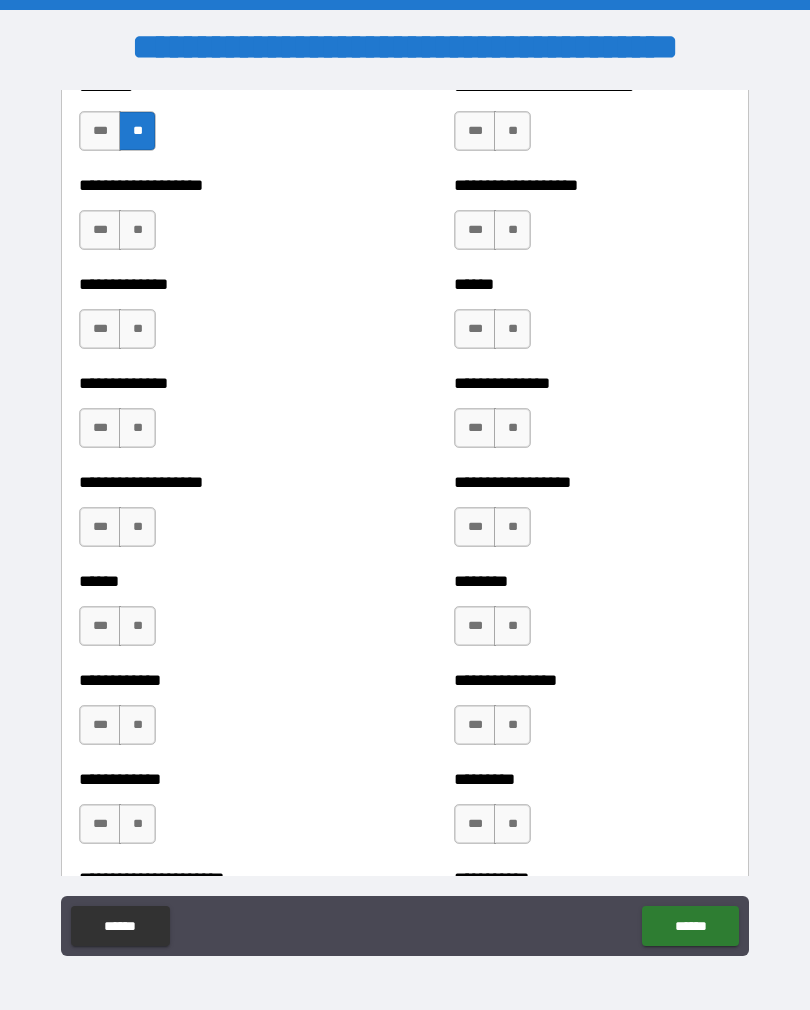 click on "**" at bounding box center (512, 131) 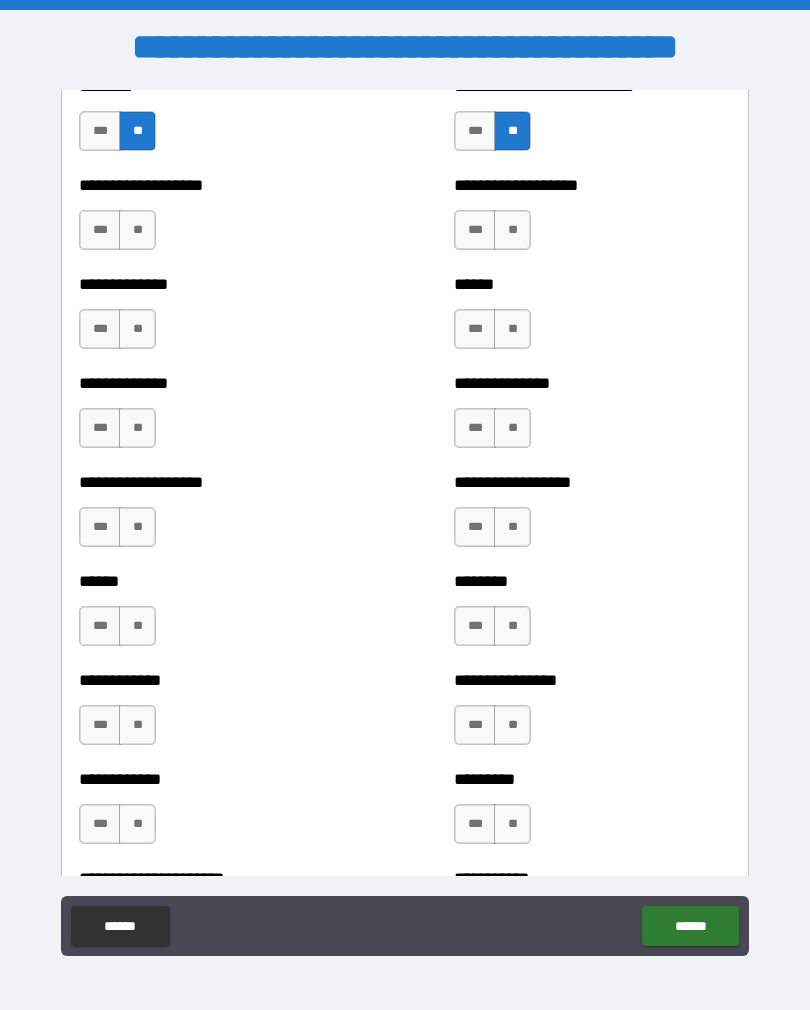 click on "**" at bounding box center (137, 230) 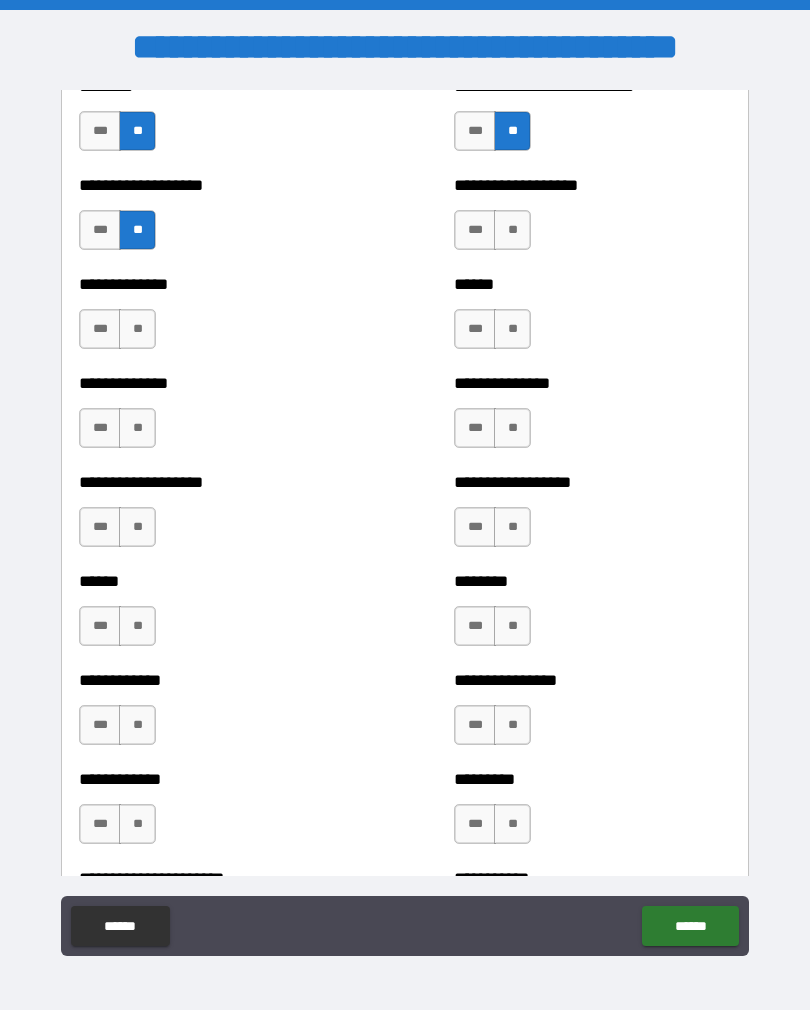 click on "**" at bounding box center (512, 230) 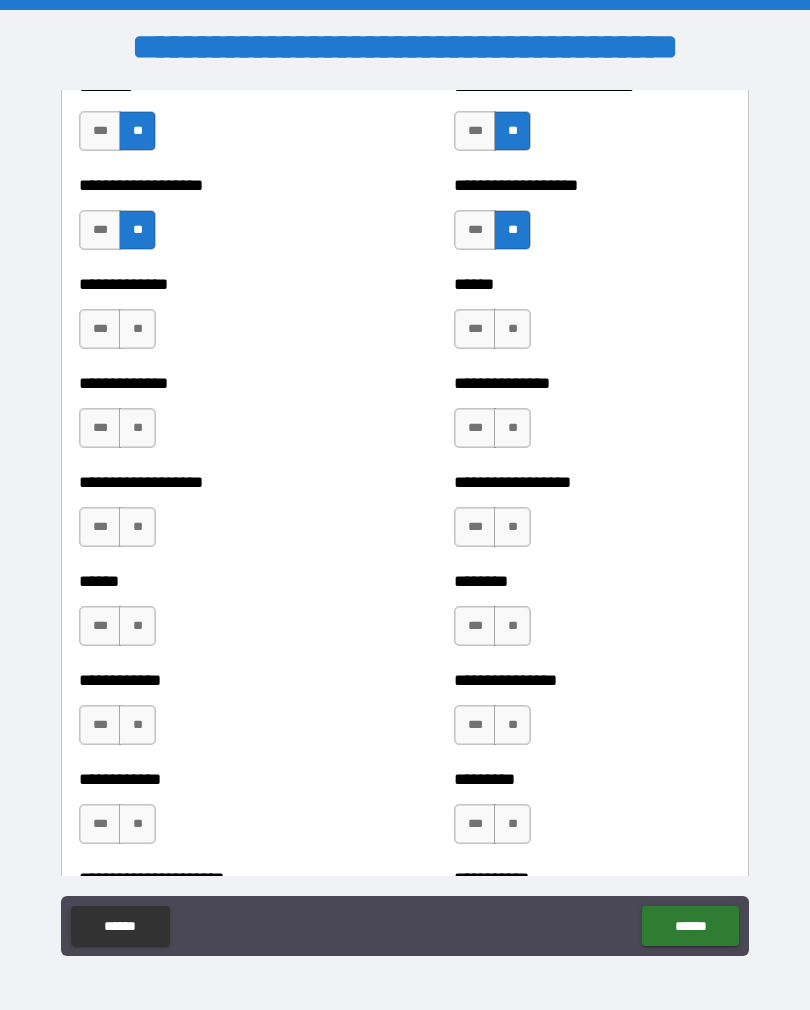 click on "**" at bounding box center (137, 329) 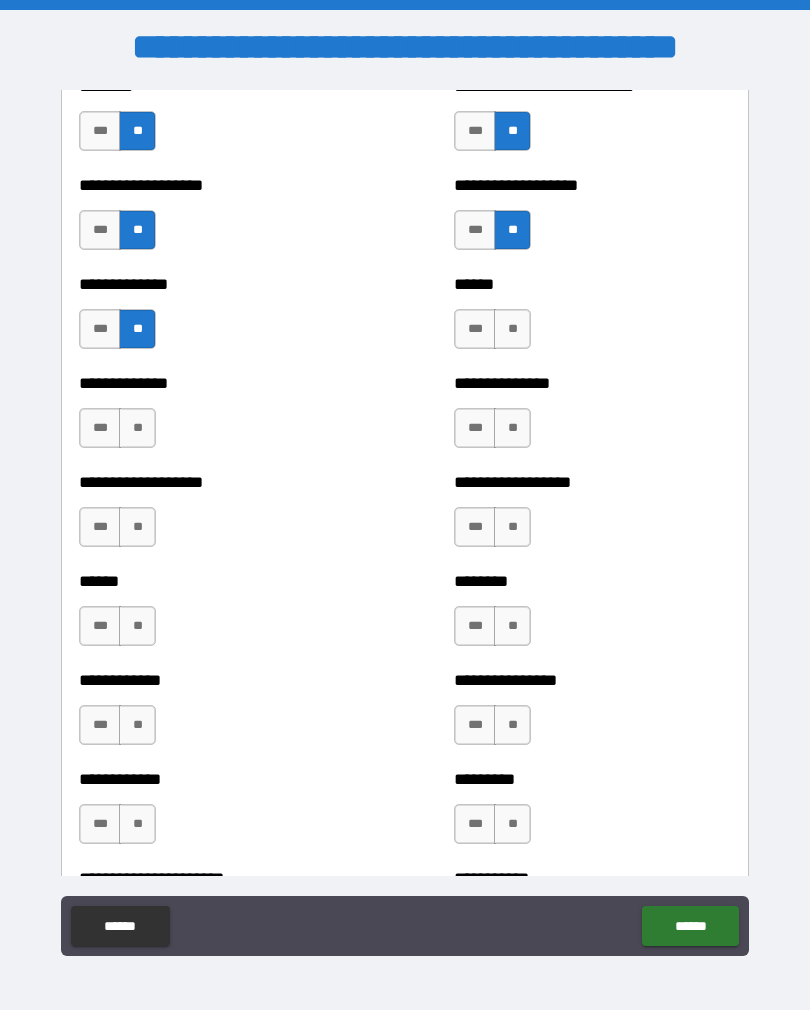 click on "**" at bounding box center [512, 329] 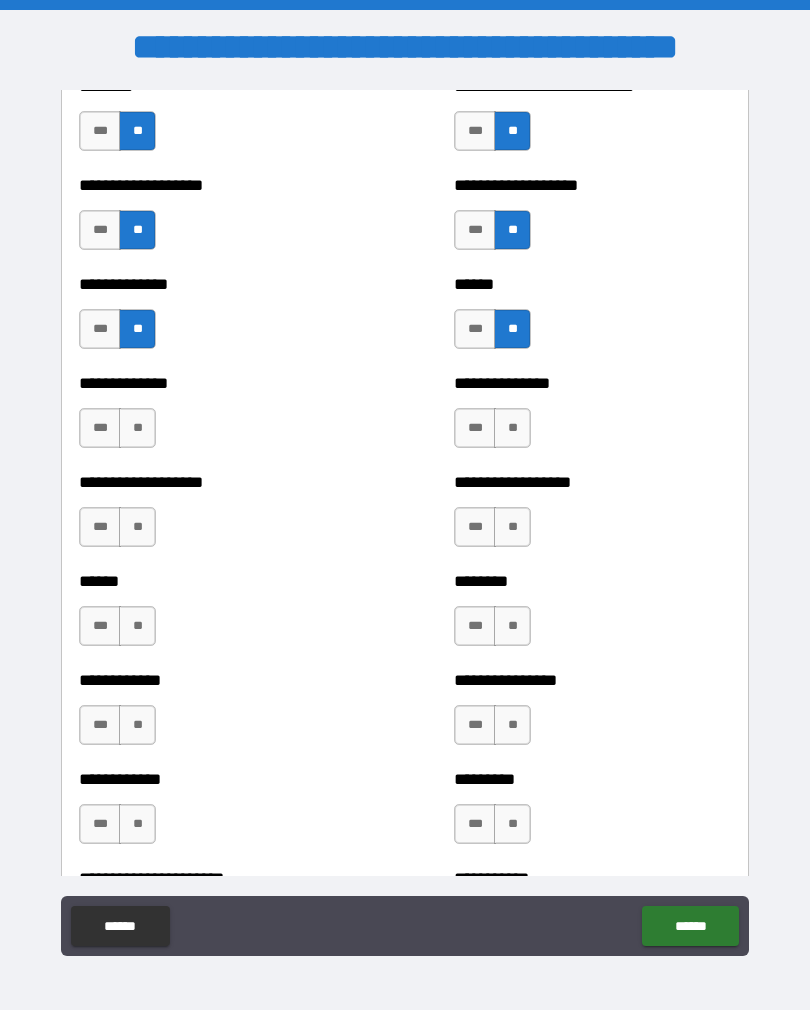 click on "**" at bounding box center [137, 428] 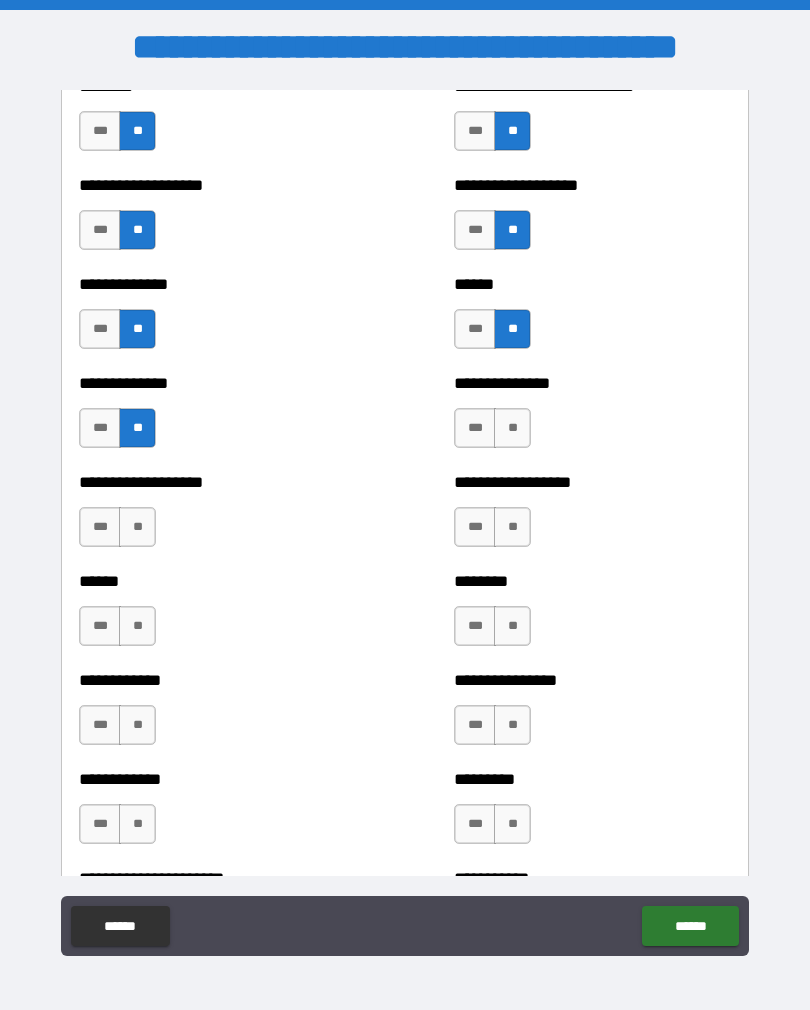 click on "**" at bounding box center [512, 428] 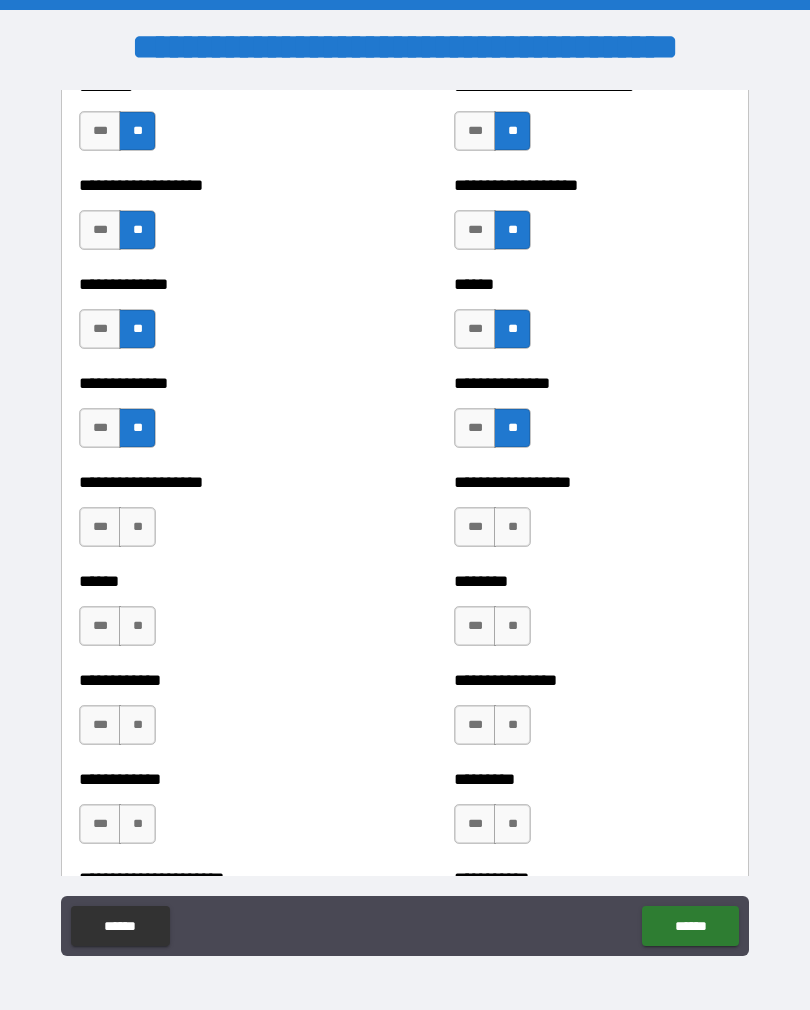 click on "**" at bounding box center (137, 527) 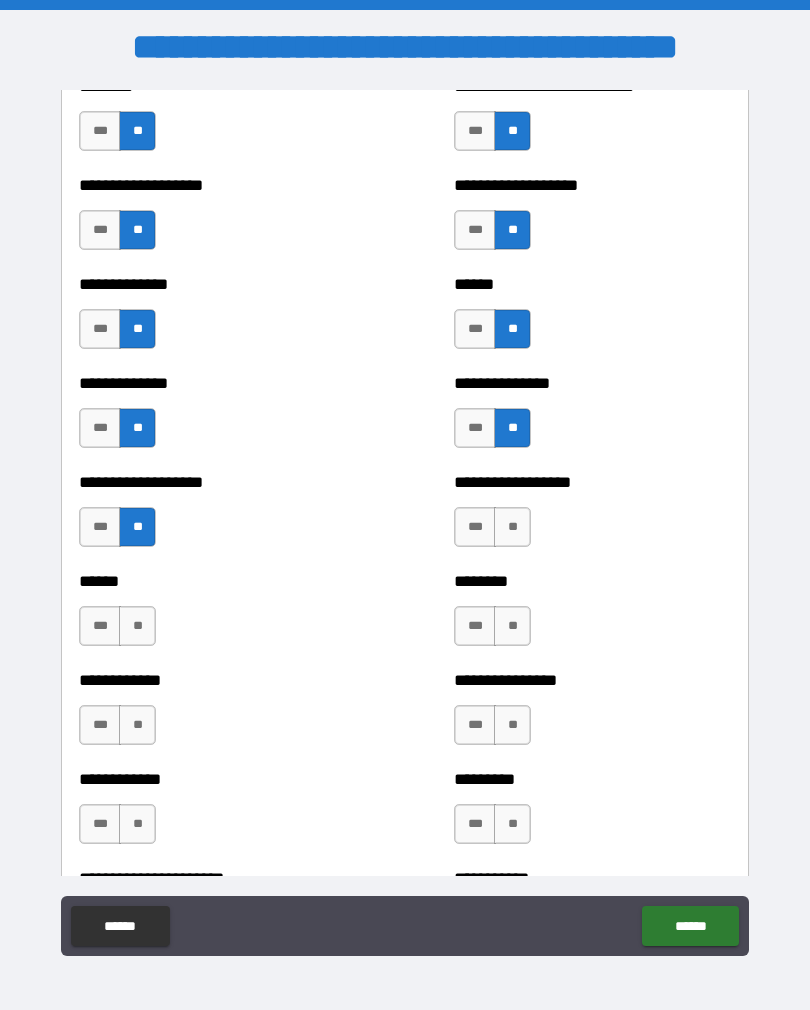 click on "**" at bounding box center [512, 527] 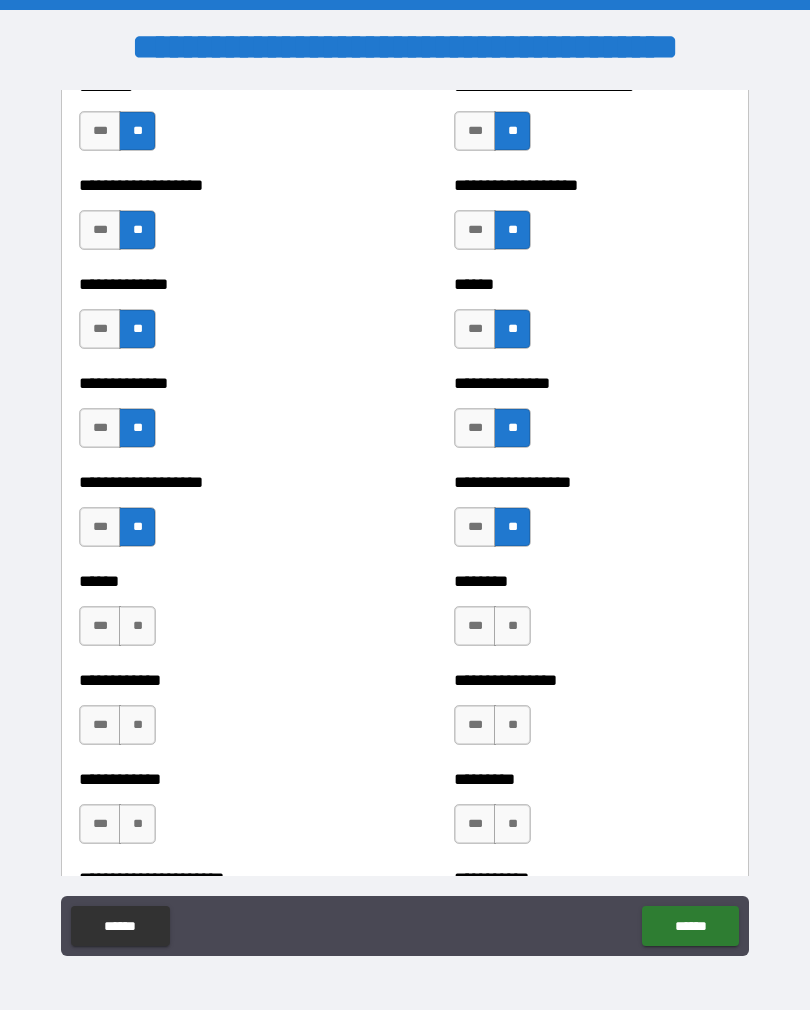 click on "**" at bounding box center [137, 626] 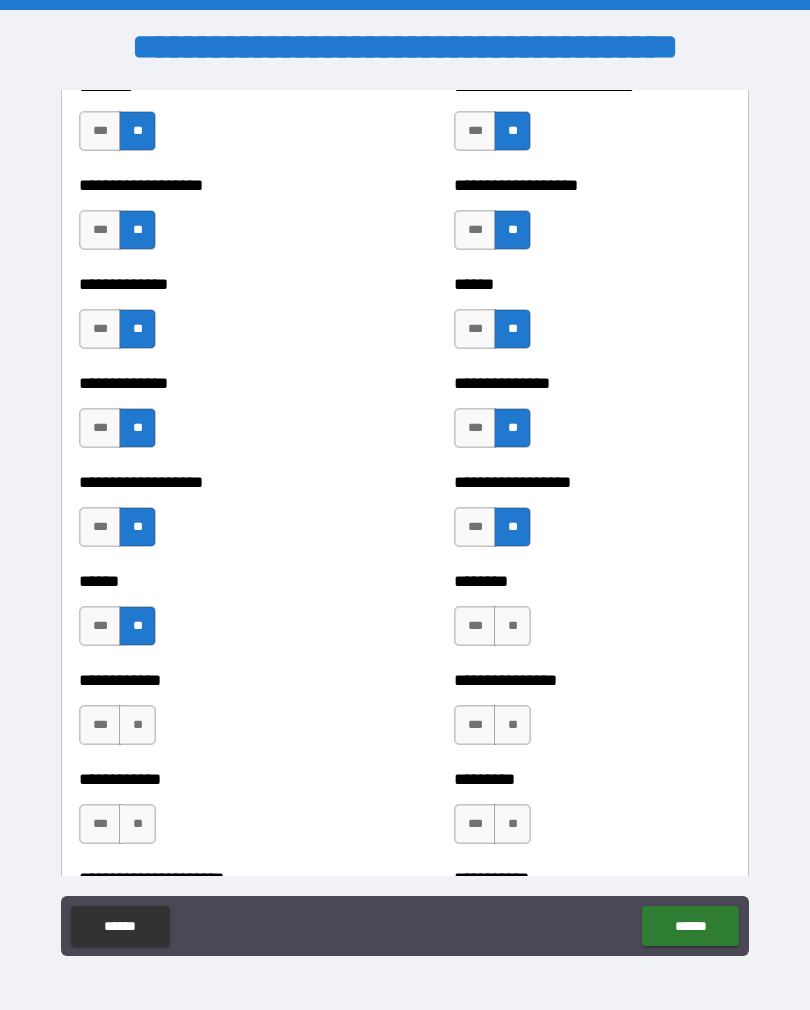 click on "**" at bounding box center [512, 626] 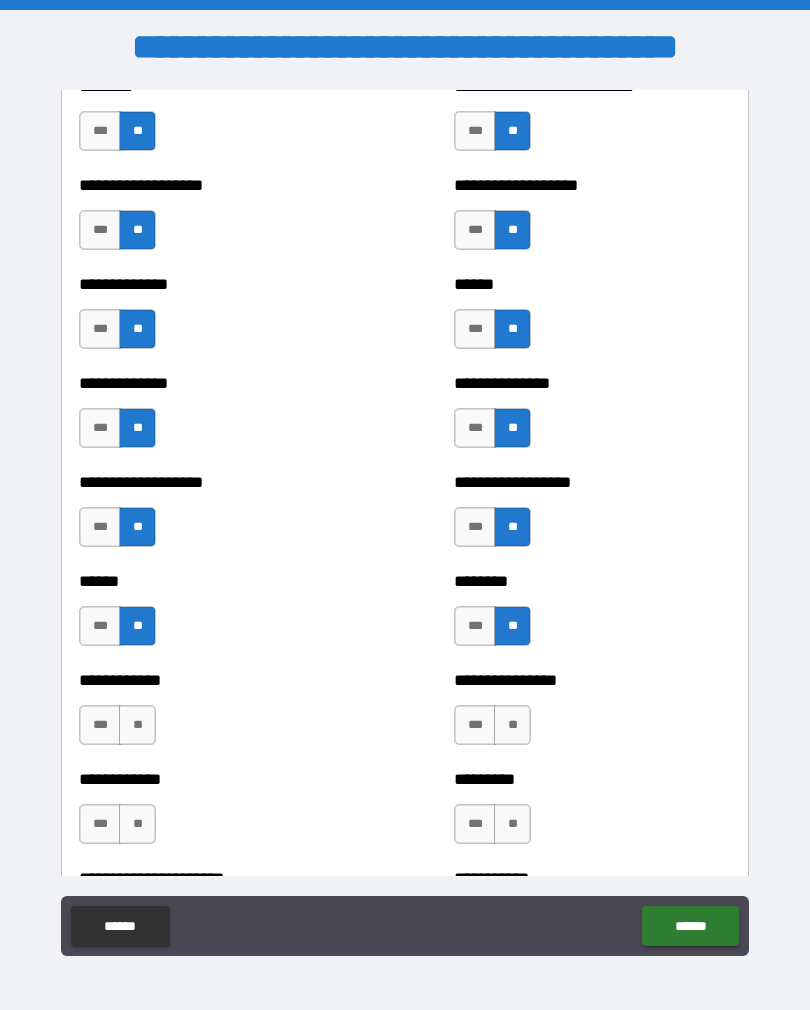 click on "**" at bounding box center (137, 725) 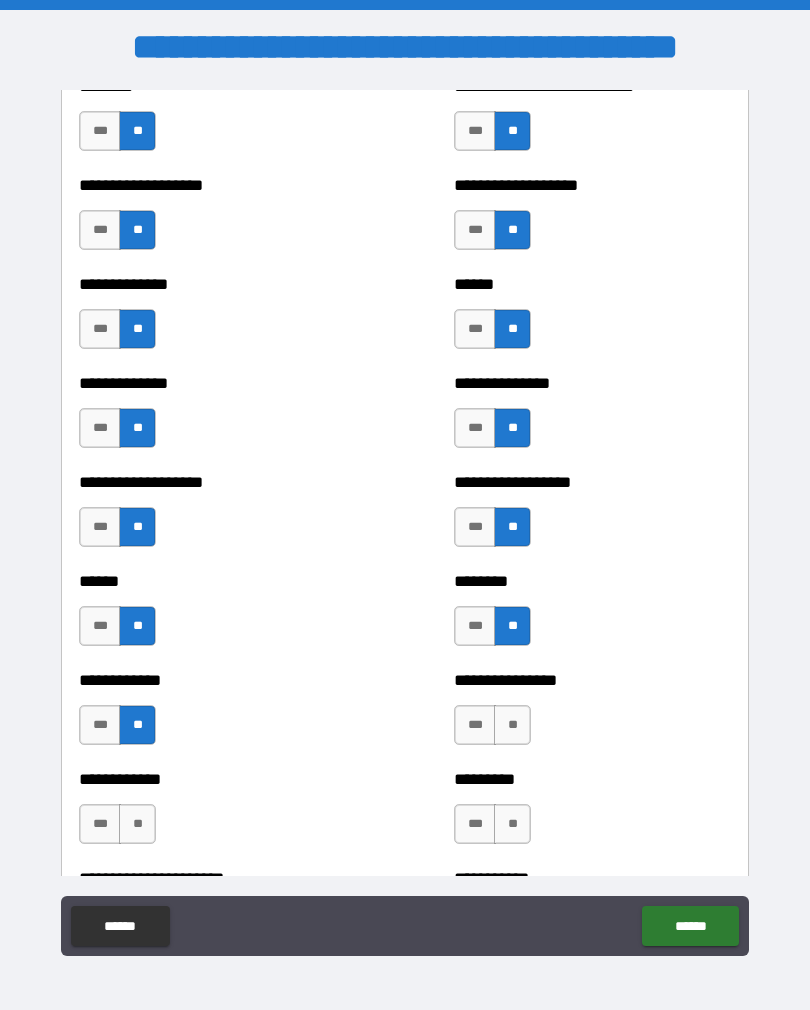 click on "**" at bounding box center (512, 725) 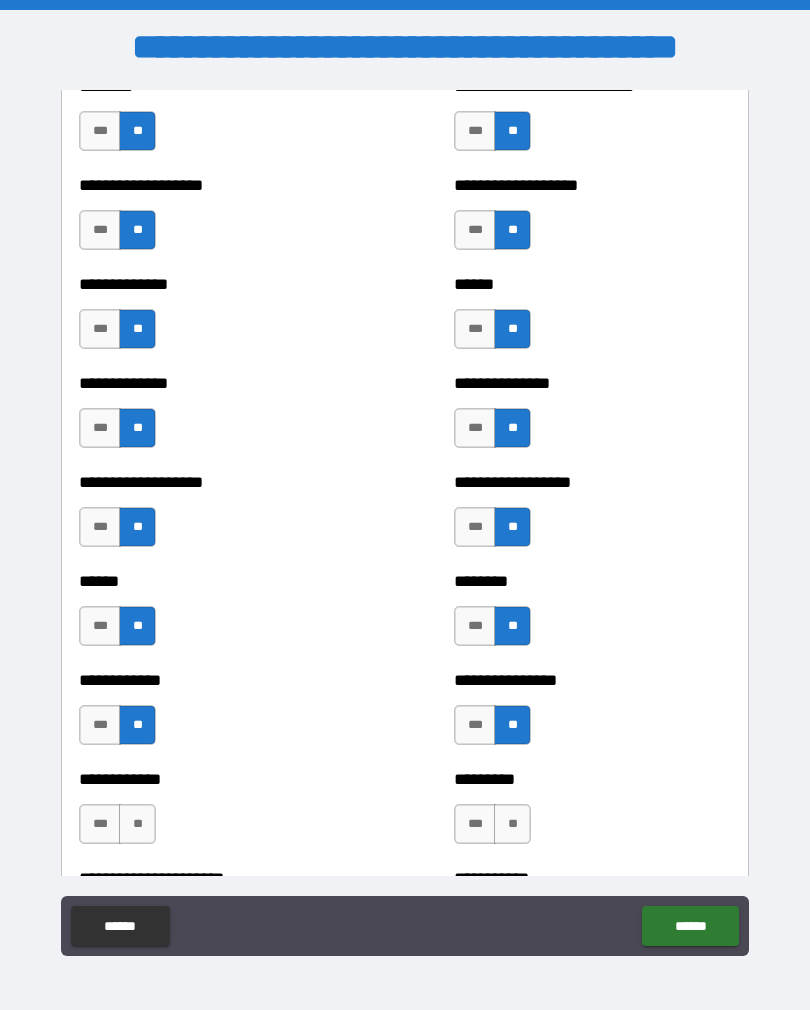 click on "**" at bounding box center [512, 824] 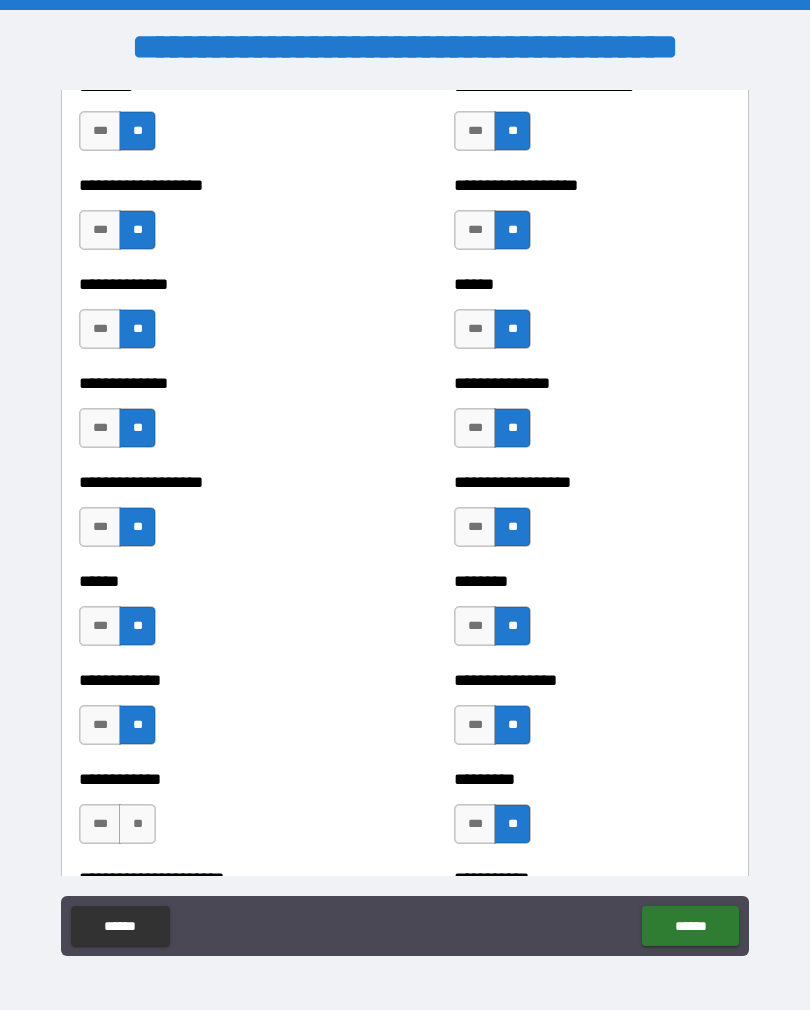 click on "**" at bounding box center [137, 824] 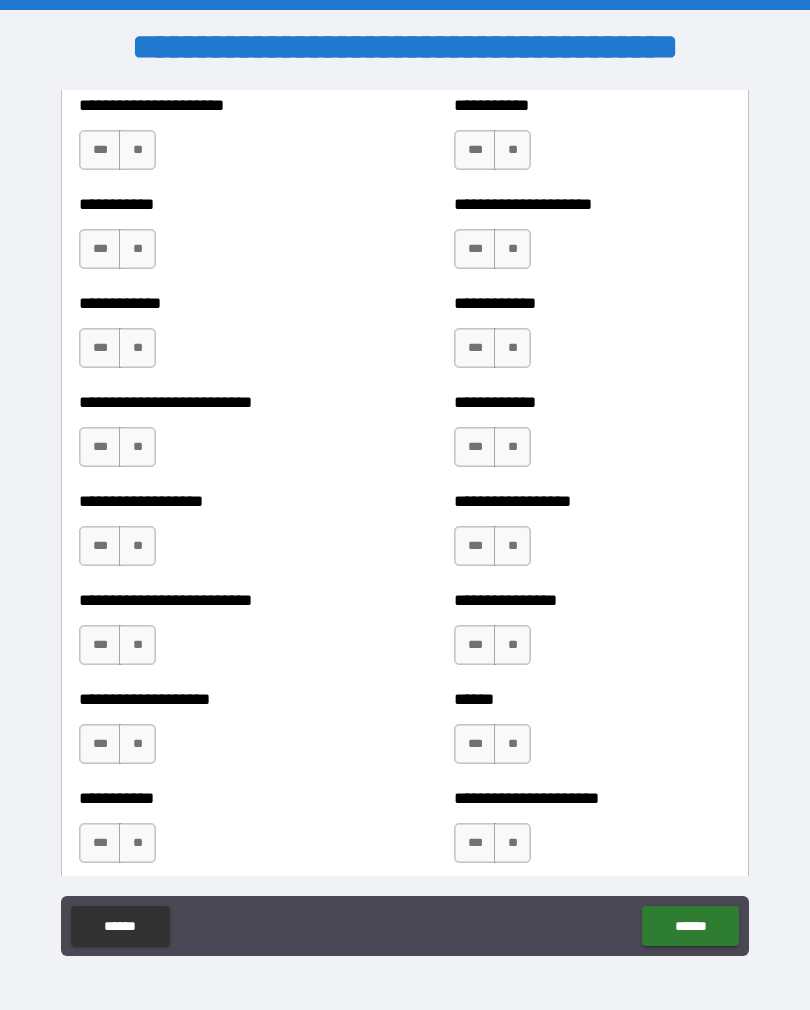 scroll, scrollTop: 5432, scrollLeft: 0, axis: vertical 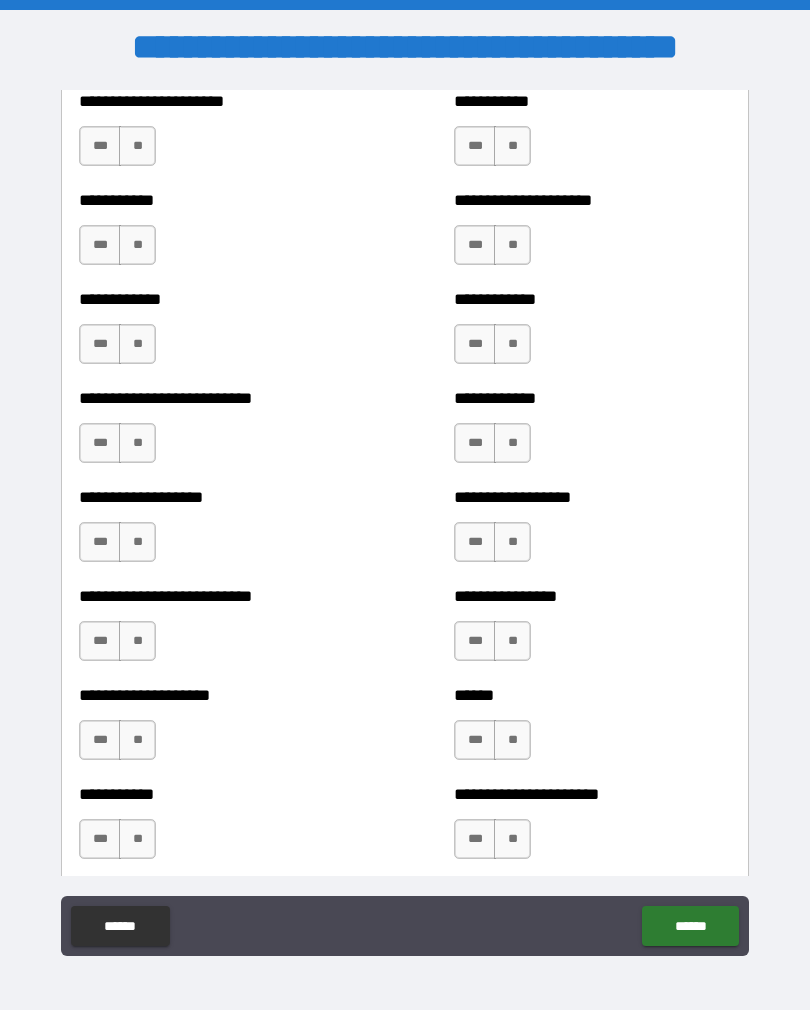 click on "**" at bounding box center (137, 146) 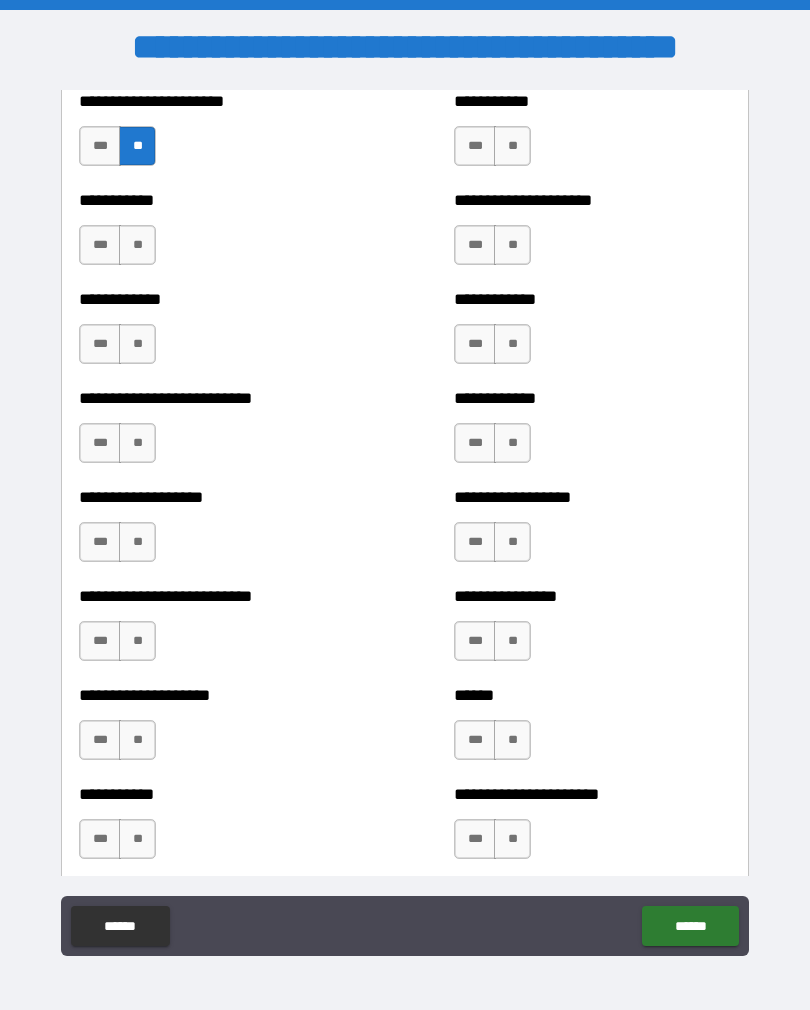 click on "**" at bounding box center [137, 245] 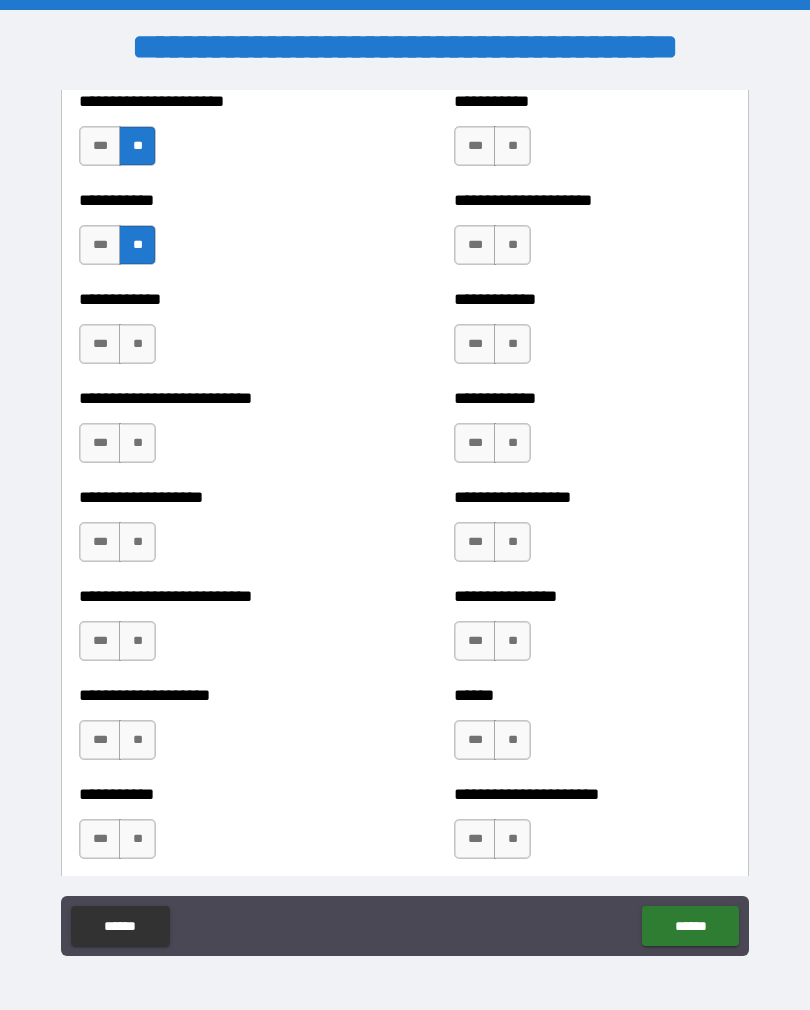 click on "**" at bounding box center [137, 344] 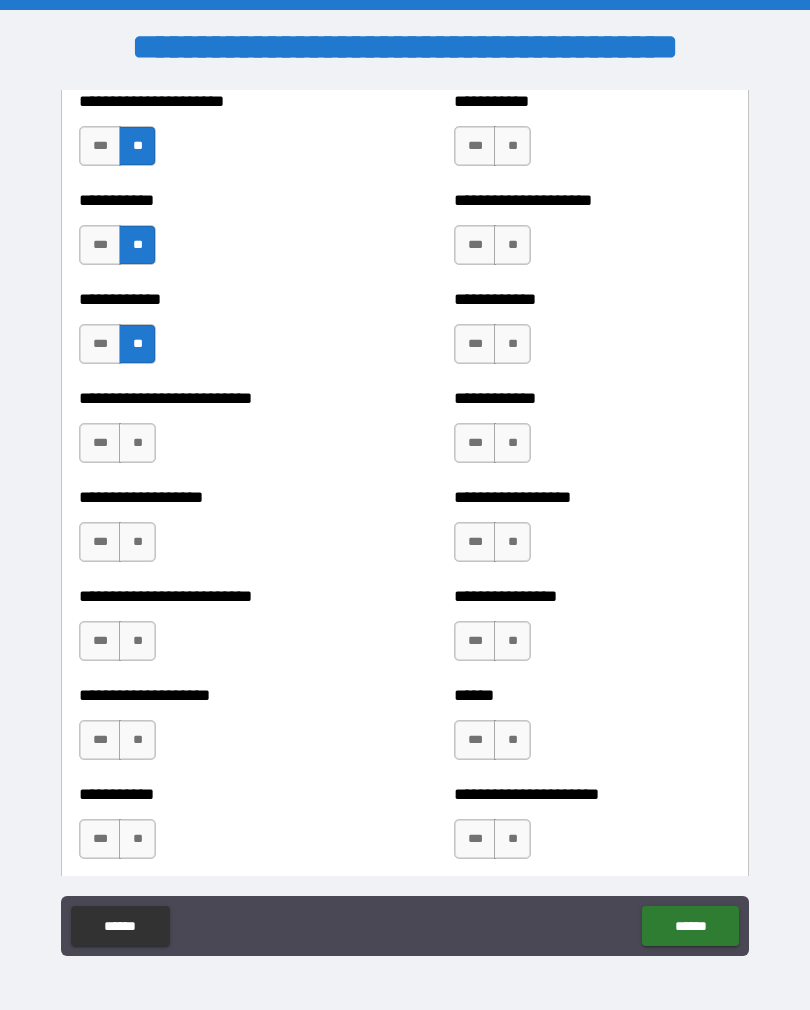 click on "**" at bounding box center [137, 443] 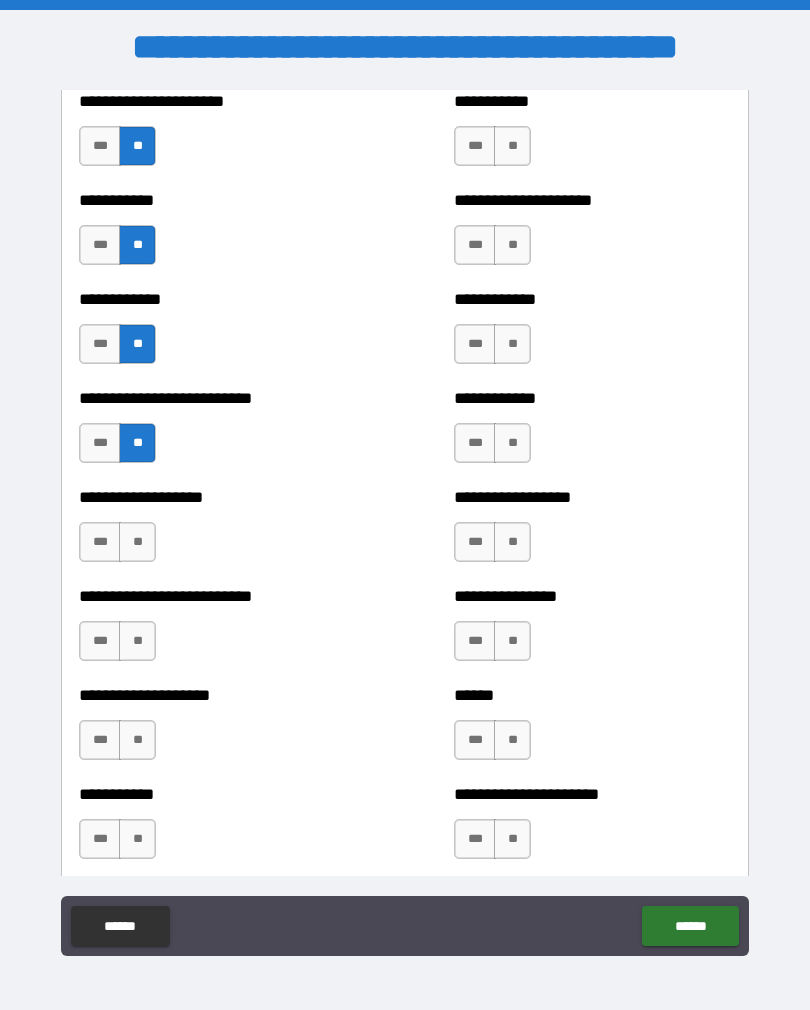 click on "**" at bounding box center (137, 542) 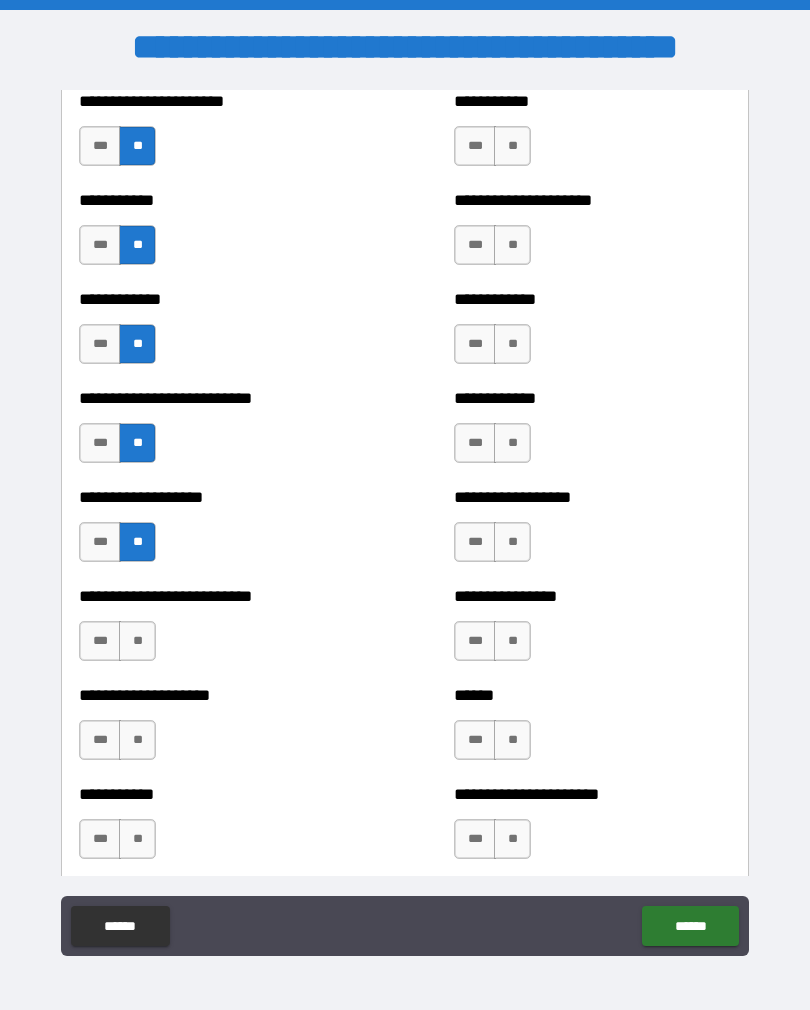 click on "**" at bounding box center (137, 641) 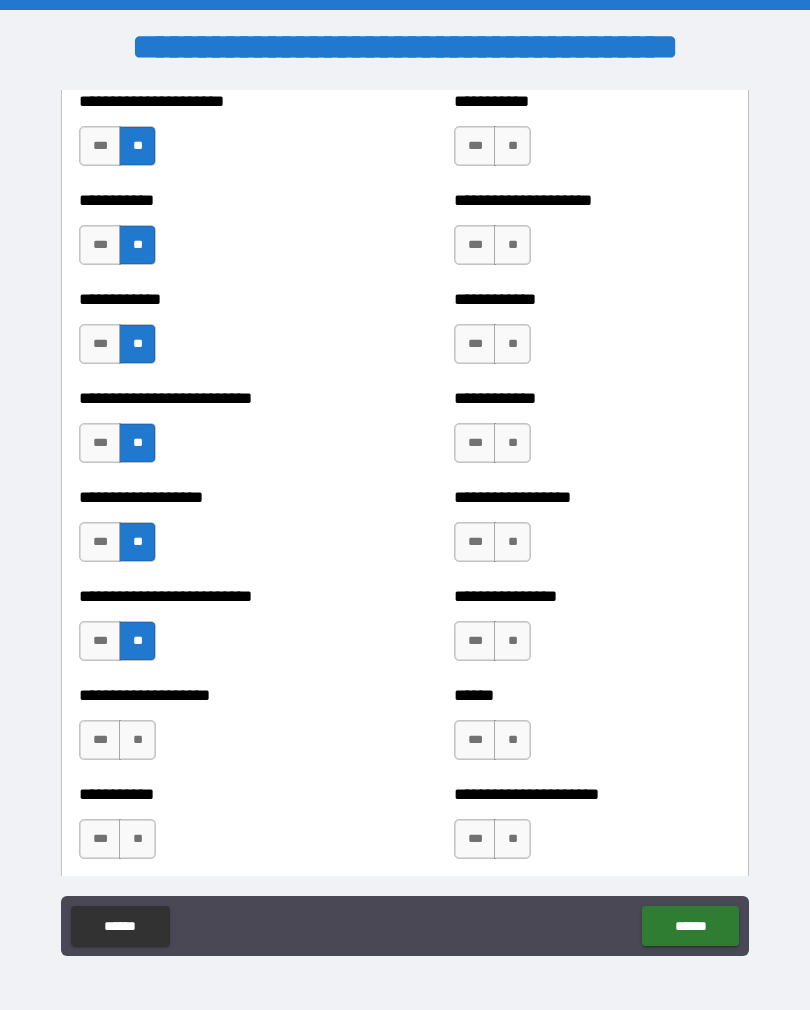 click on "**" at bounding box center (137, 740) 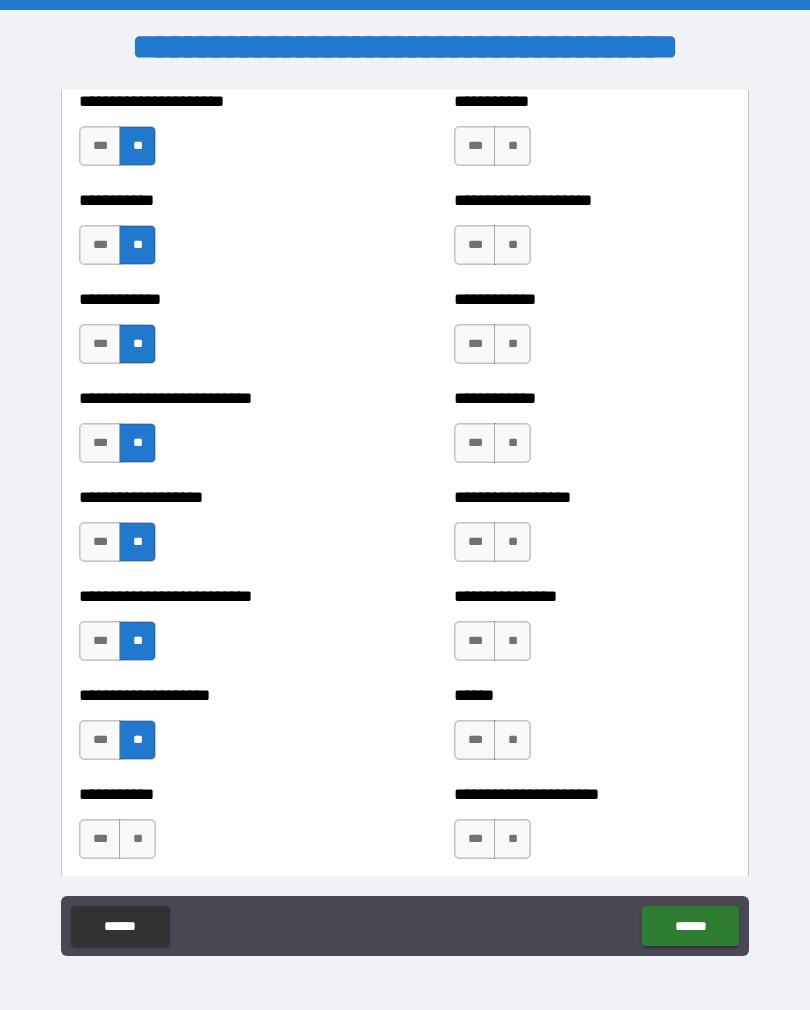 click on "**" at bounding box center [137, 839] 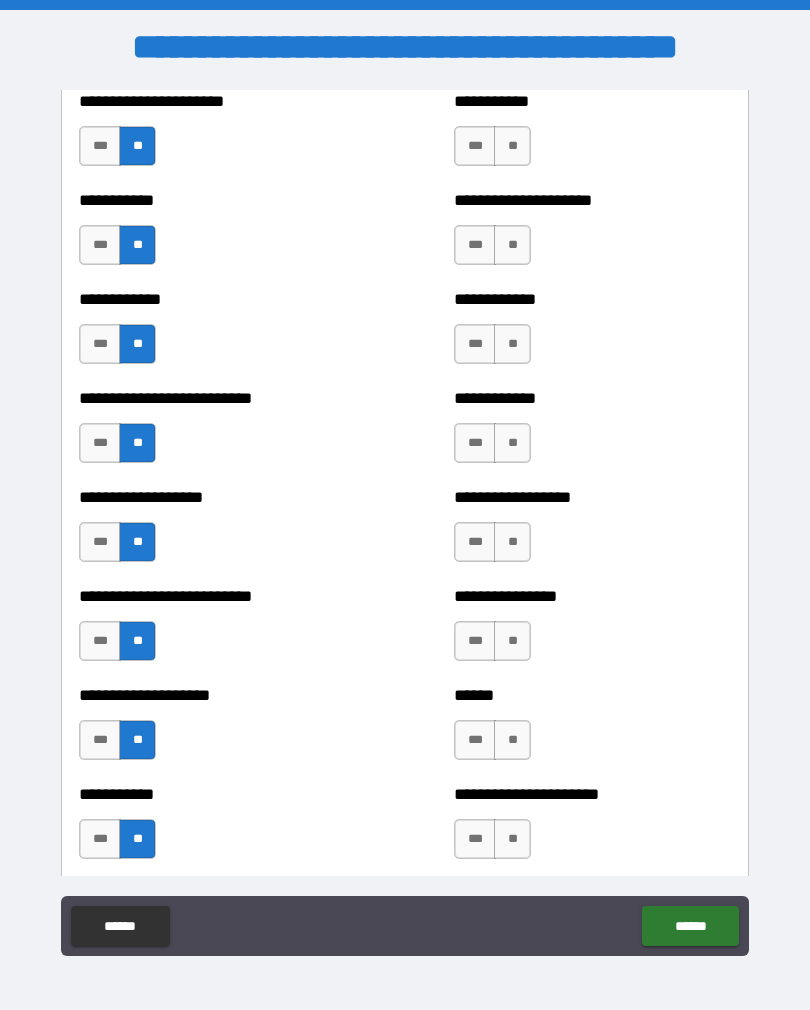 click on "**" at bounding box center [512, 146] 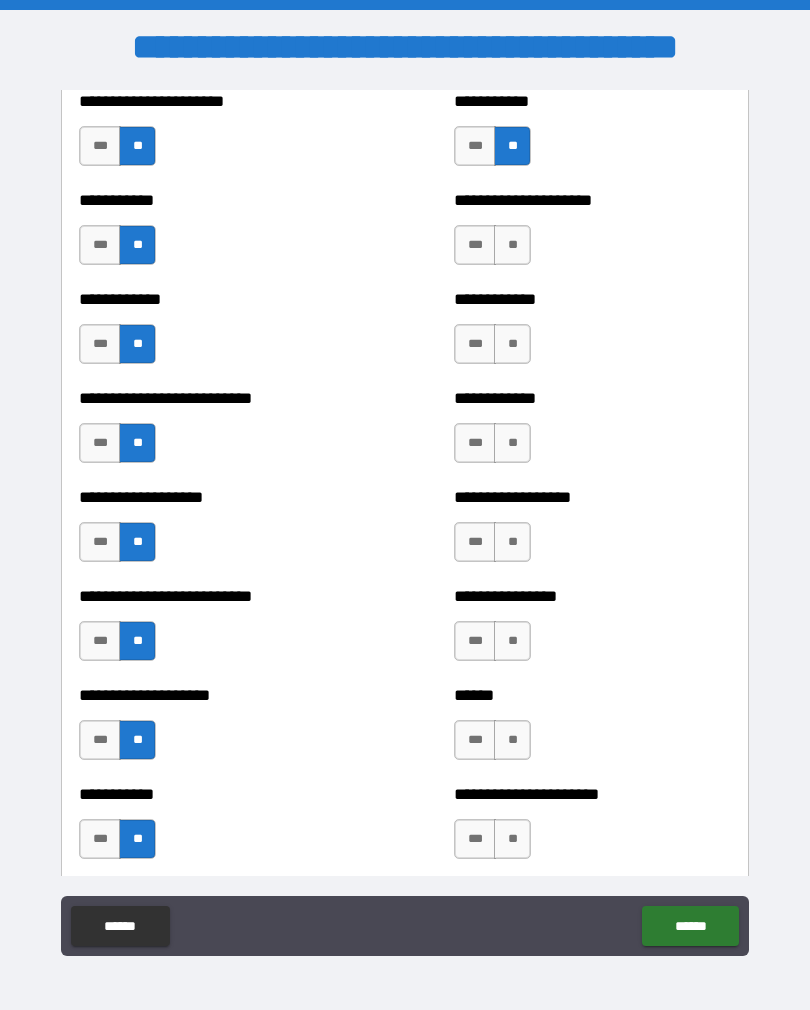 click on "**" at bounding box center (512, 245) 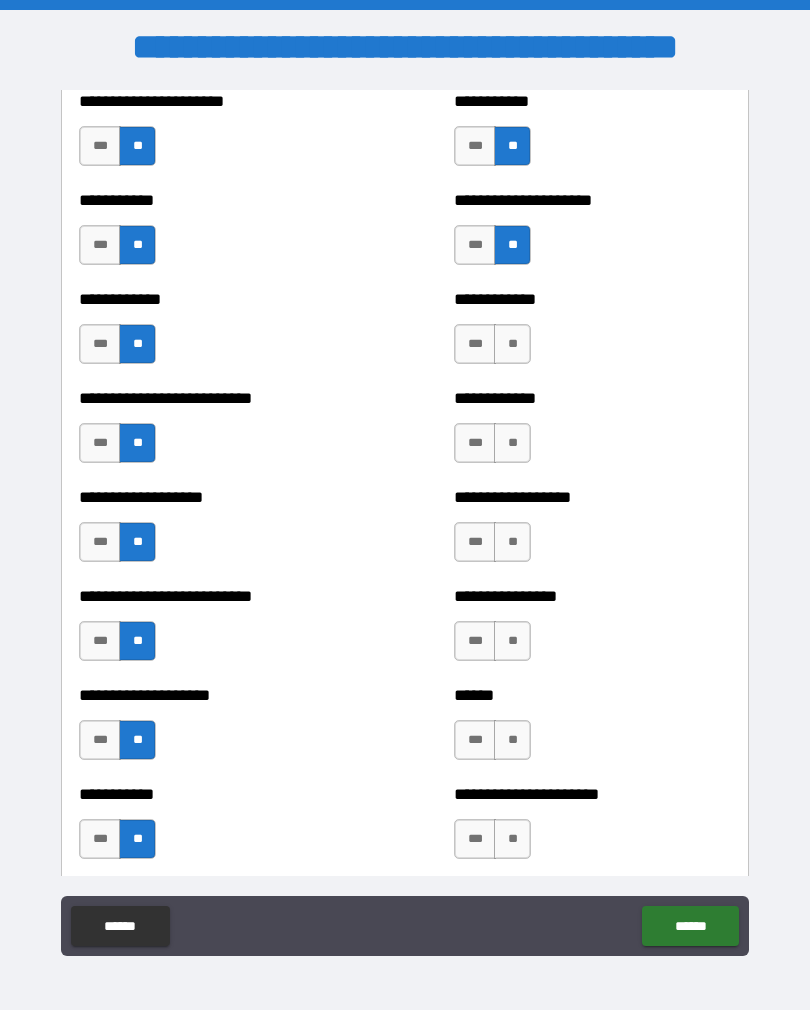 click on "**" at bounding box center [512, 344] 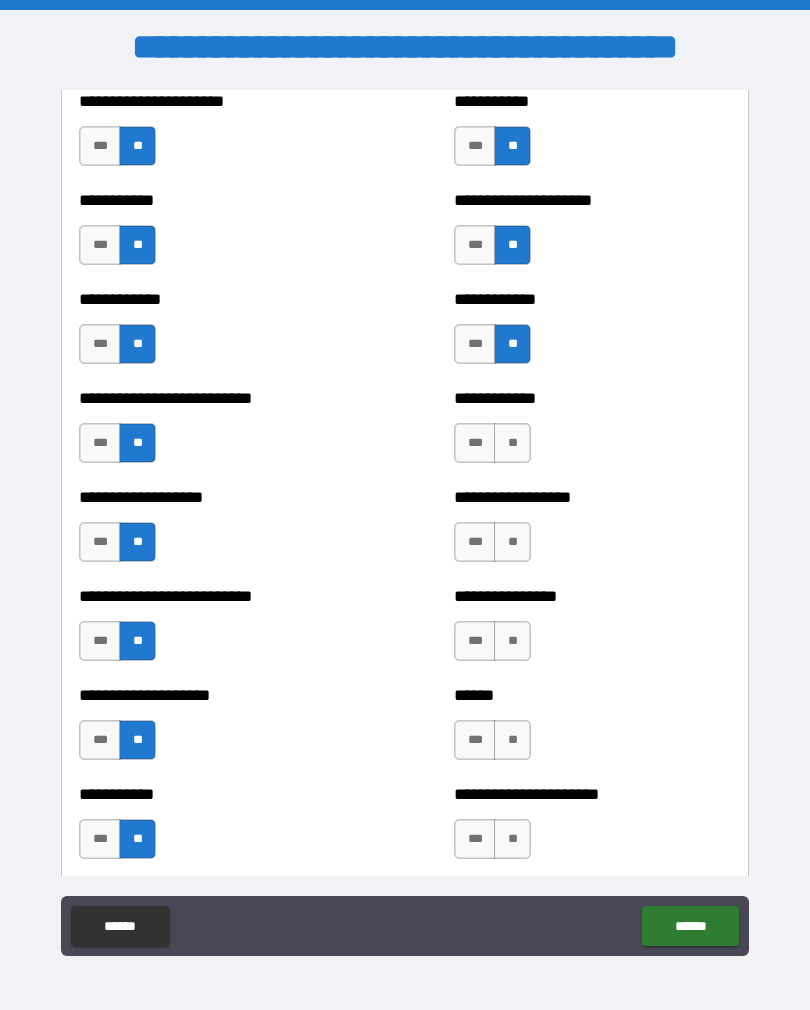 click on "**" at bounding box center [512, 443] 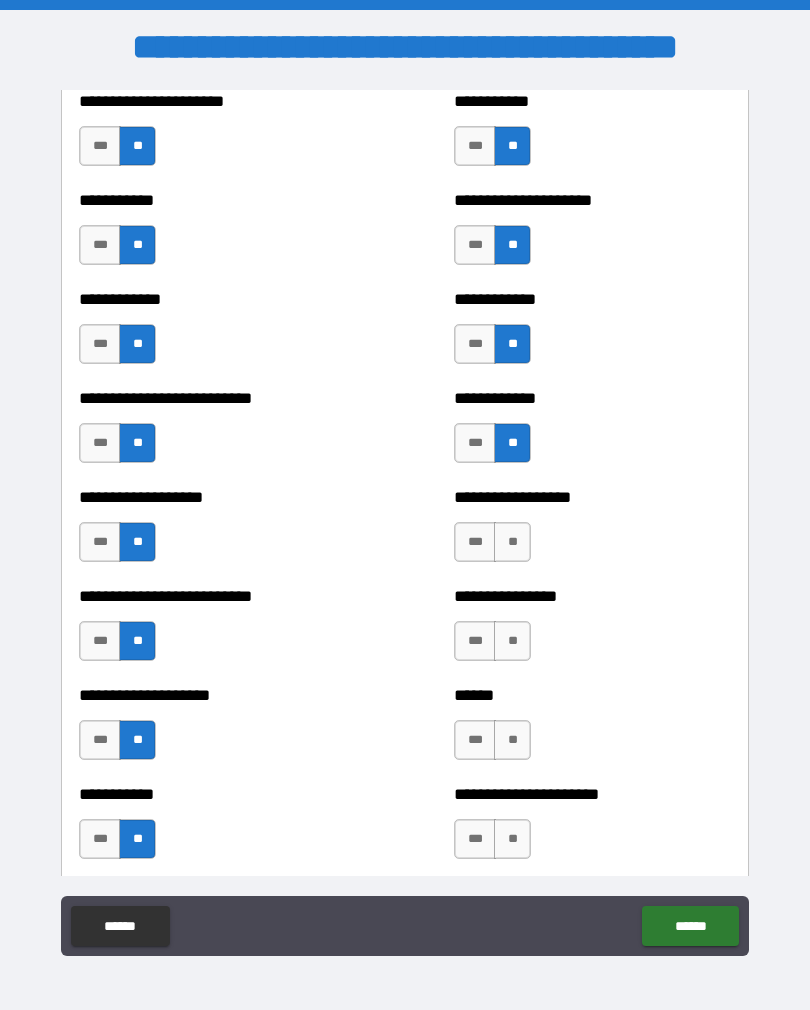click on "**" at bounding box center (512, 542) 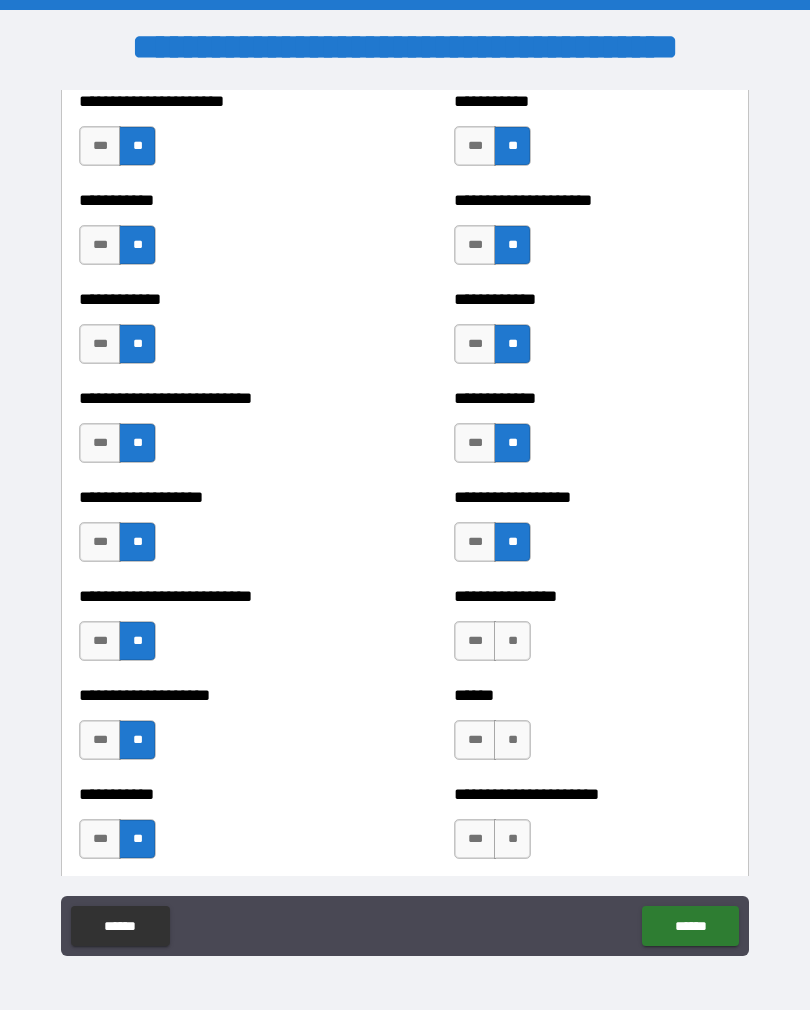 click on "**" at bounding box center [512, 641] 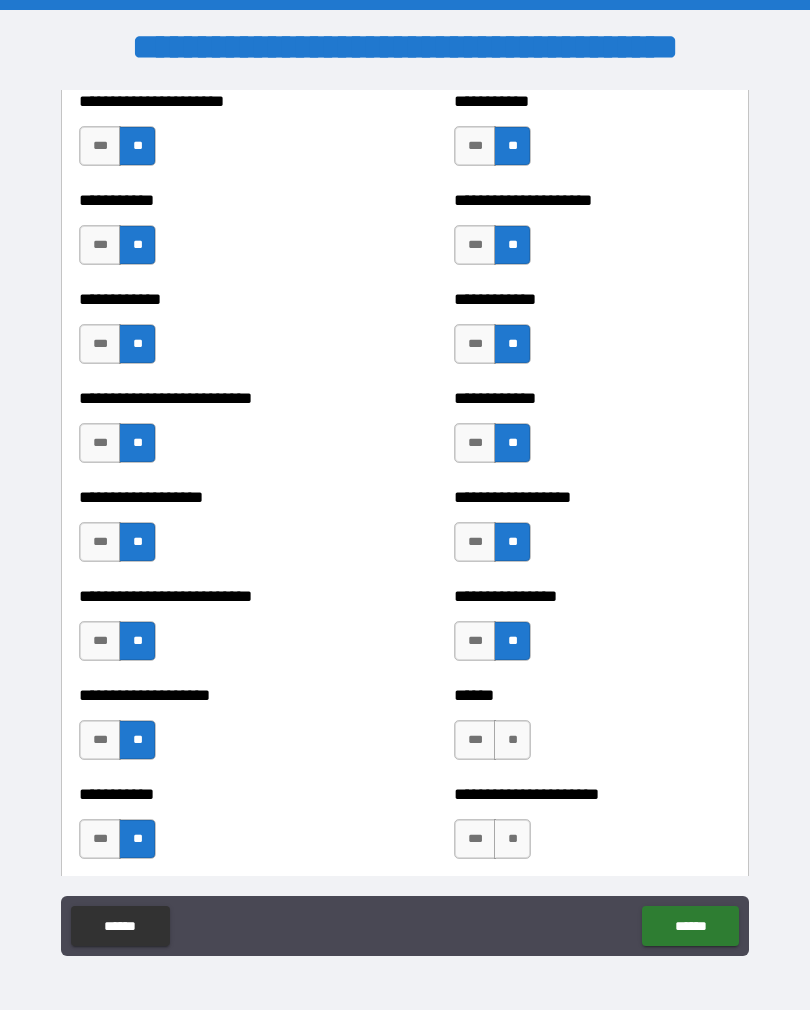 click on "**" at bounding box center [512, 740] 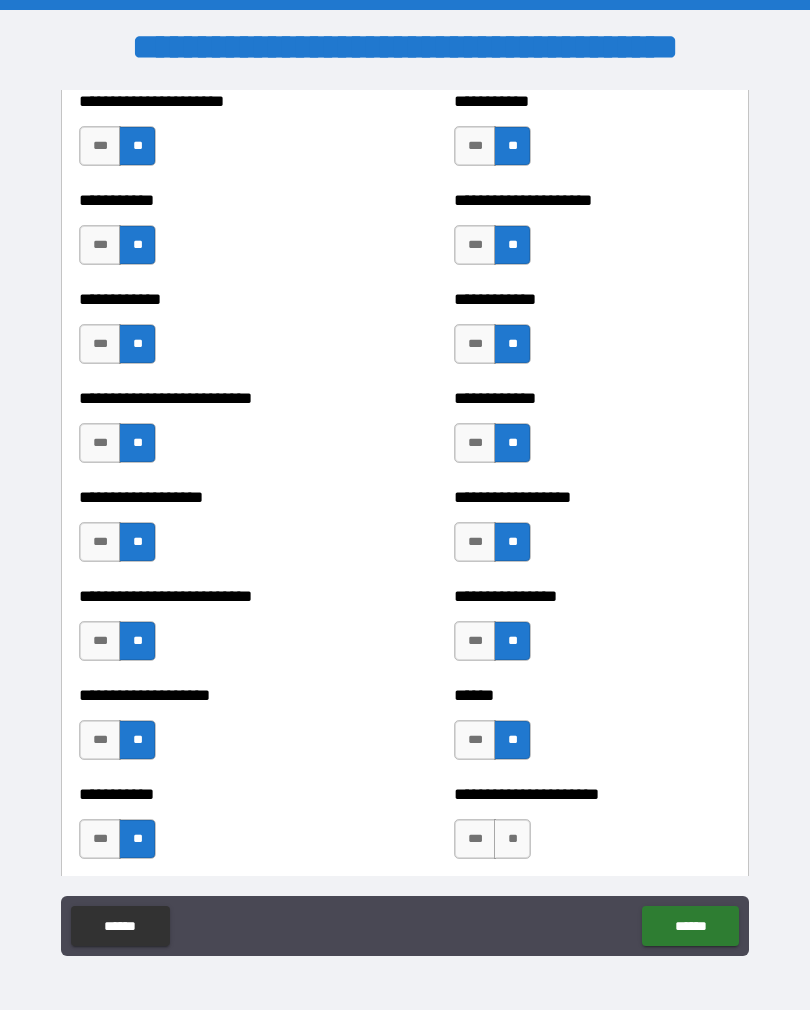 click on "**" at bounding box center (512, 839) 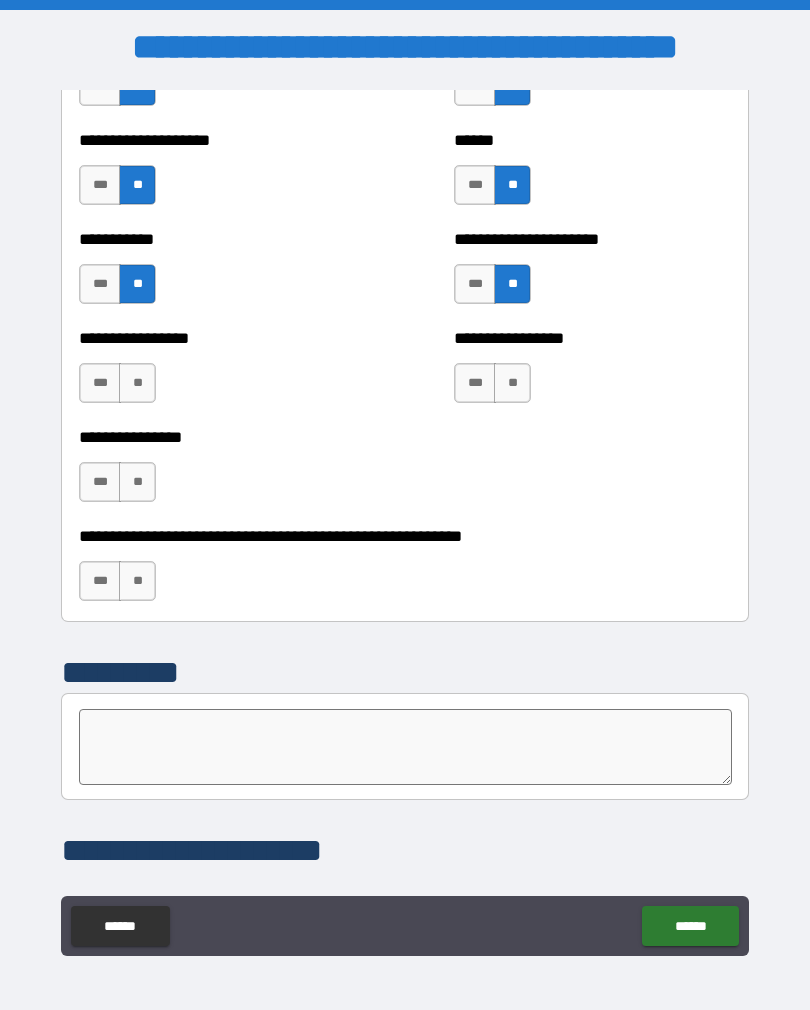 scroll, scrollTop: 6019, scrollLeft: 0, axis: vertical 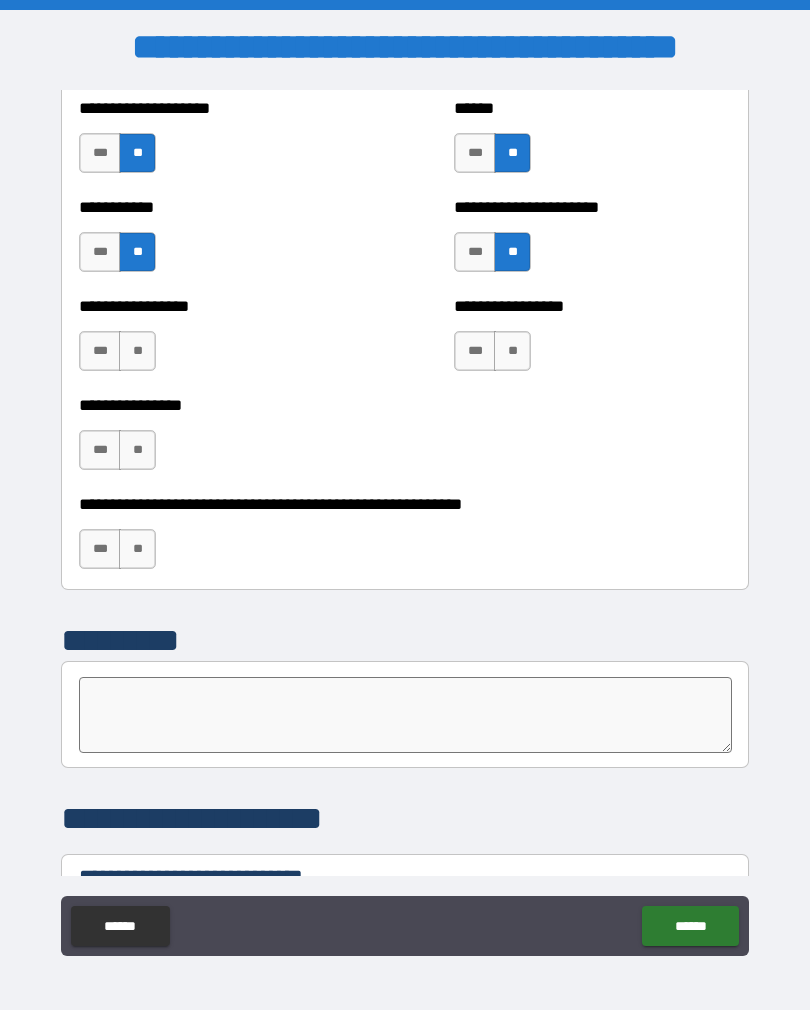 click on "**" at bounding box center (137, 351) 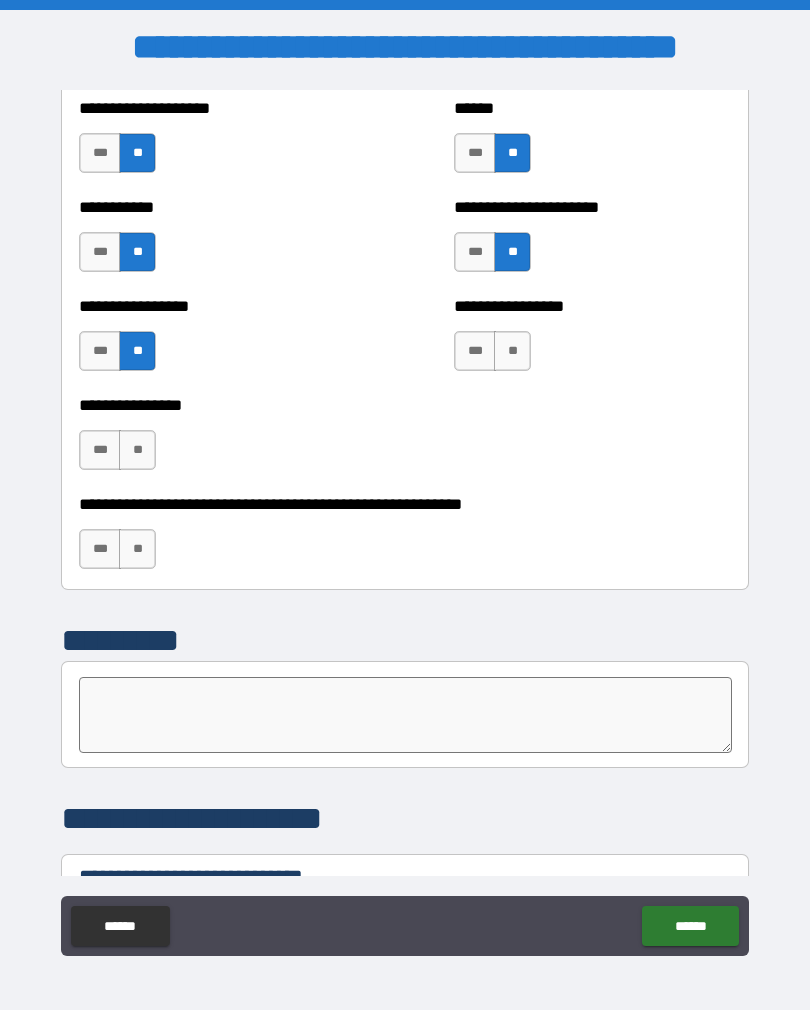 click on "**" at bounding box center [512, 351] 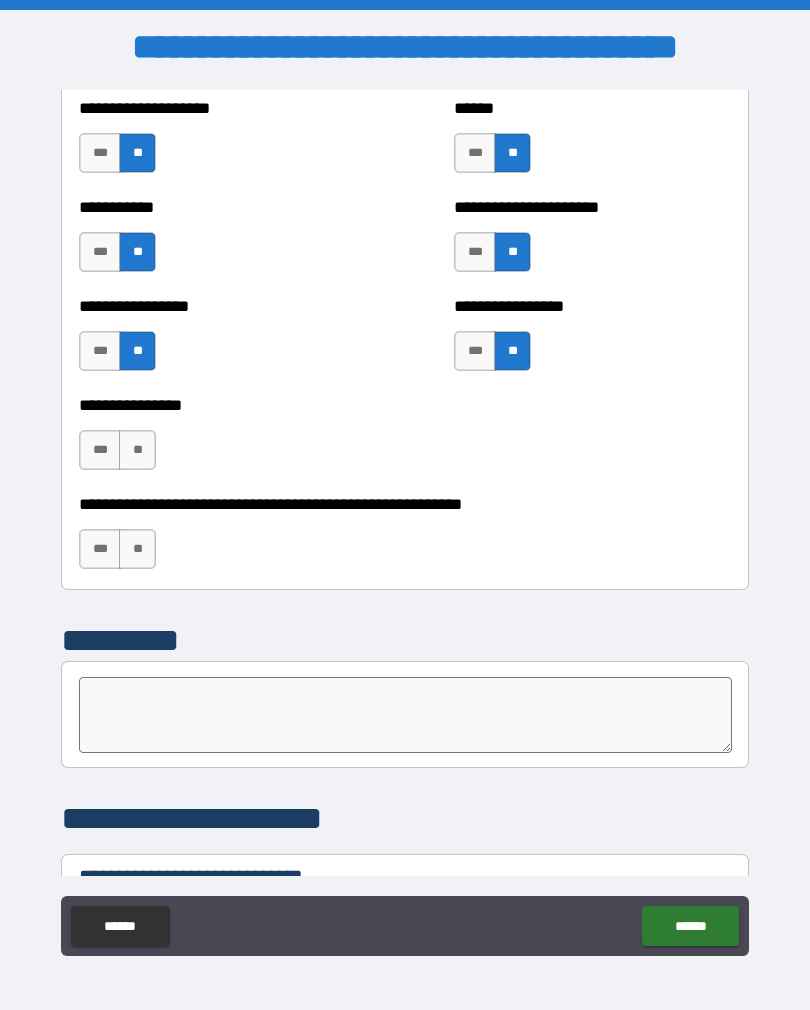 click on "**" at bounding box center [137, 450] 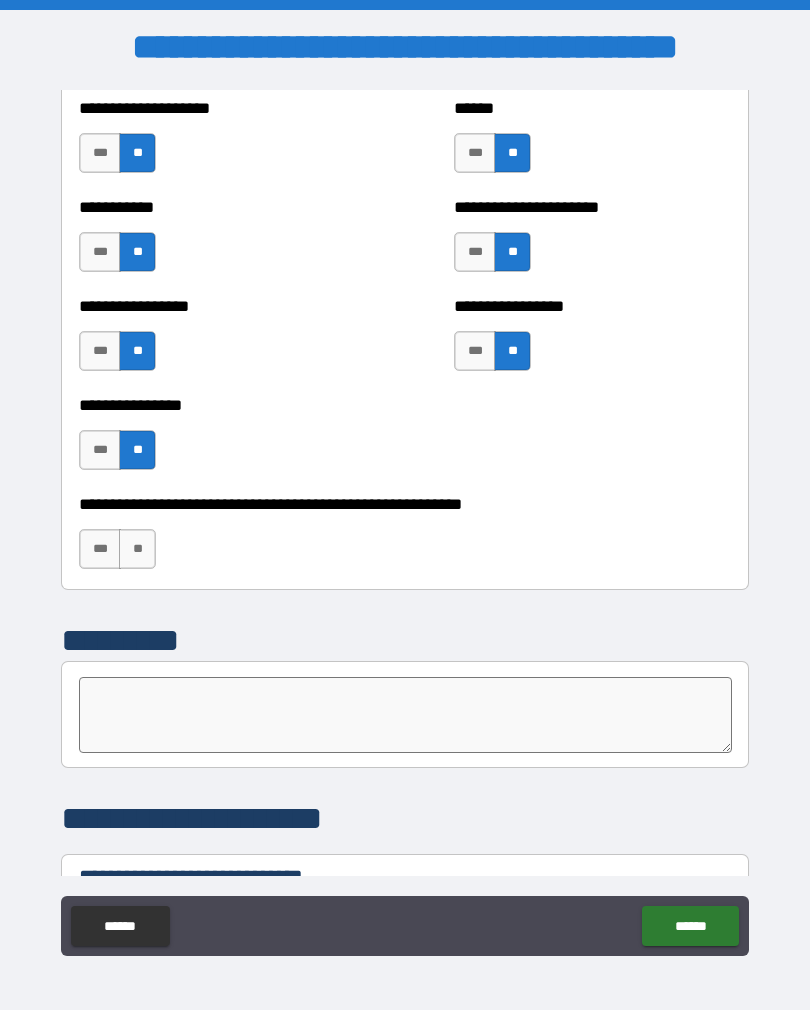 click on "**" at bounding box center (137, 549) 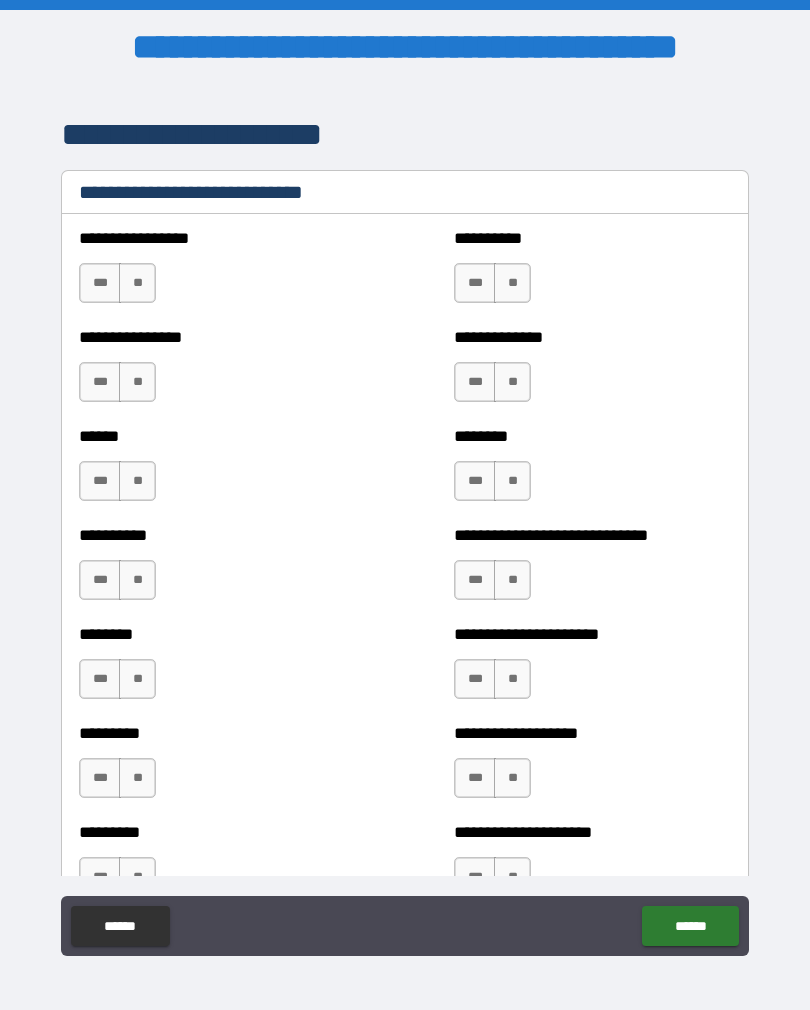 scroll, scrollTop: 6707, scrollLeft: 0, axis: vertical 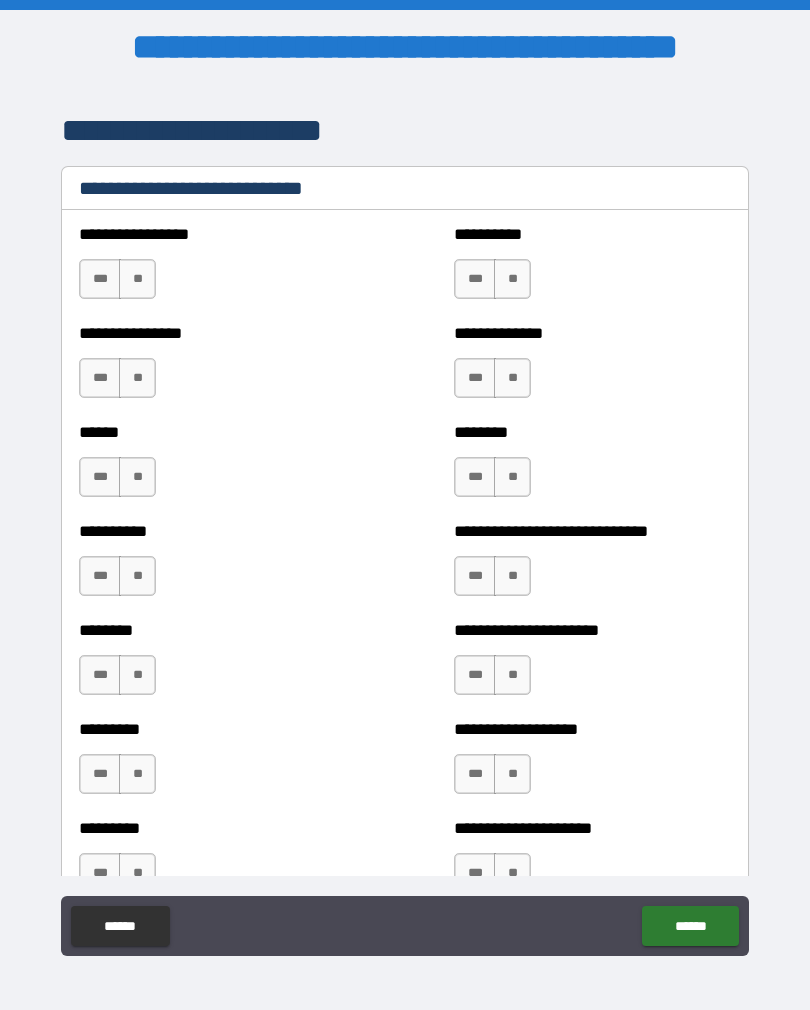 click on "**" at bounding box center (512, 279) 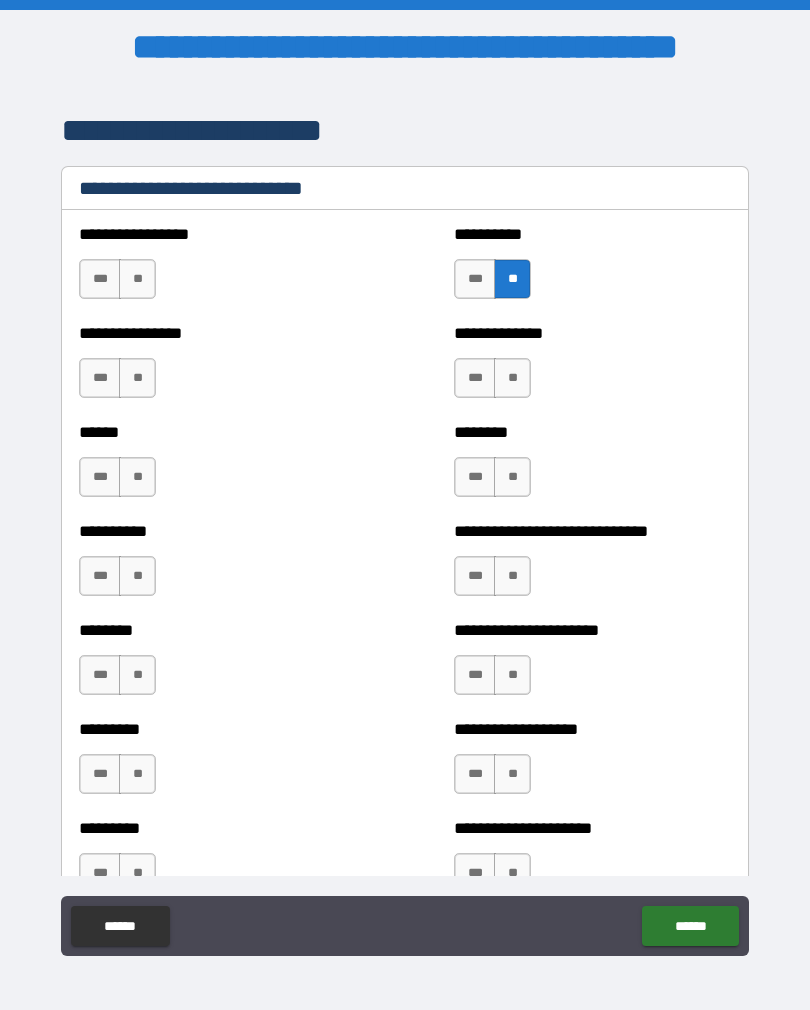 click on "**" at bounding box center (512, 378) 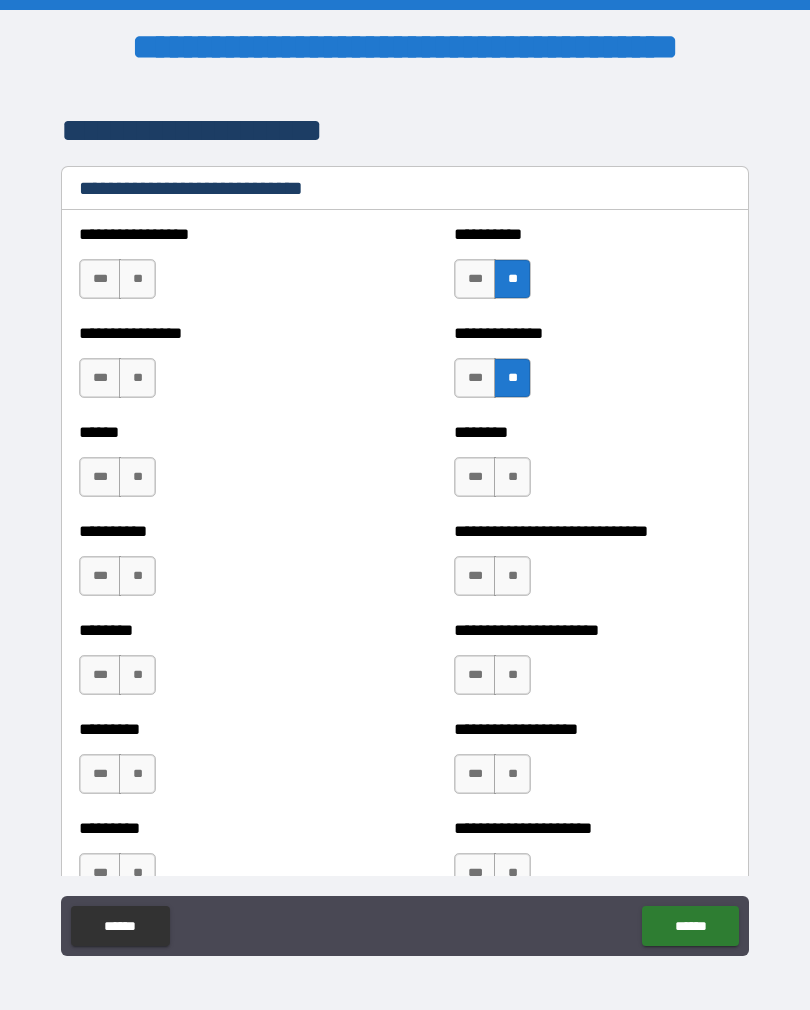 click on "**" at bounding box center [512, 477] 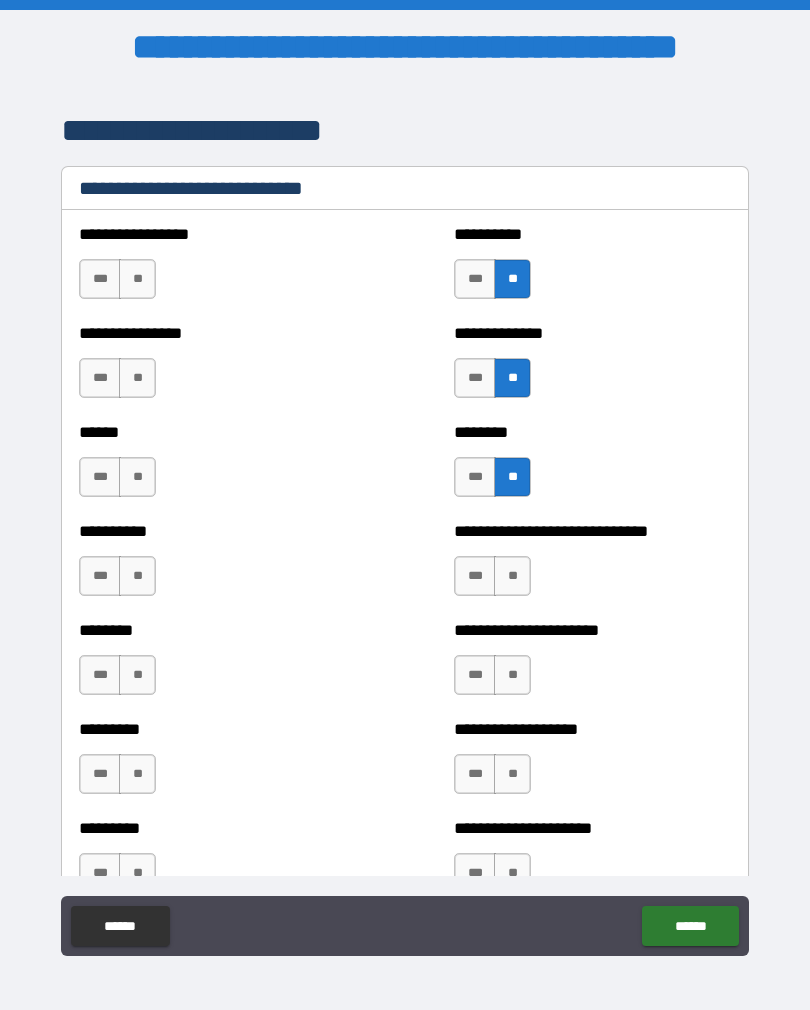click on "**" at bounding box center (512, 576) 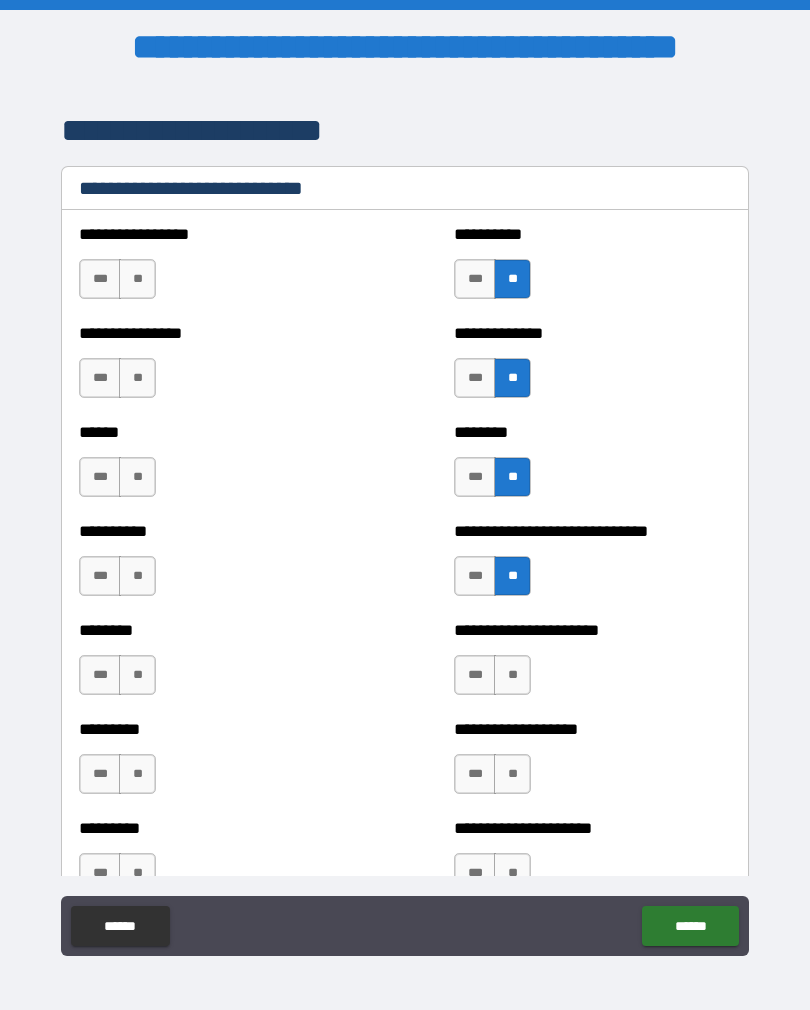 click on "**" at bounding box center [512, 675] 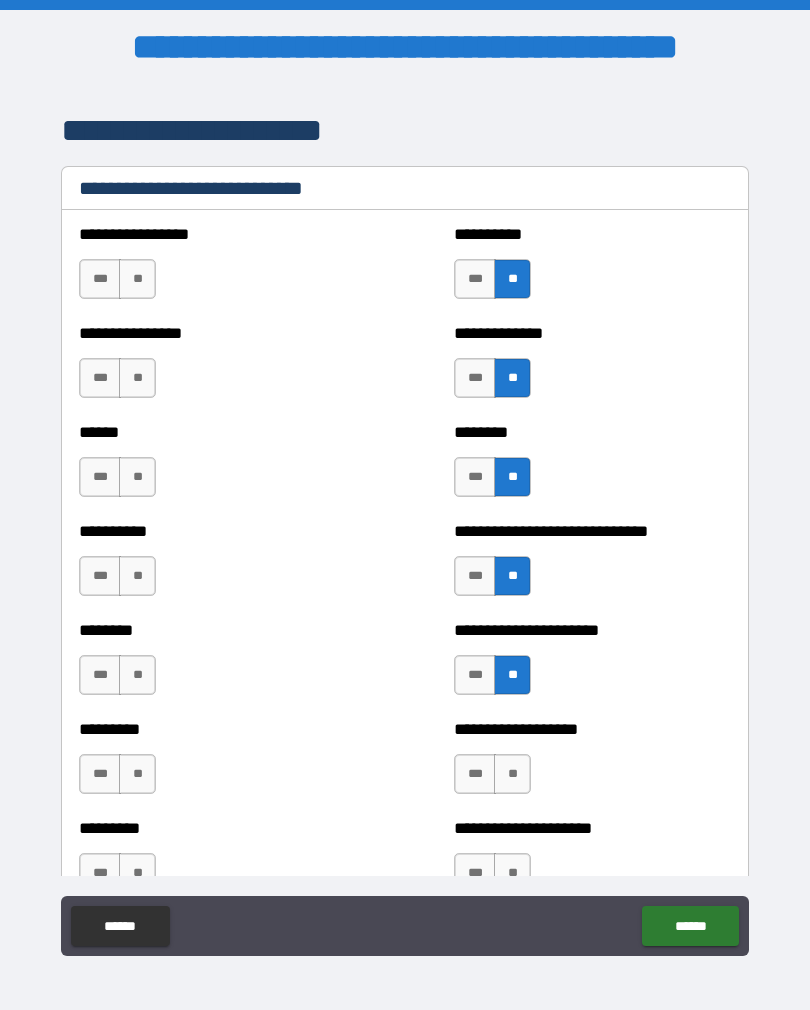 click on "**" at bounding box center (512, 774) 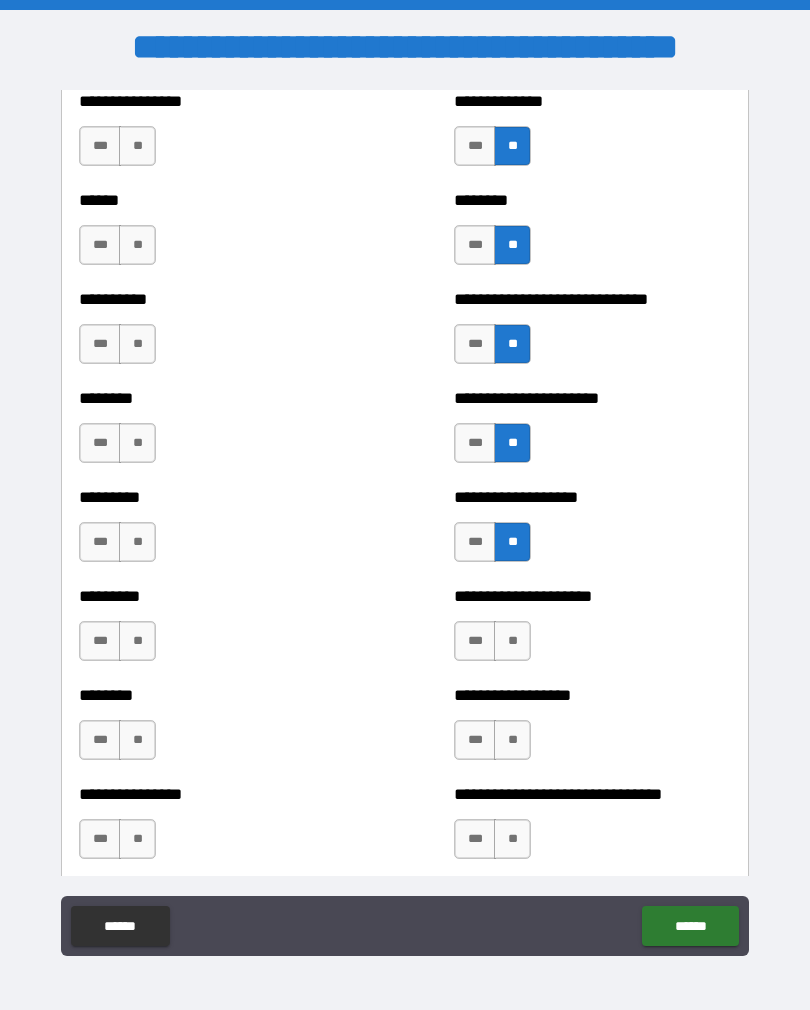 scroll, scrollTop: 6940, scrollLeft: 0, axis: vertical 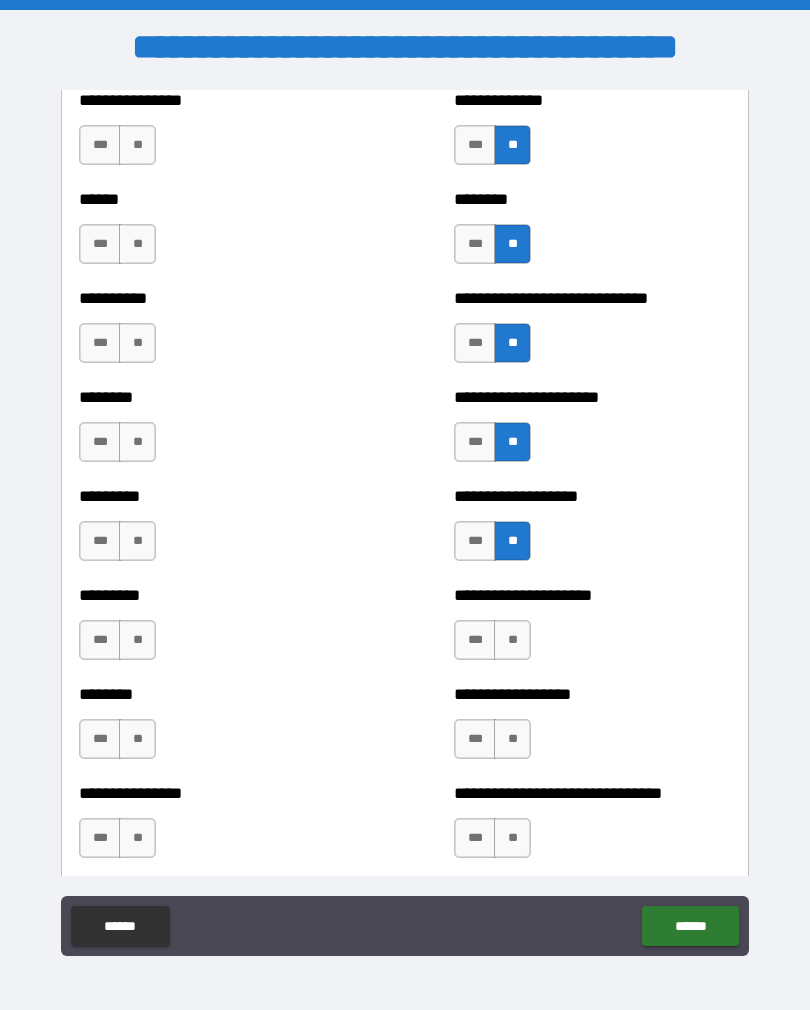 click on "**" at bounding box center (512, 640) 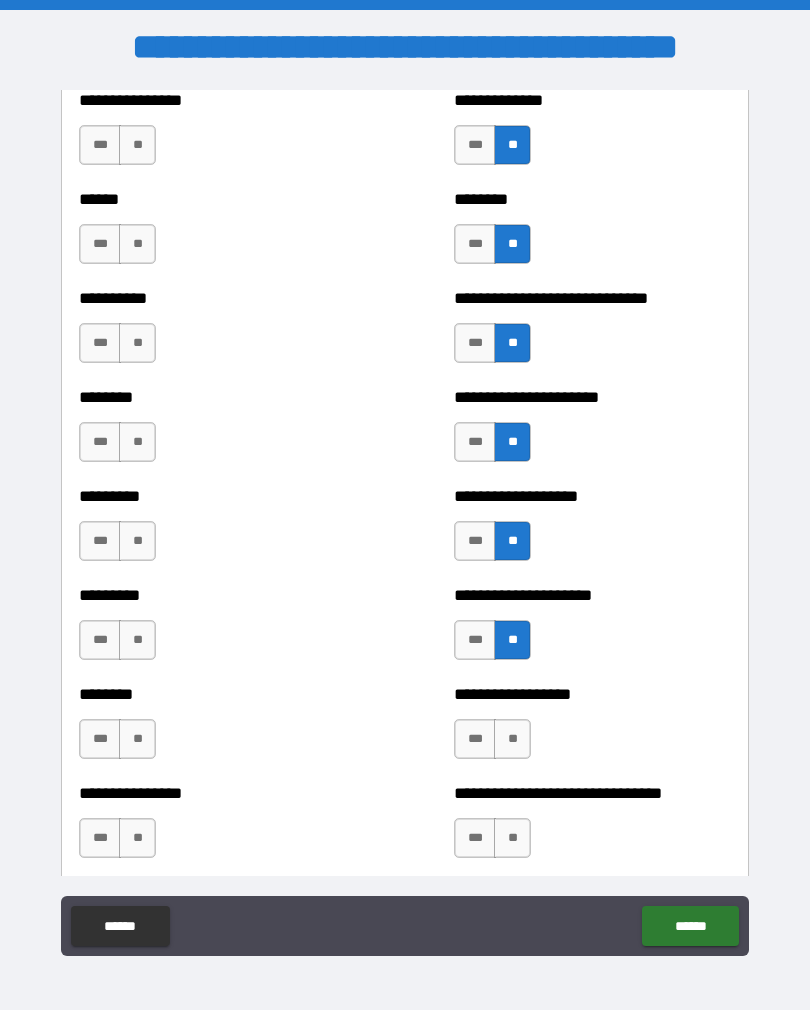 click on "**" at bounding box center (512, 739) 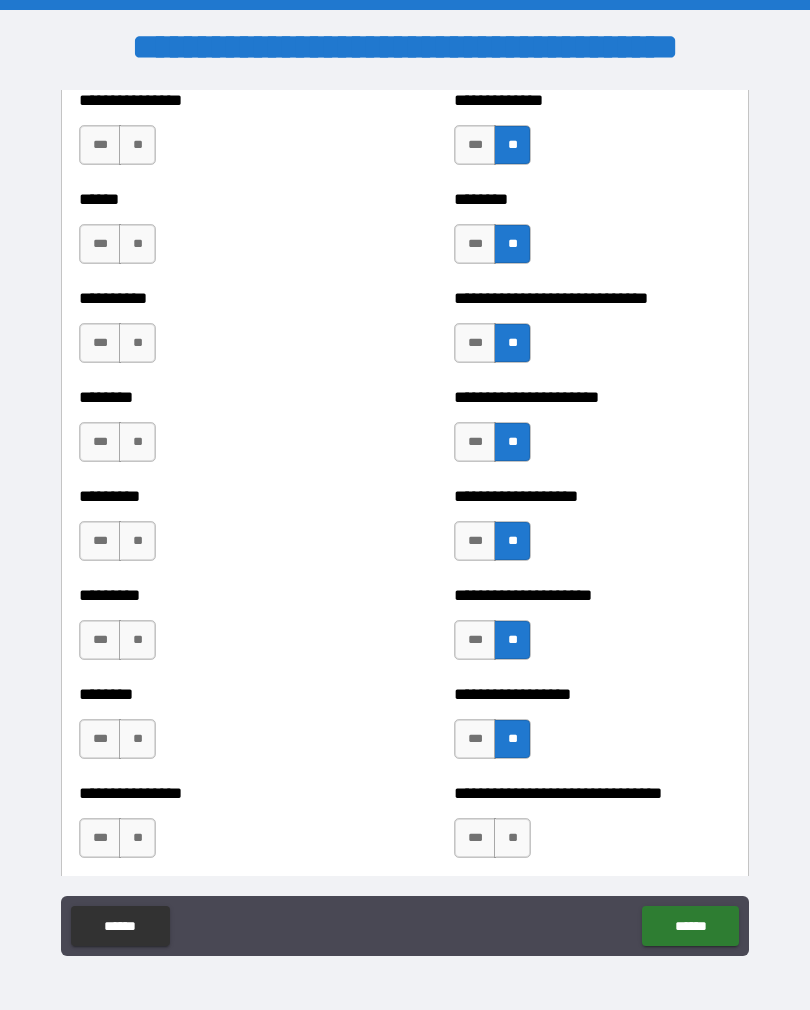click on "**" at bounding box center (512, 838) 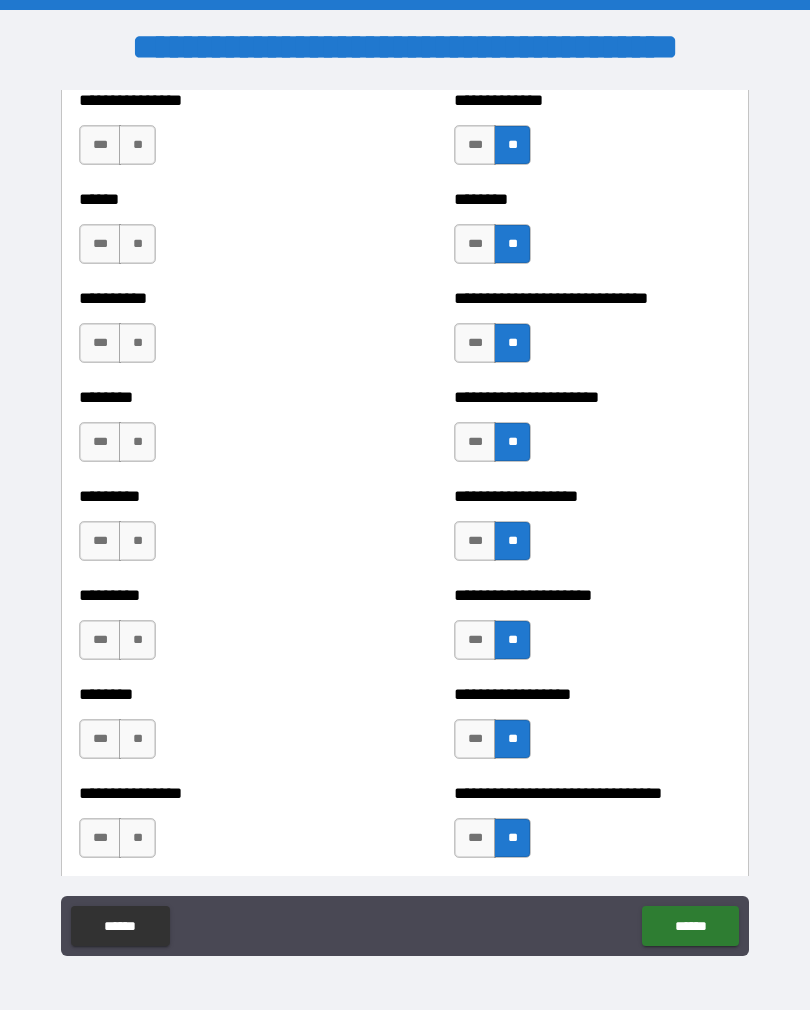 click on "**" at bounding box center [137, 145] 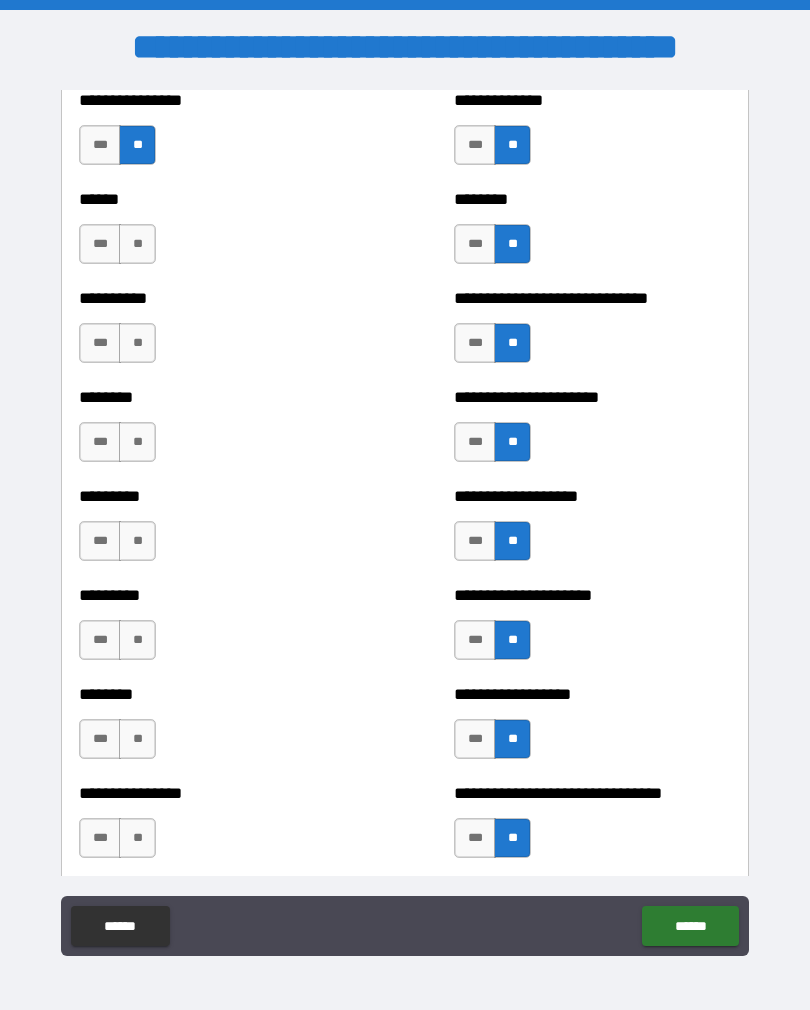 click on "**" at bounding box center [137, 244] 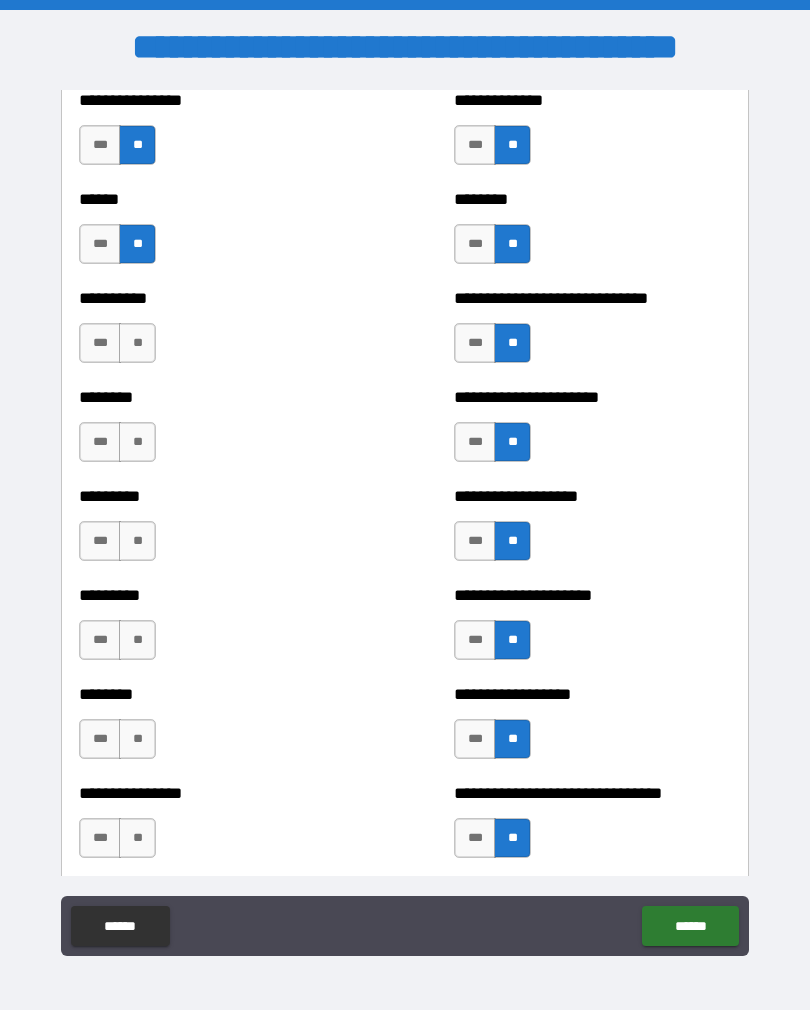 click on "**" at bounding box center [137, 343] 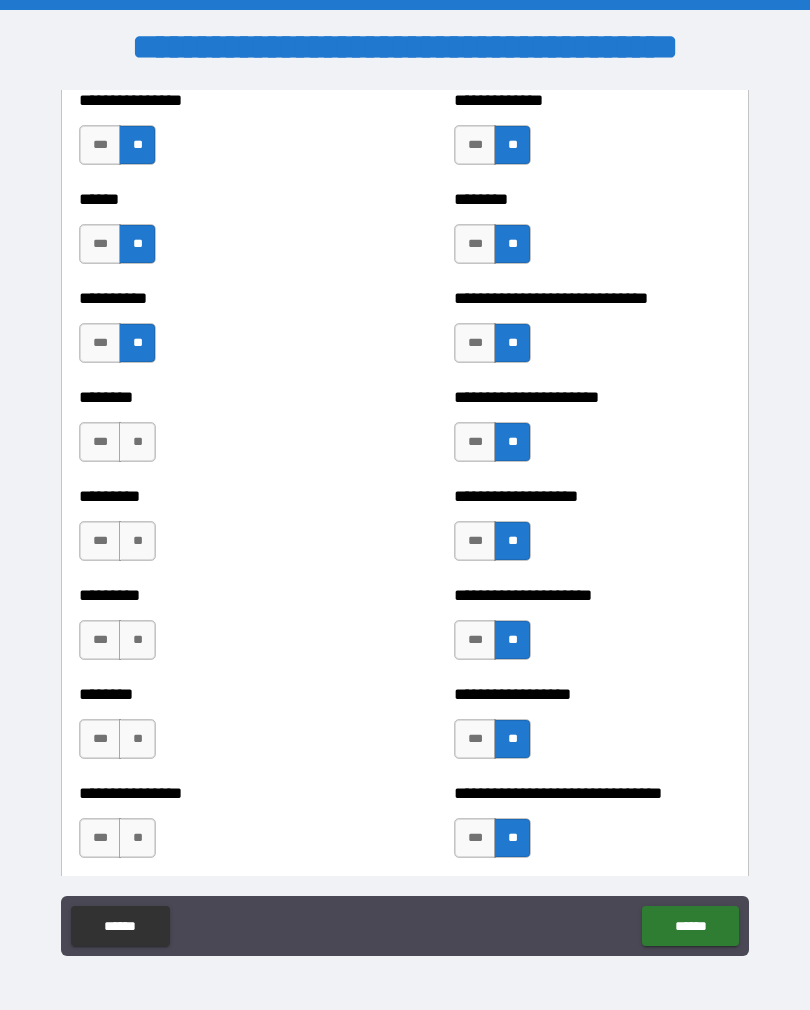 click on "**" at bounding box center (137, 442) 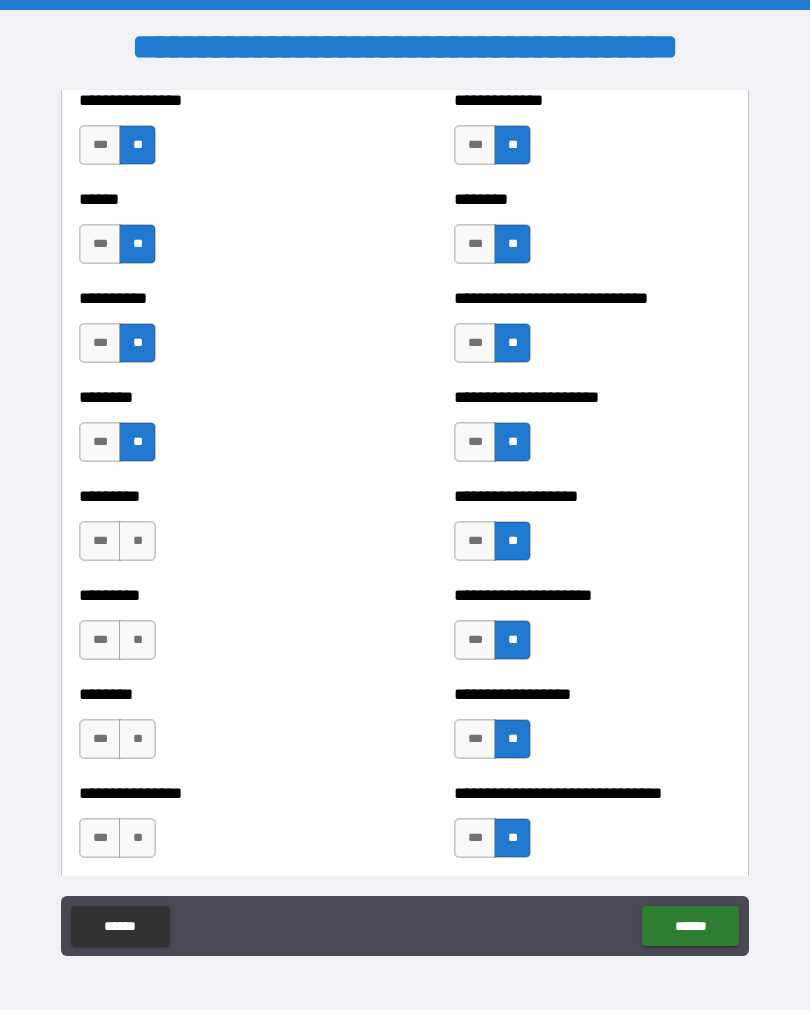 click on "**" at bounding box center (137, 541) 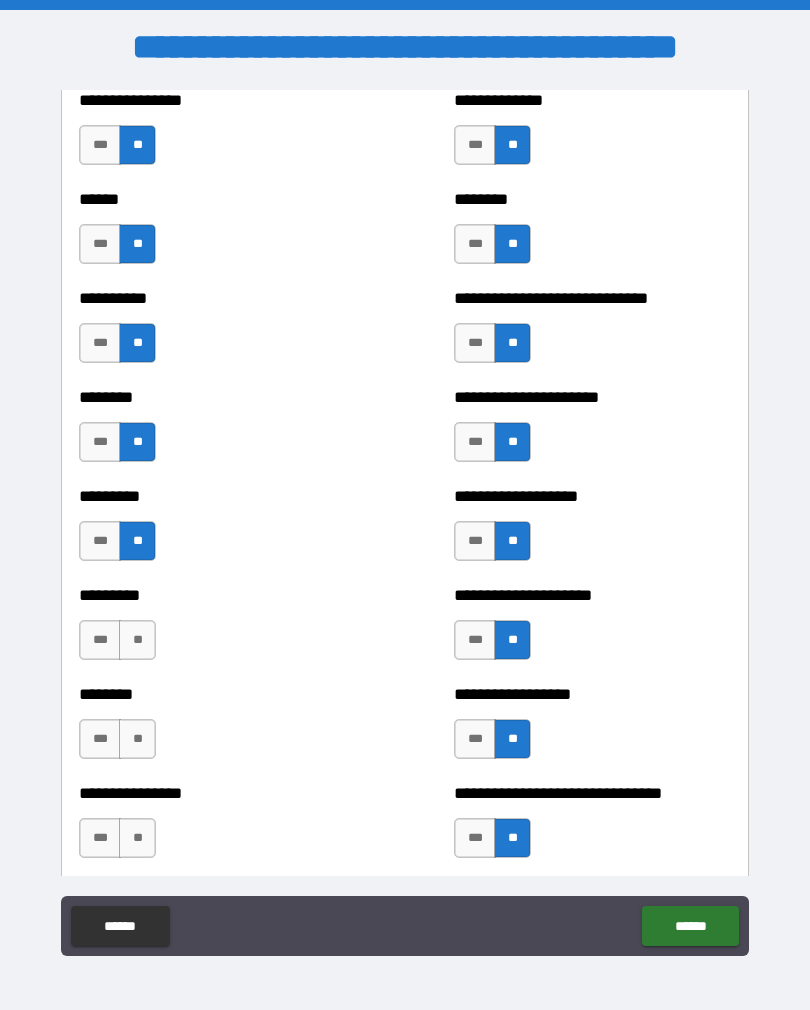click on "**" at bounding box center (137, 640) 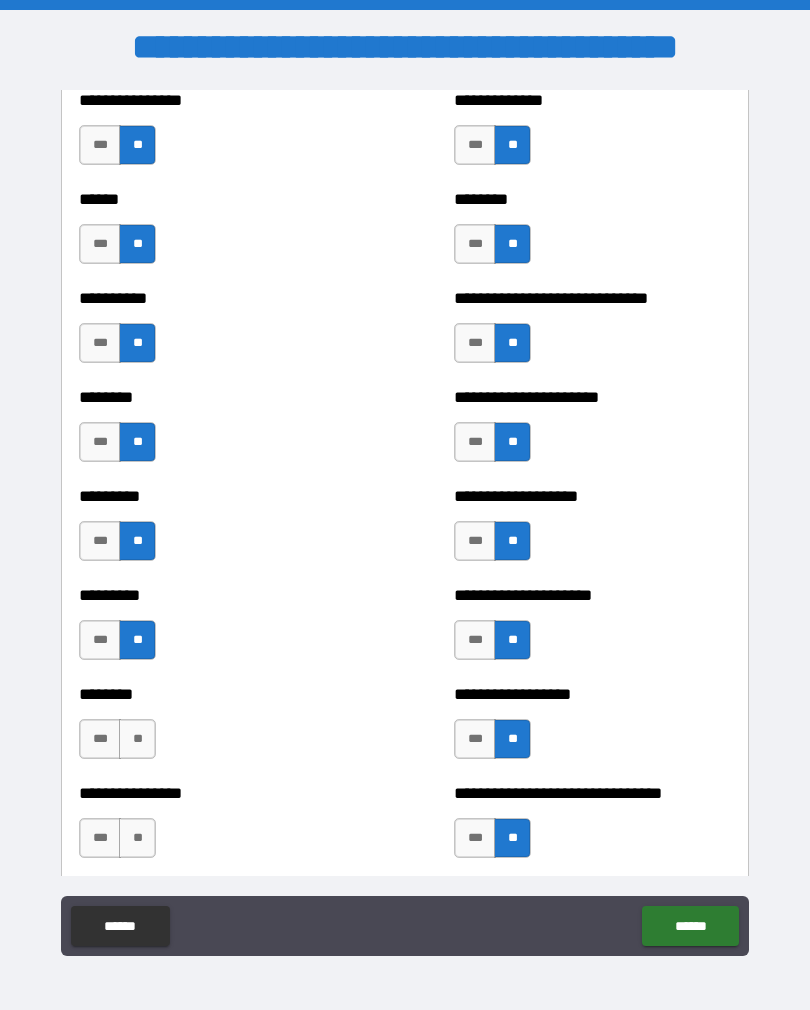 click on "**" at bounding box center [137, 739] 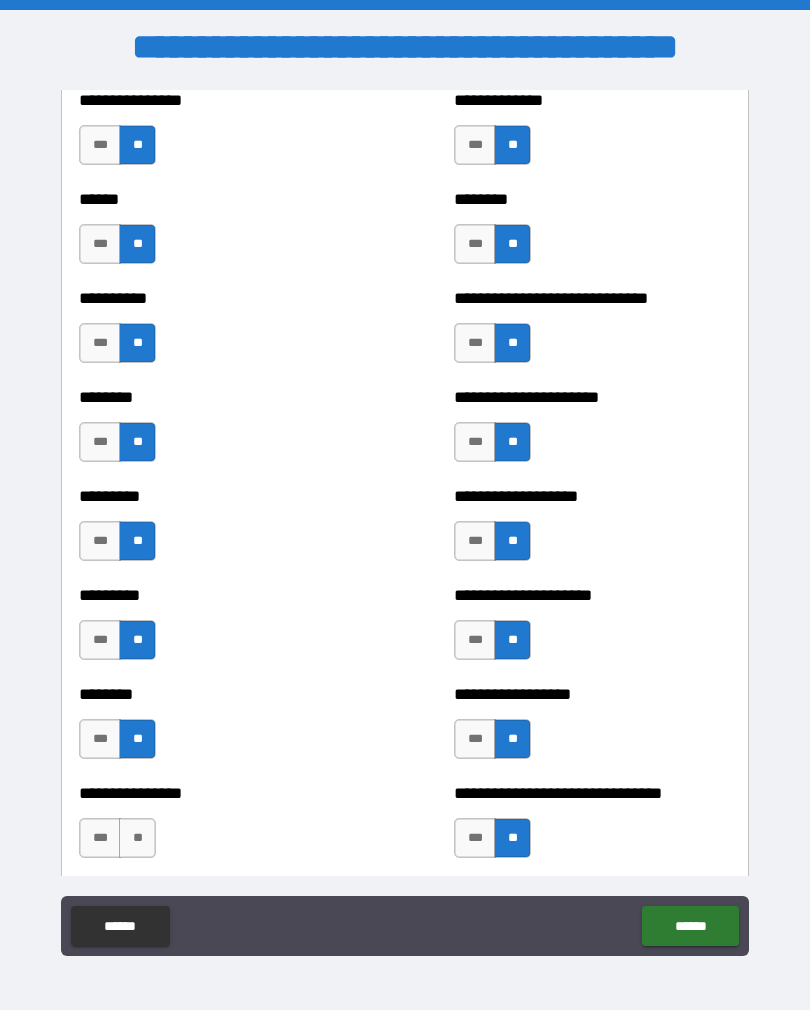 click on "**" at bounding box center [137, 838] 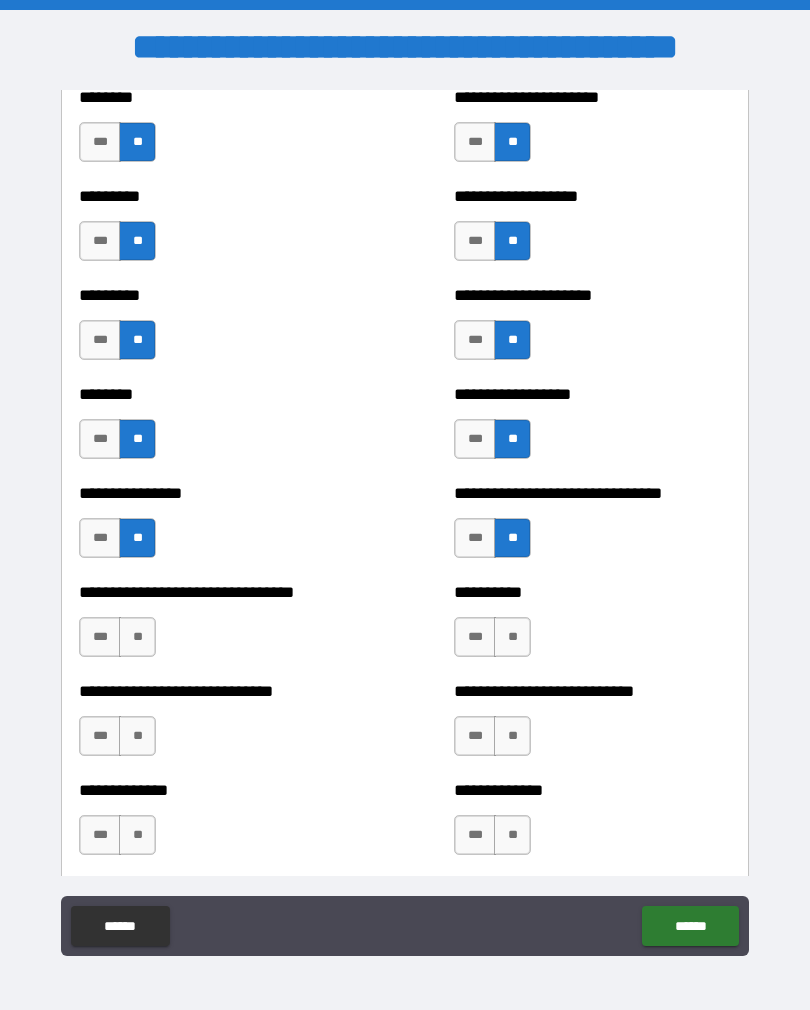 scroll, scrollTop: 7245, scrollLeft: 0, axis: vertical 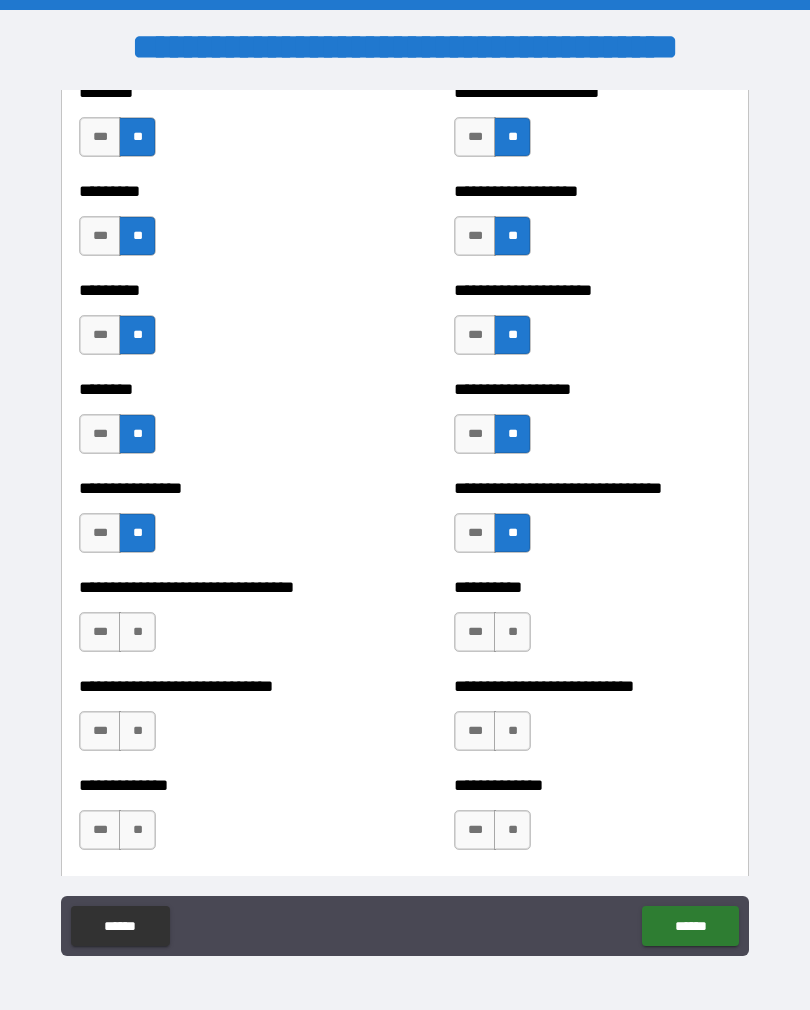 click on "**" at bounding box center (137, 632) 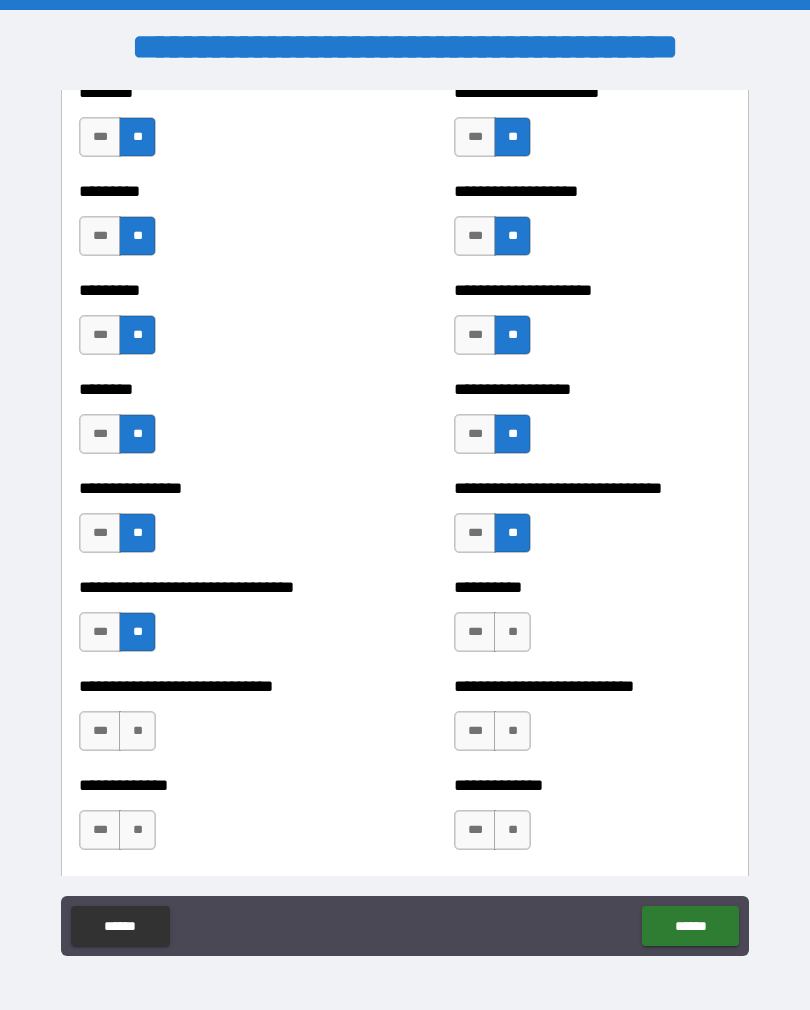 click on "**" at bounding box center [137, 731] 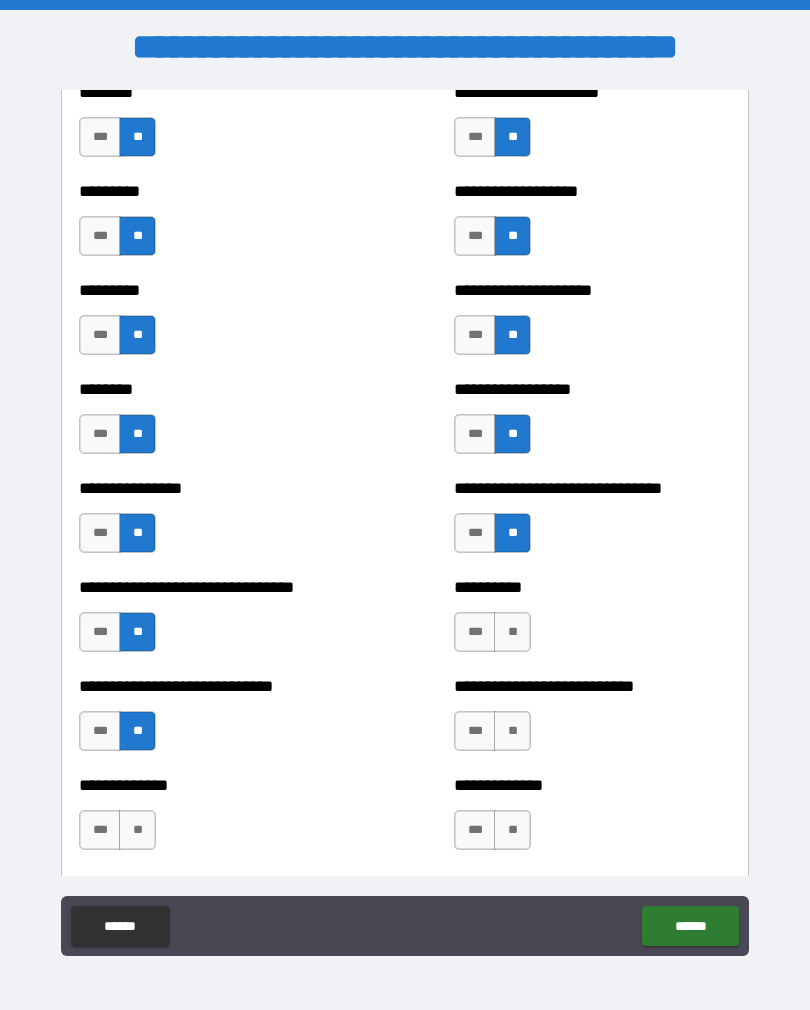 click on "**" at bounding box center [137, 830] 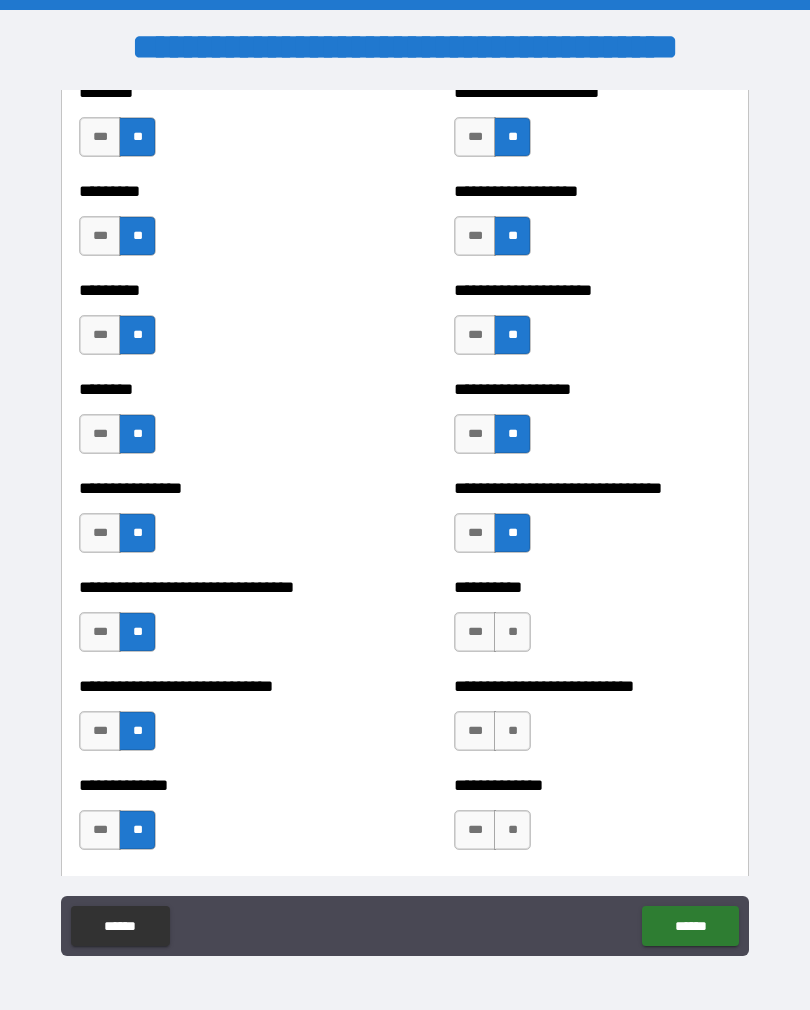 click on "**" at bounding box center [512, 632] 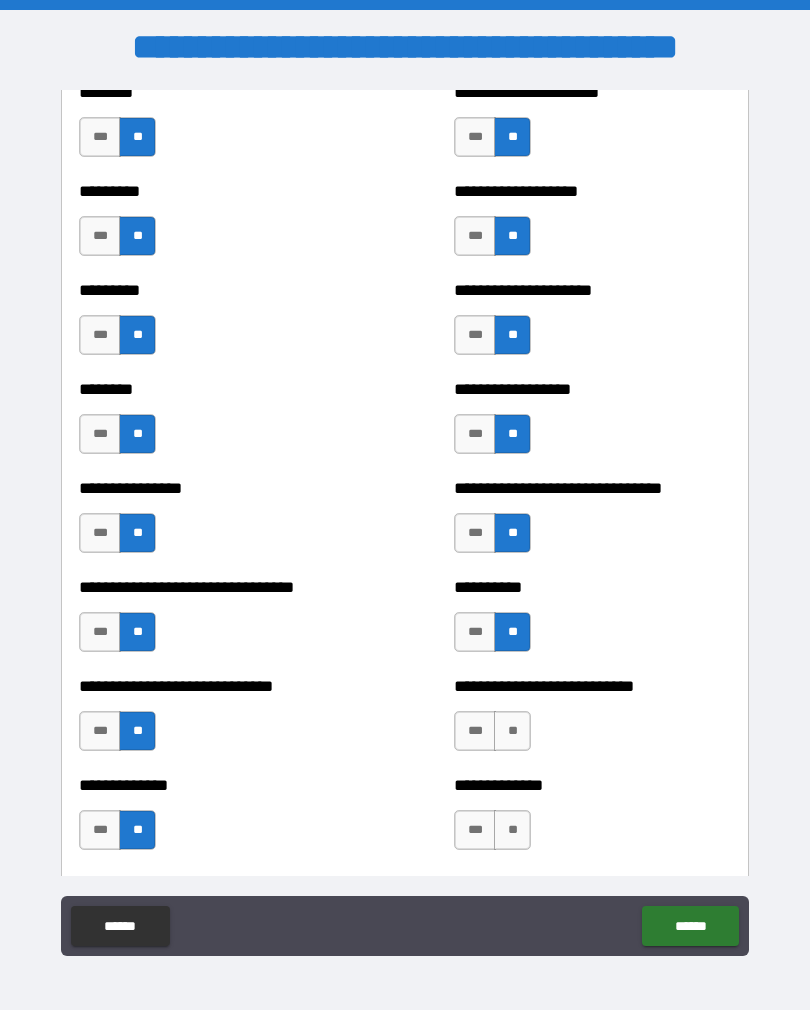 click on "**" at bounding box center [512, 731] 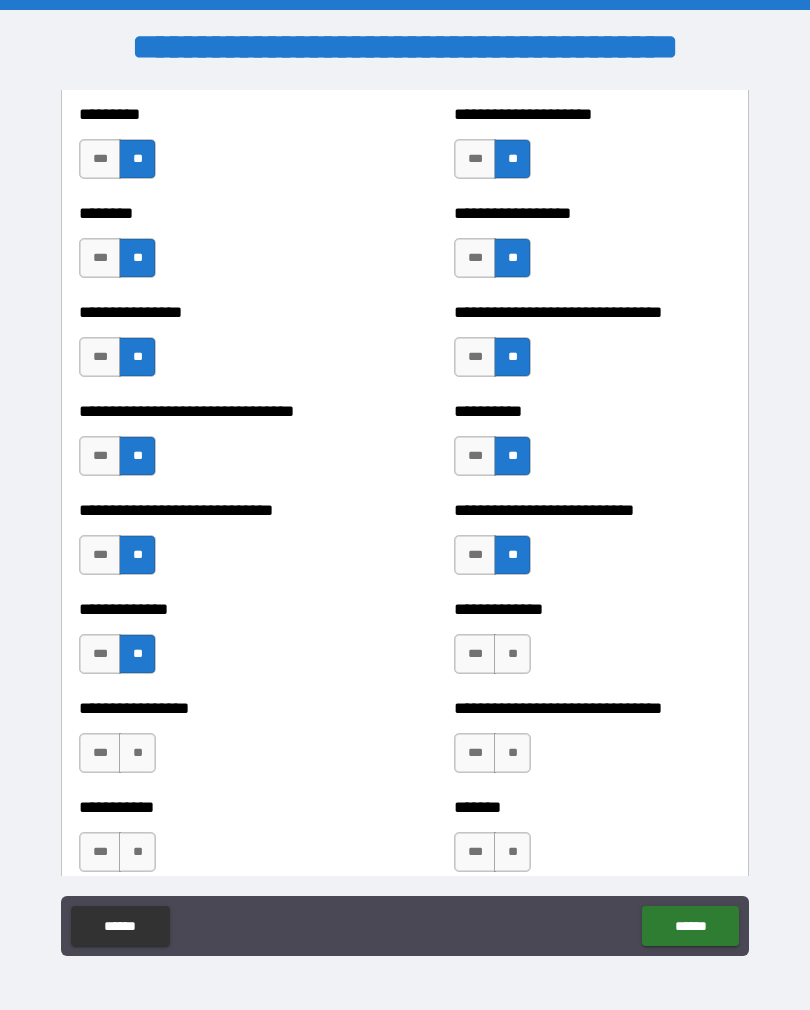 scroll, scrollTop: 7463, scrollLeft: 0, axis: vertical 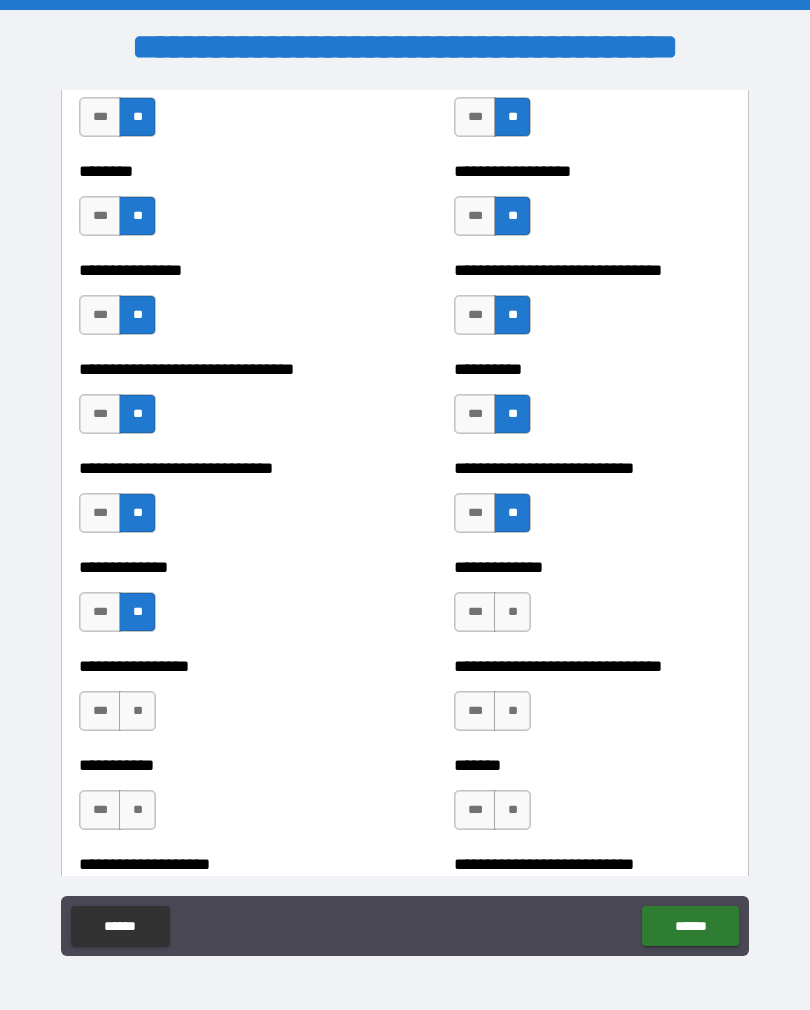 click on "**" at bounding box center (512, 612) 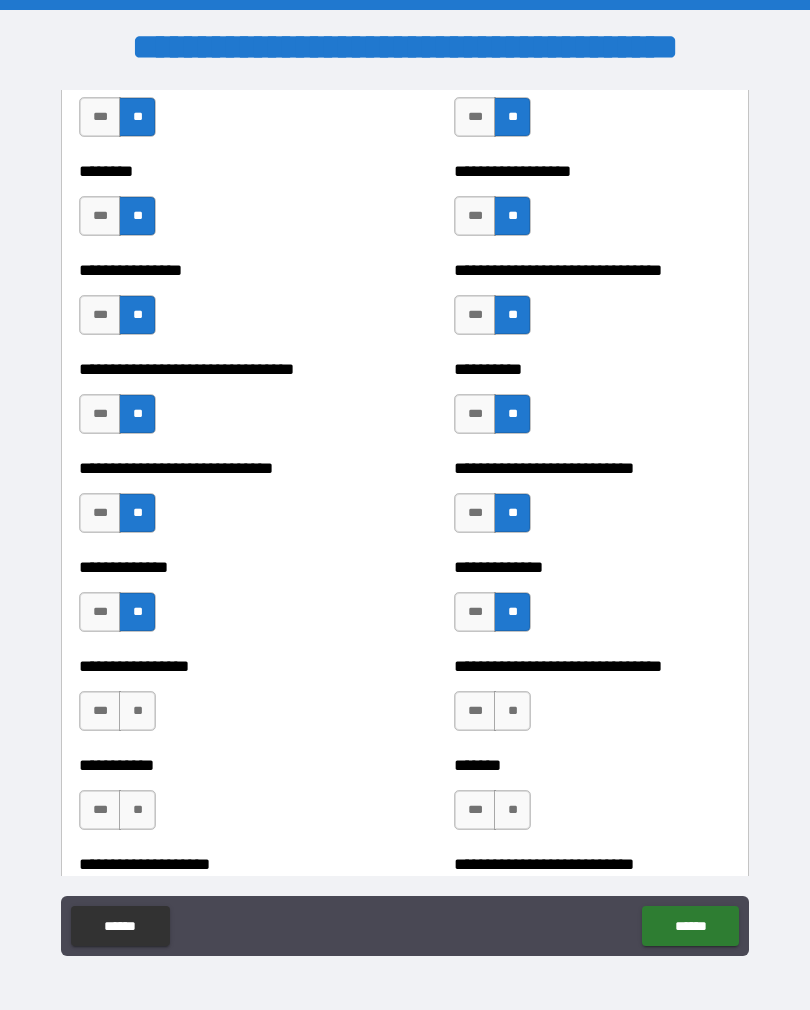 click on "**" at bounding box center [512, 711] 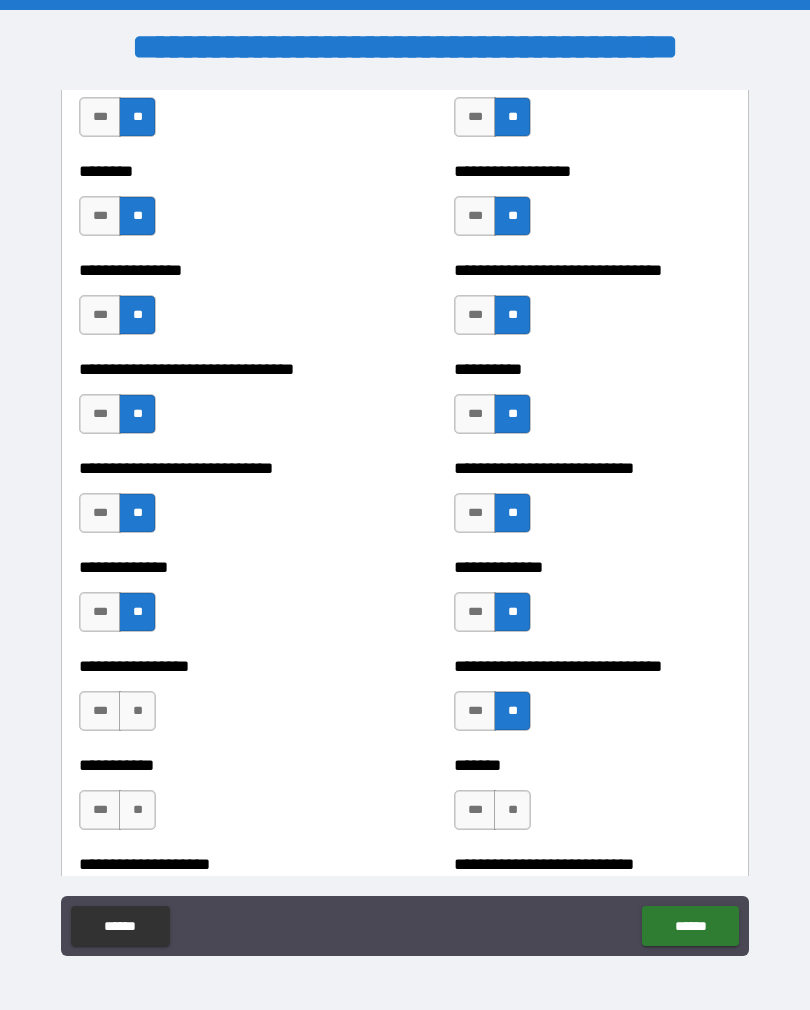 click on "**" at bounding box center [137, 711] 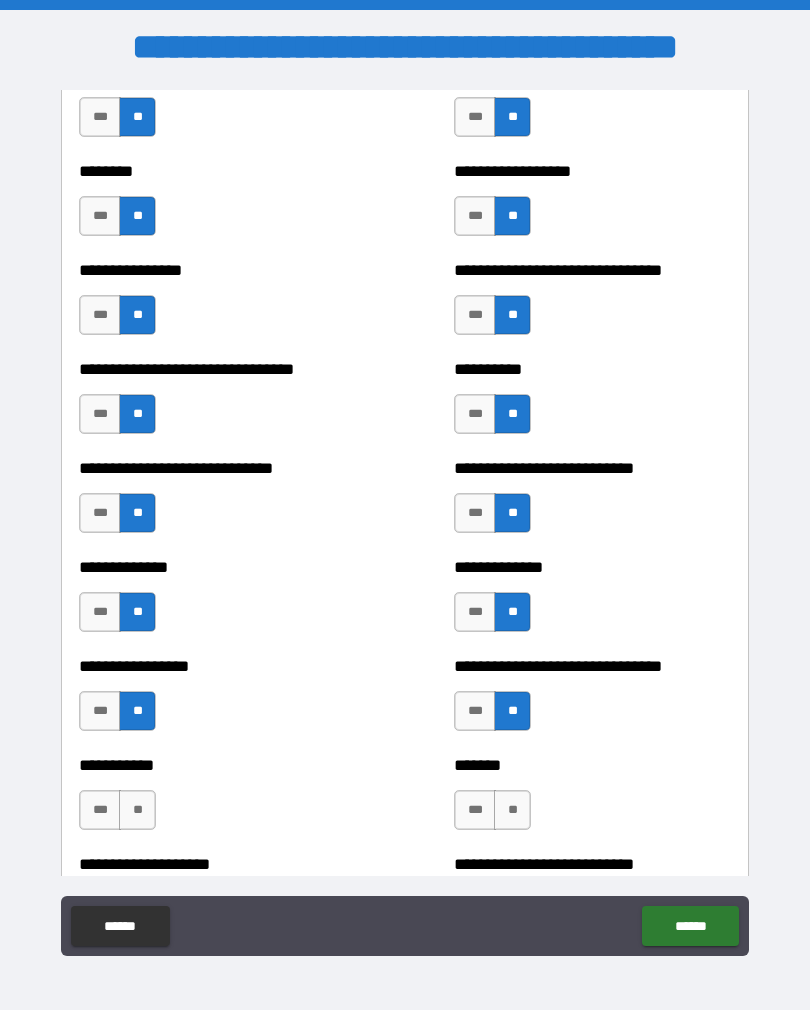 click on "**" at bounding box center (137, 810) 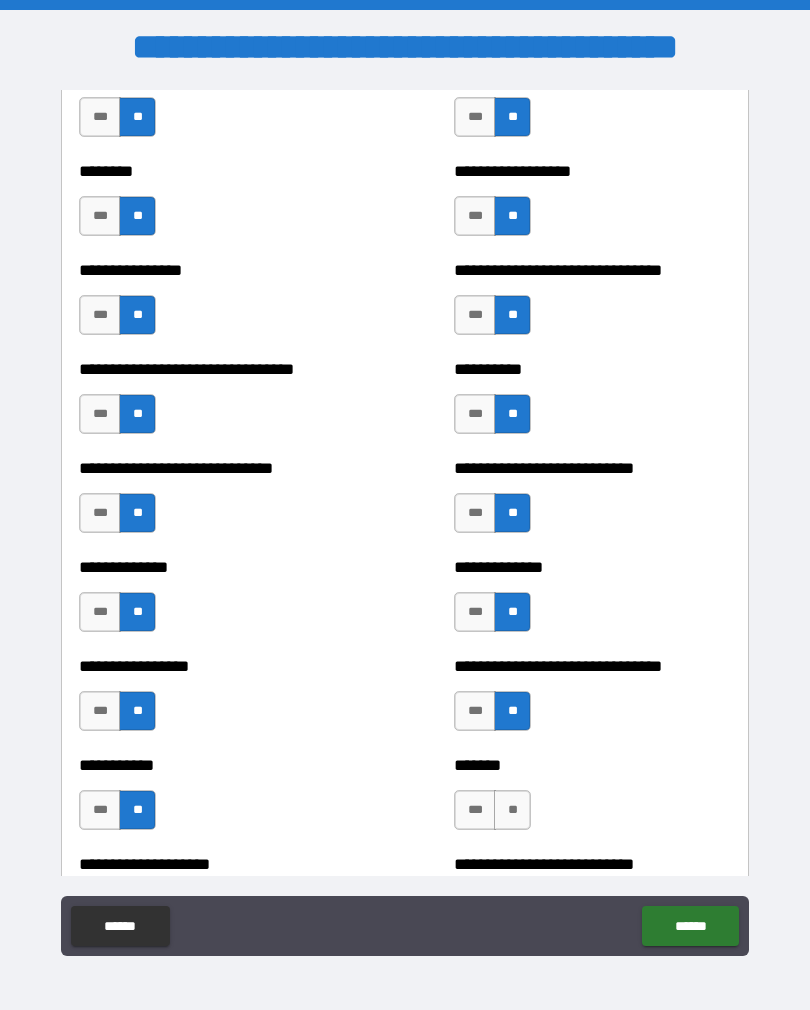 click on "**" at bounding box center (512, 810) 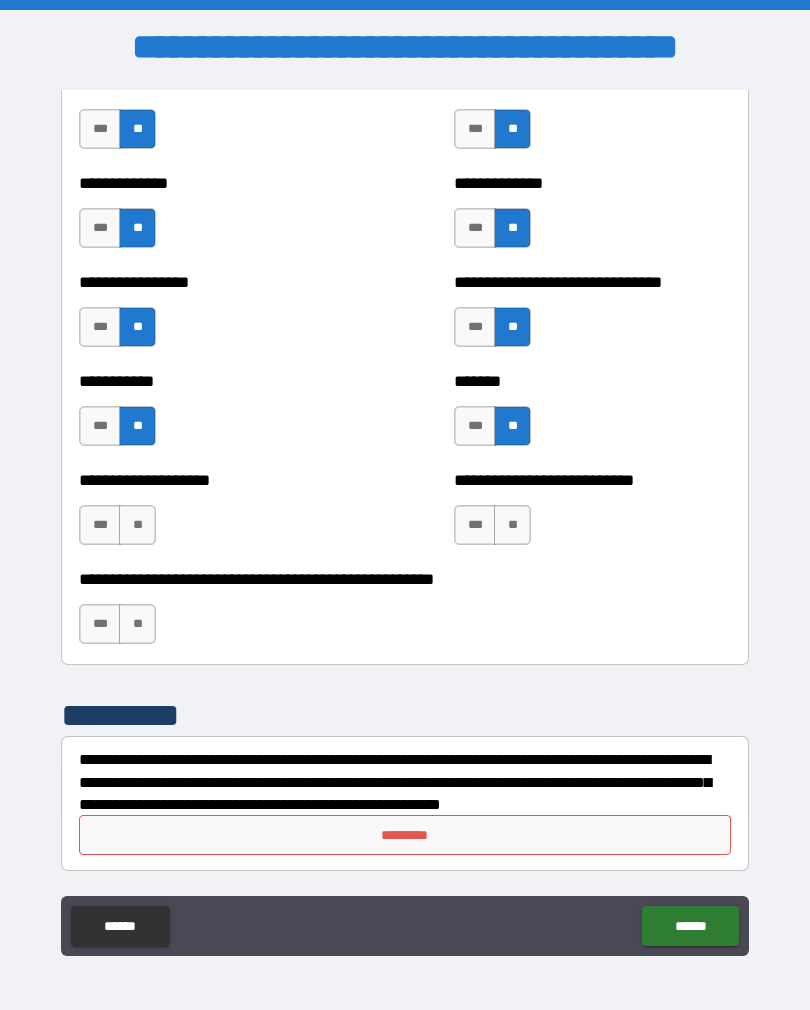 scroll, scrollTop: 7847, scrollLeft: 0, axis: vertical 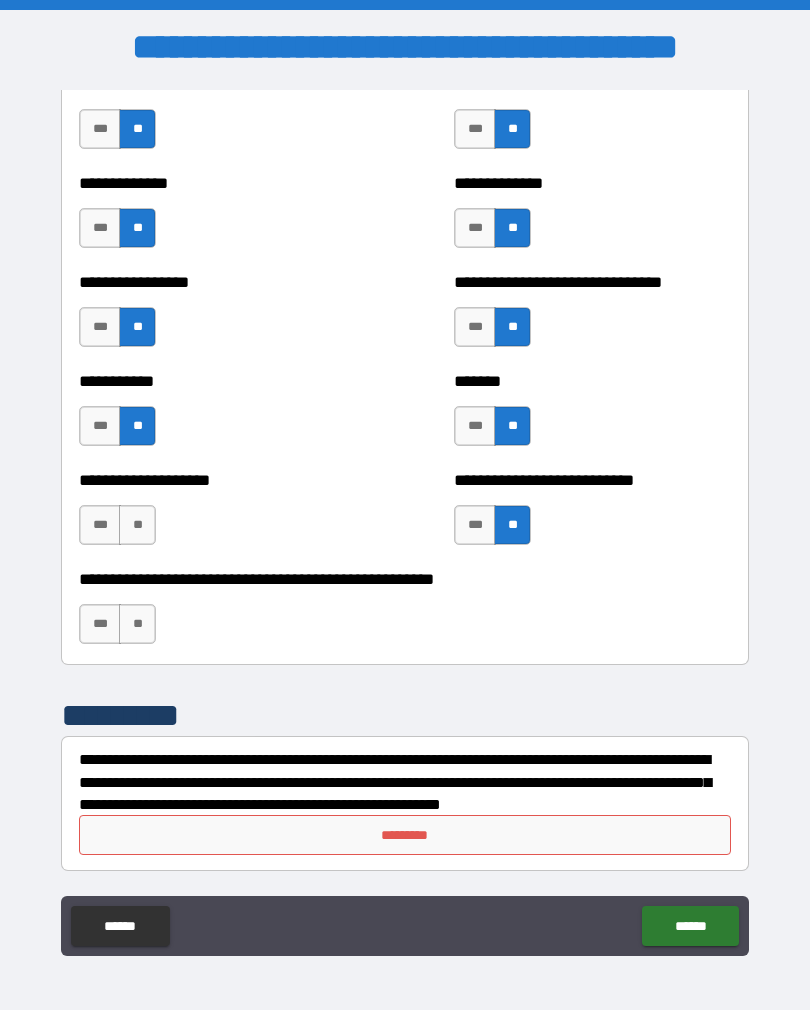 click on "**" at bounding box center (137, 525) 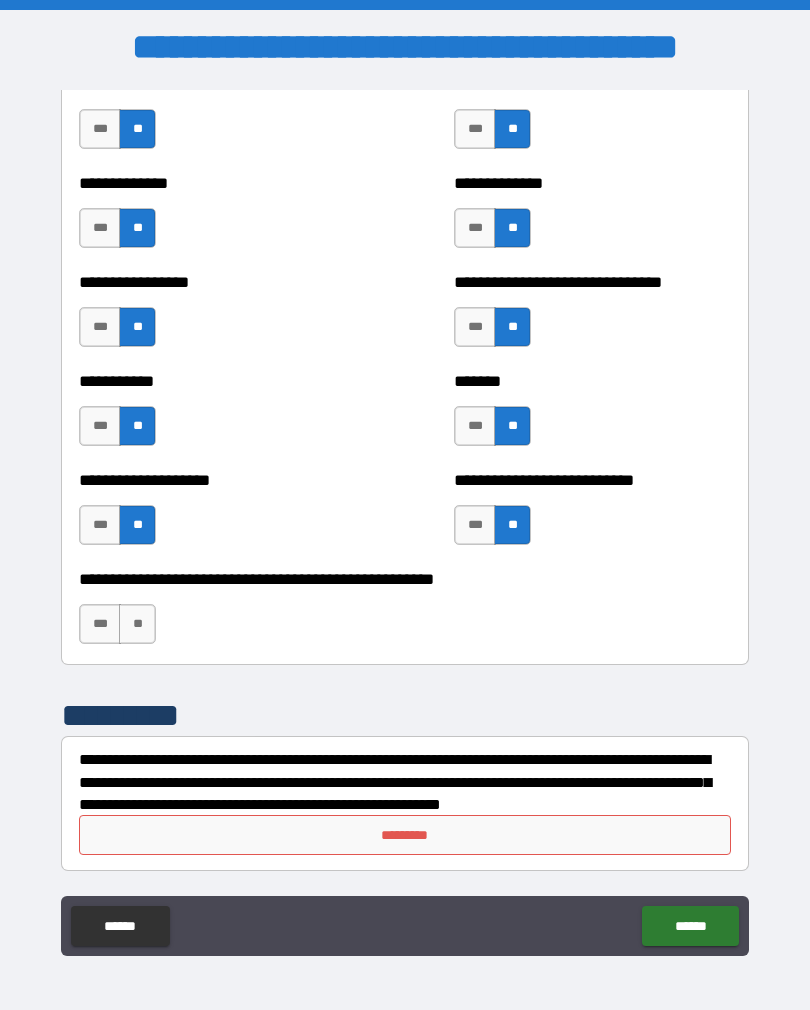 click on "**" at bounding box center (137, 624) 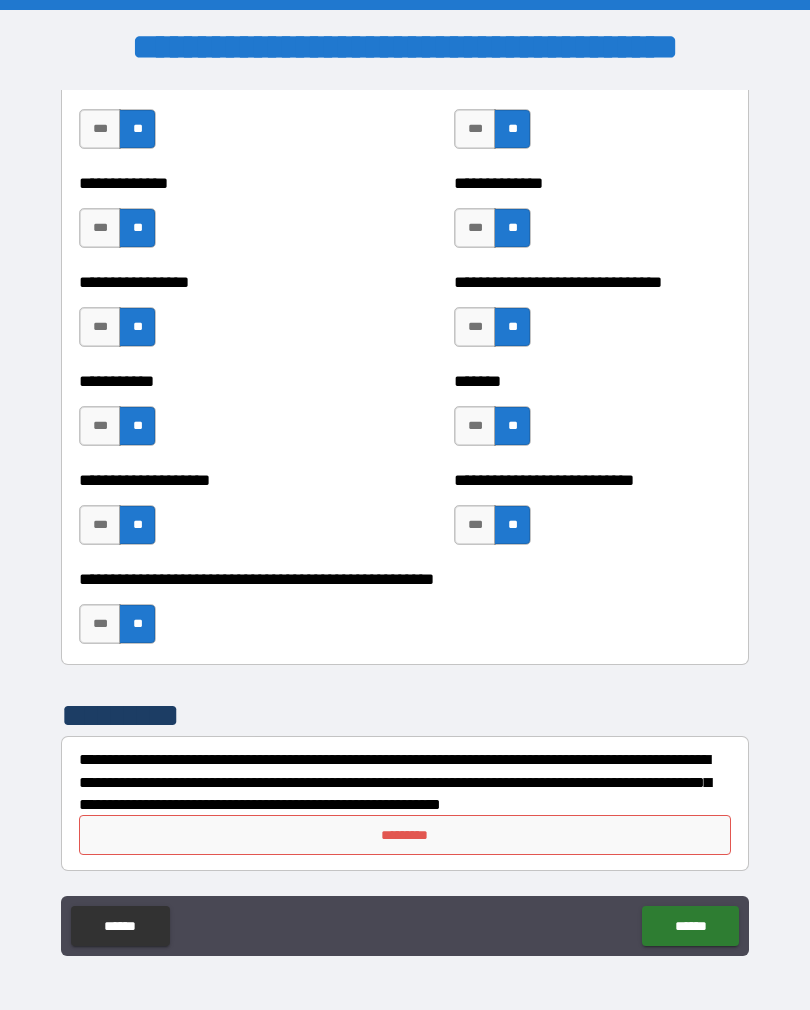scroll, scrollTop: 7847, scrollLeft: 0, axis: vertical 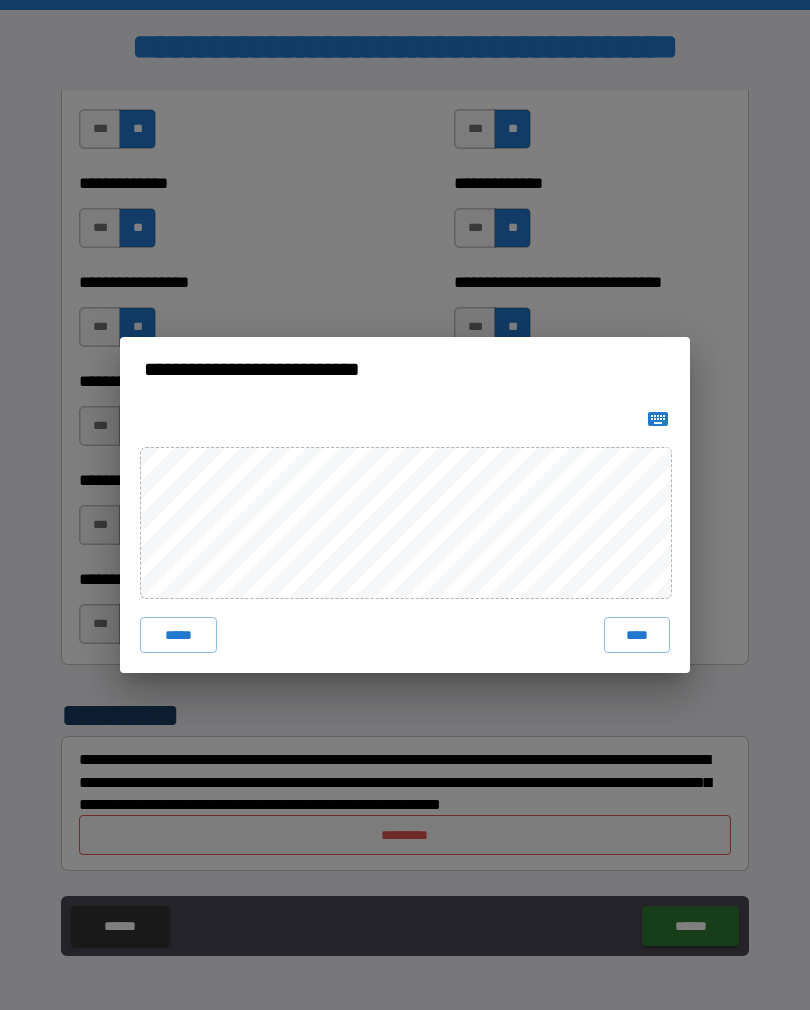 click on "****" at bounding box center [637, 635] 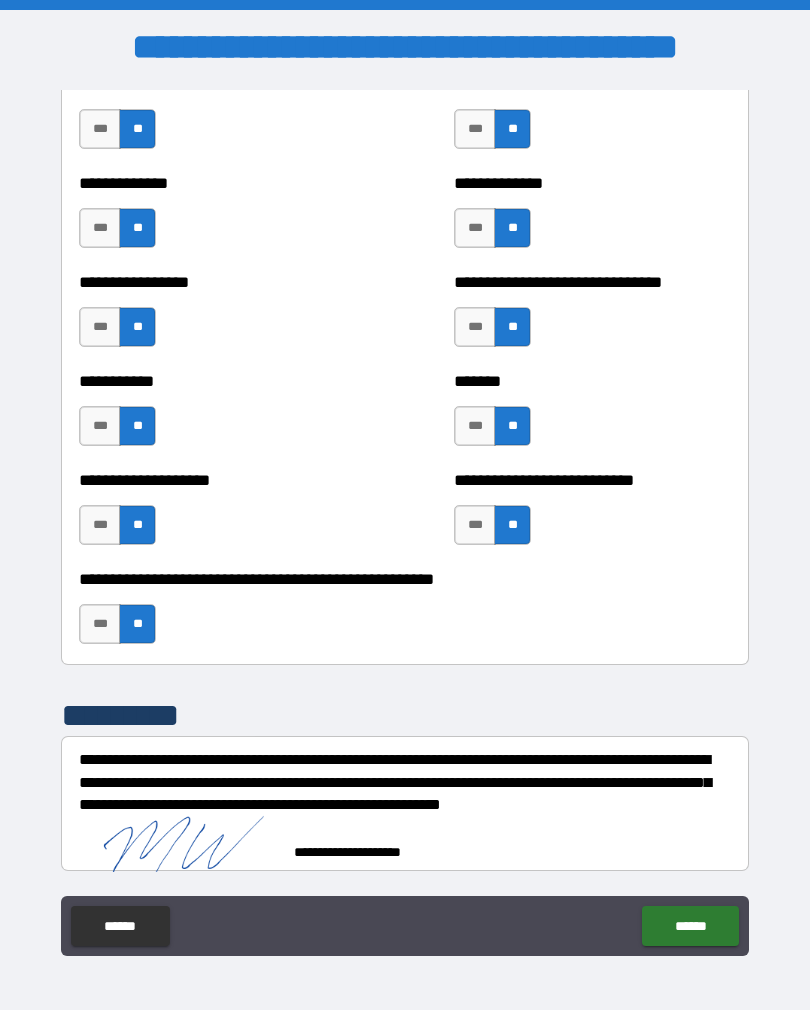 scroll, scrollTop: 7837, scrollLeft: 0, axis: vertical 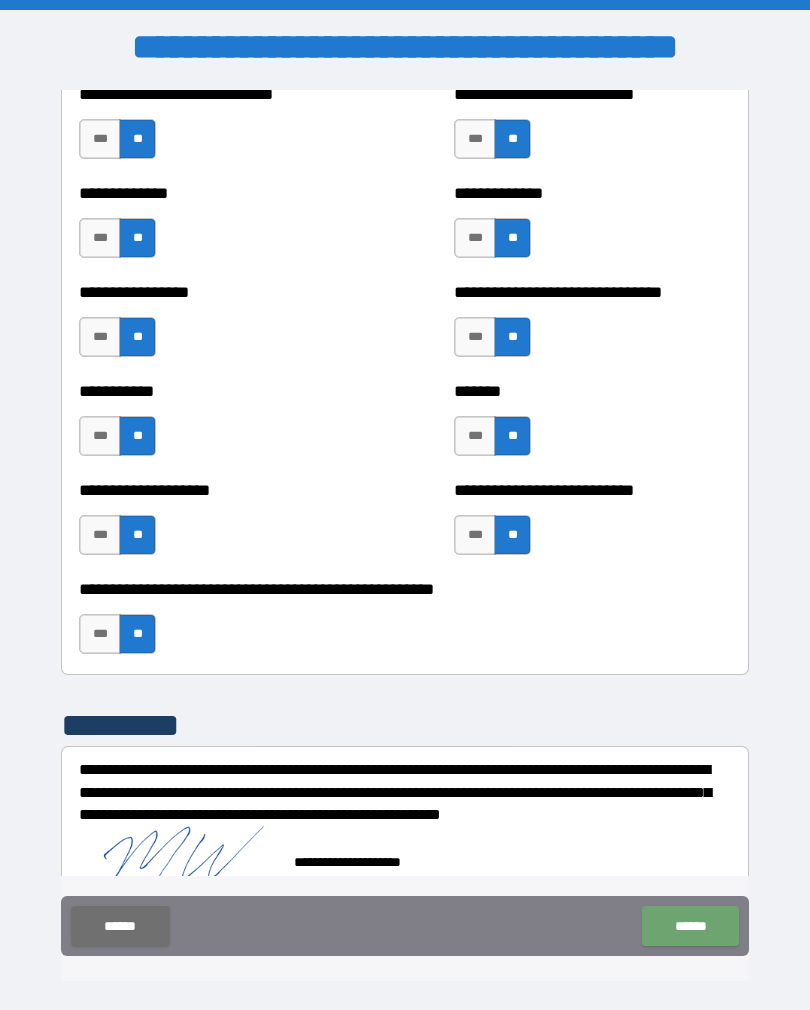 click on "******" at bounding box center (690, 926) 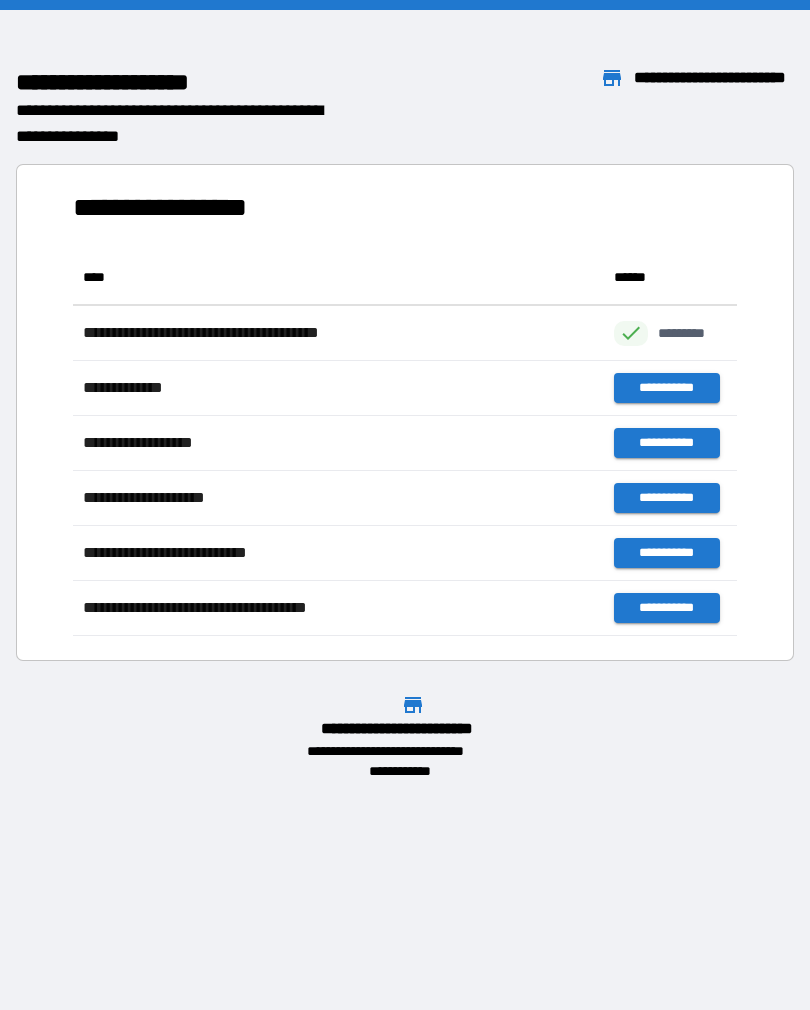 scroll, scrollTop: 1, scrollLeft: 1, axis: both 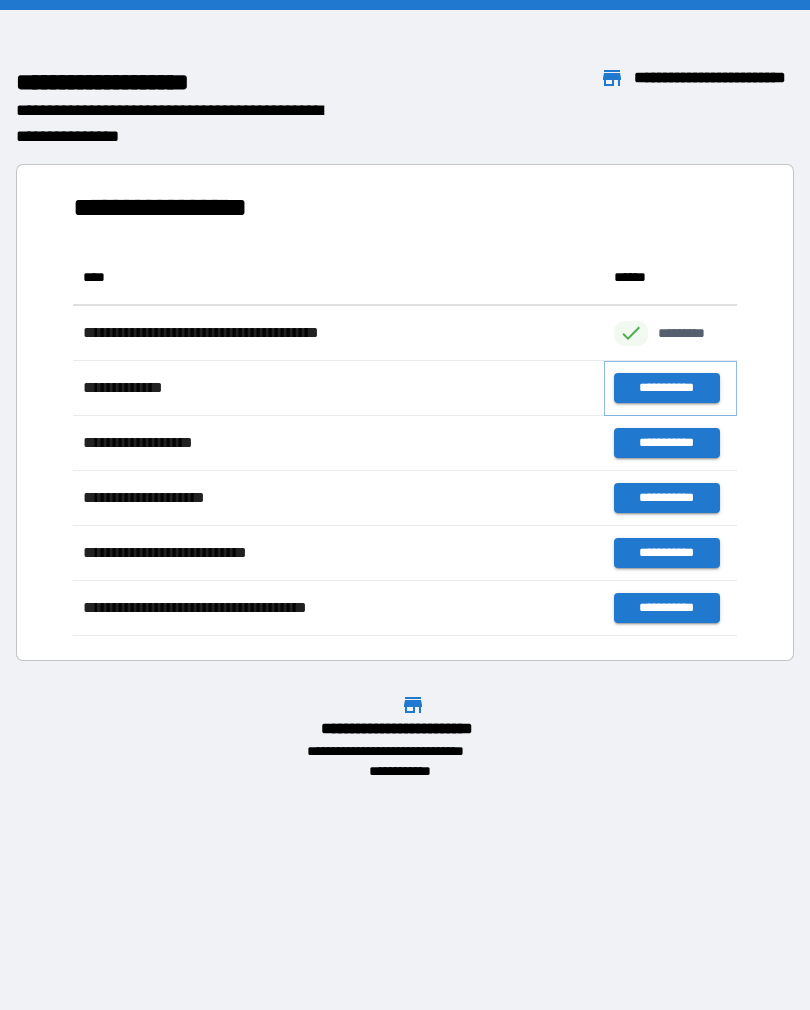 click on "**********" at bounding box center [666, 388] 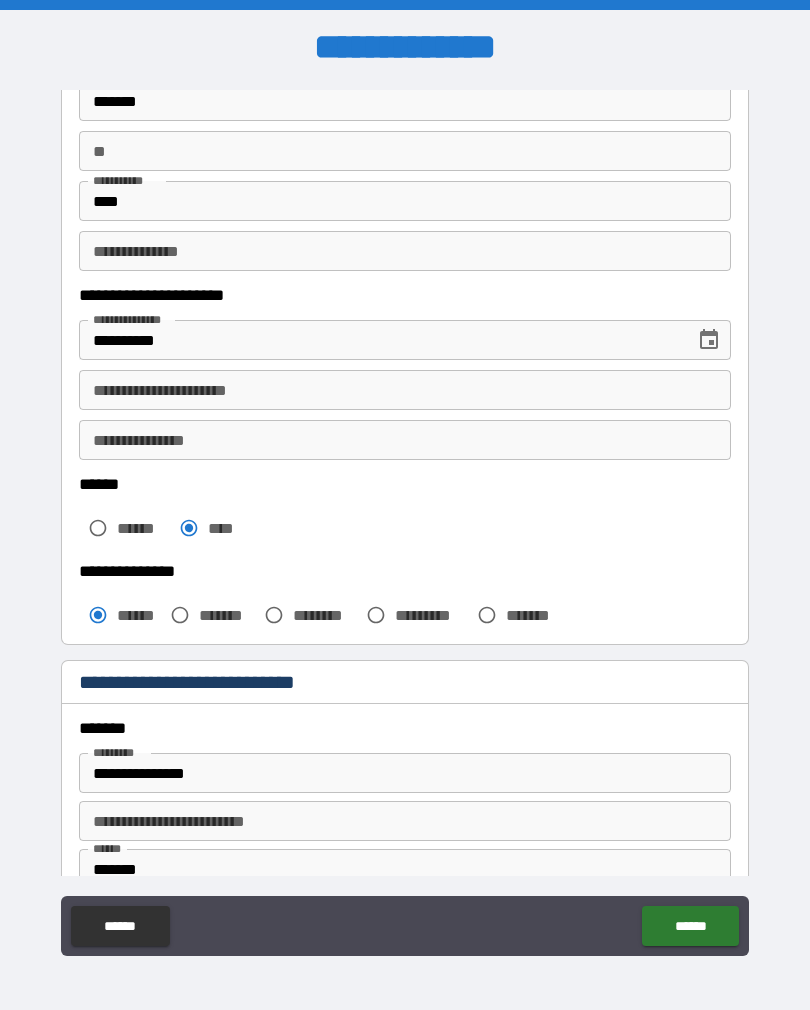 scroll, scrollTop: 159, scrollLeft: 0, axis: vertical 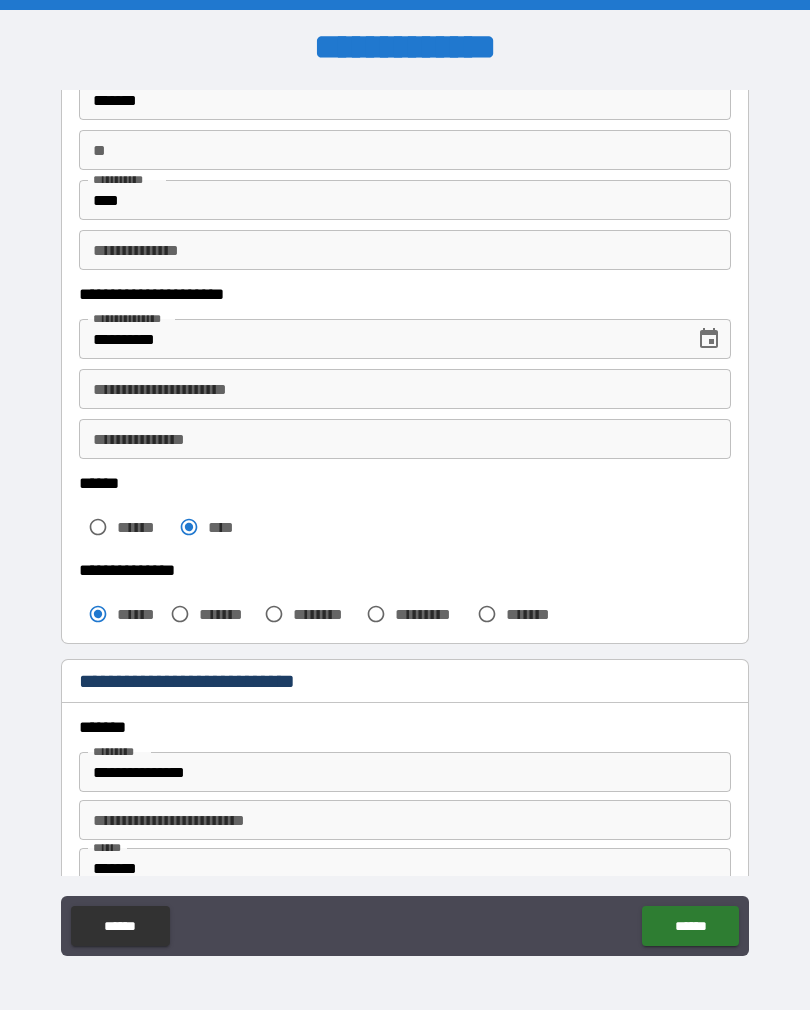 click on "**********" at bounding box center (405, 389) 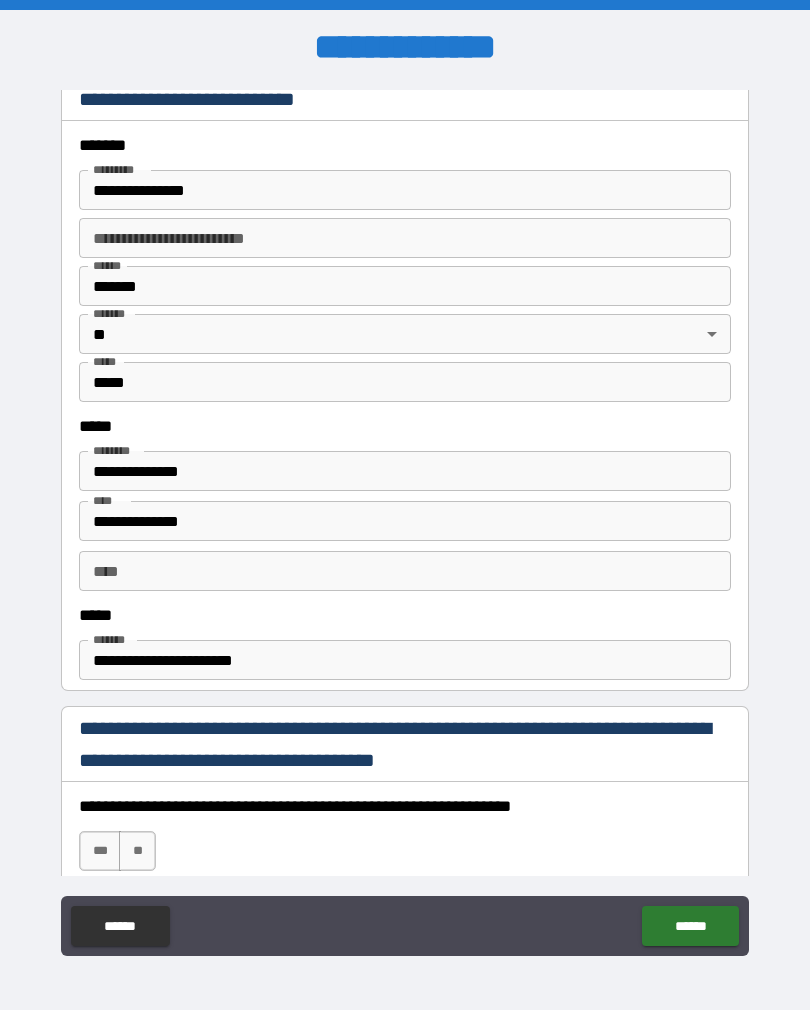 scroll, scrollTop: 770, scrollLeft: 0, axis: vertical 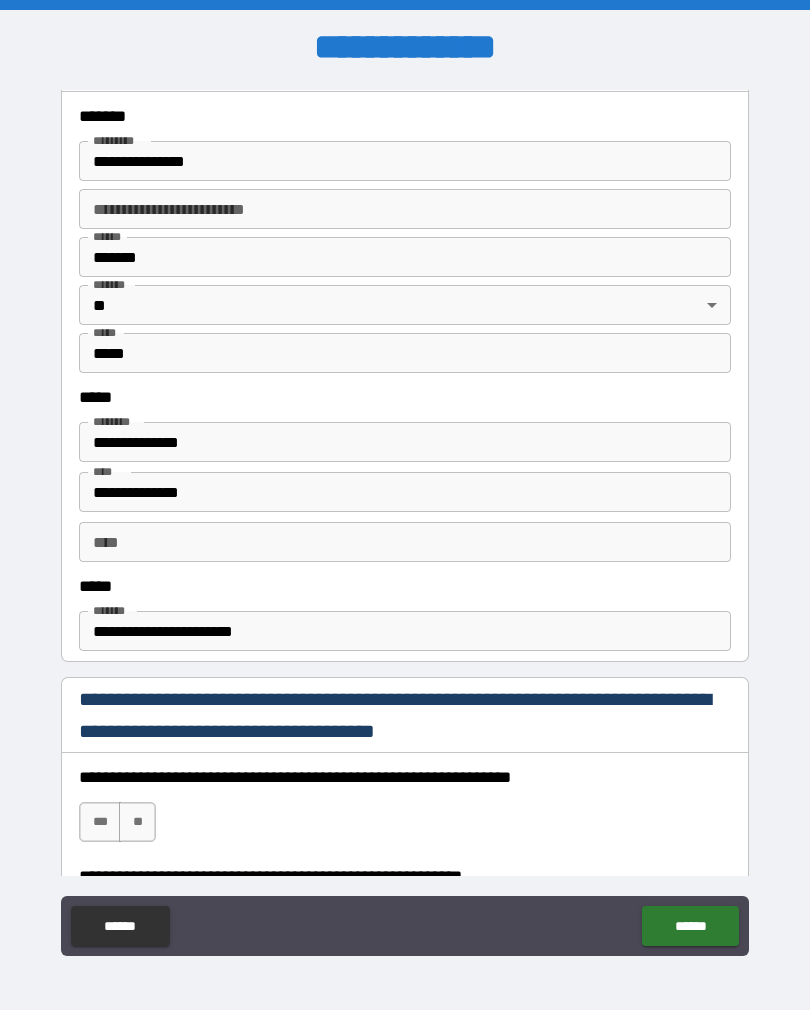 type on "**********" 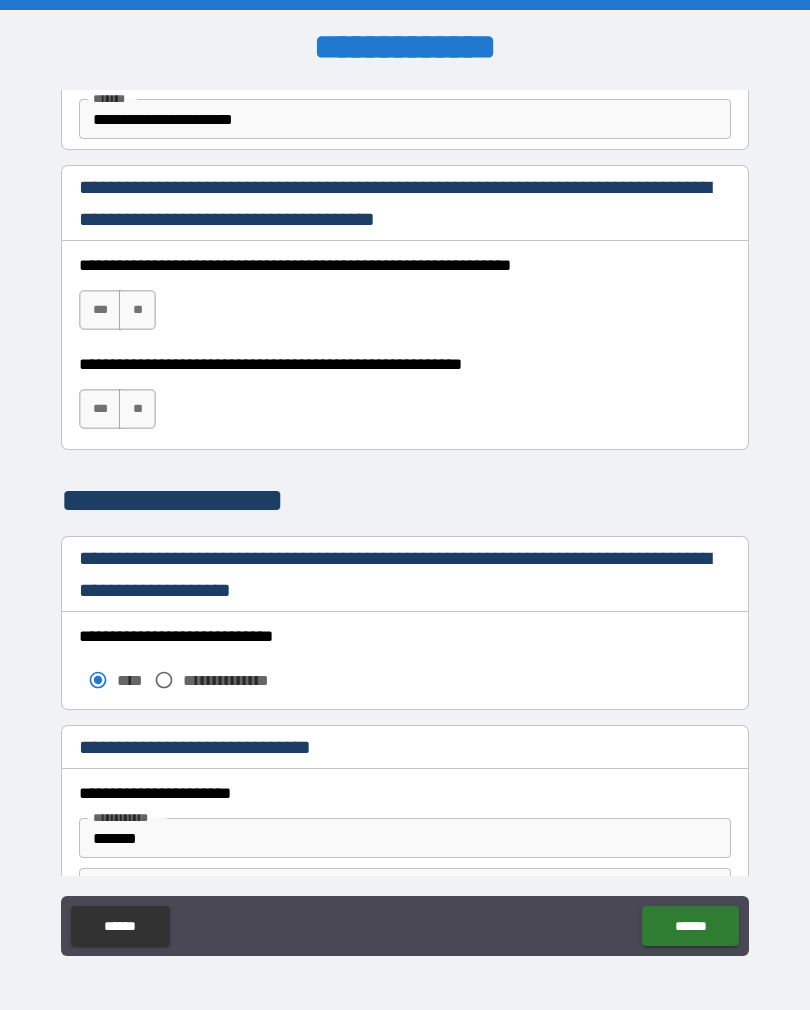 scroll, scrollTop: 1283, scrollLeft: 0, axis: vertical 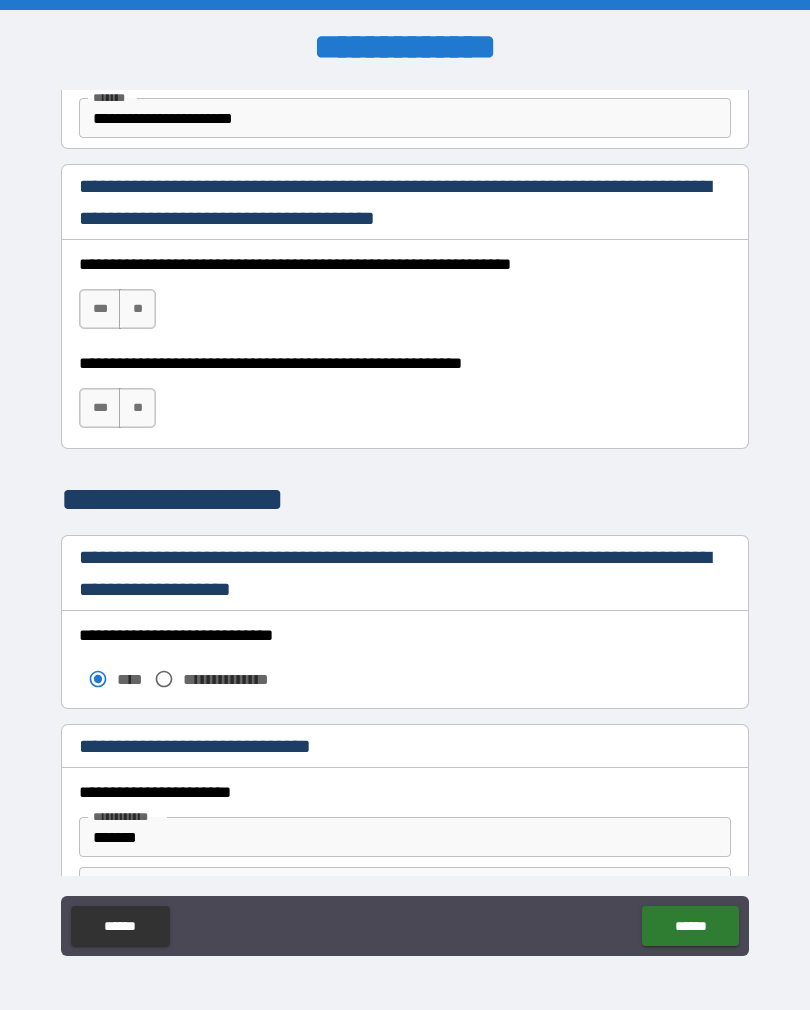 type on "****" 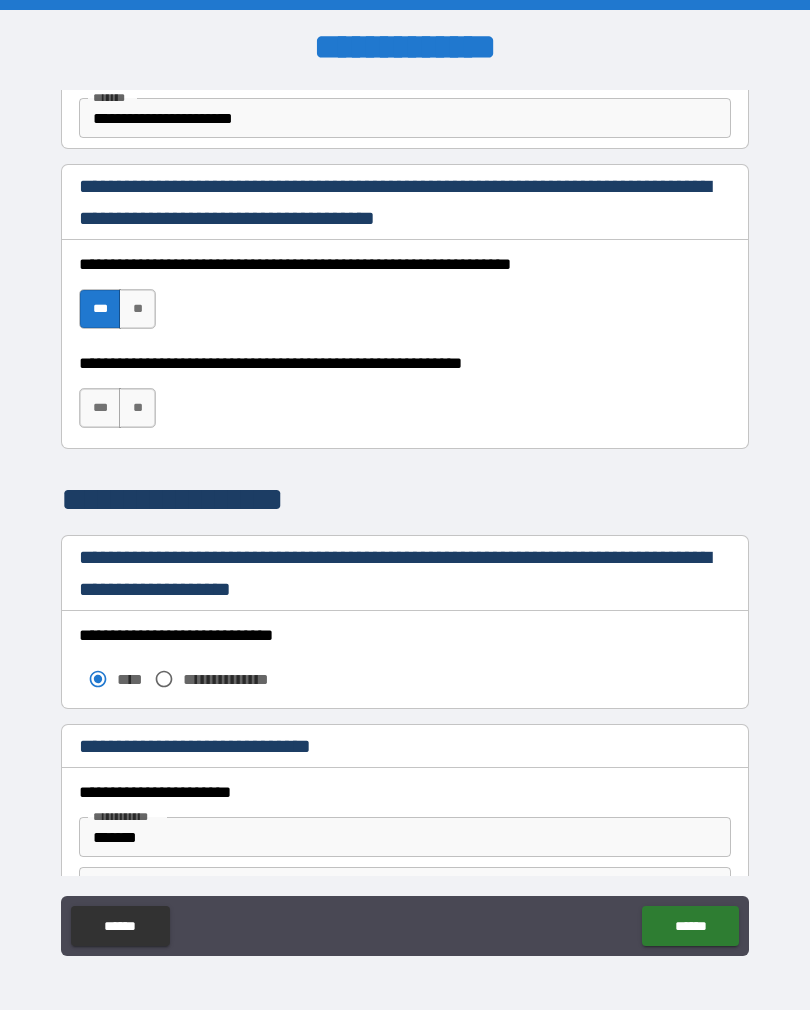 click on "***" at bounding box center (100, 408) 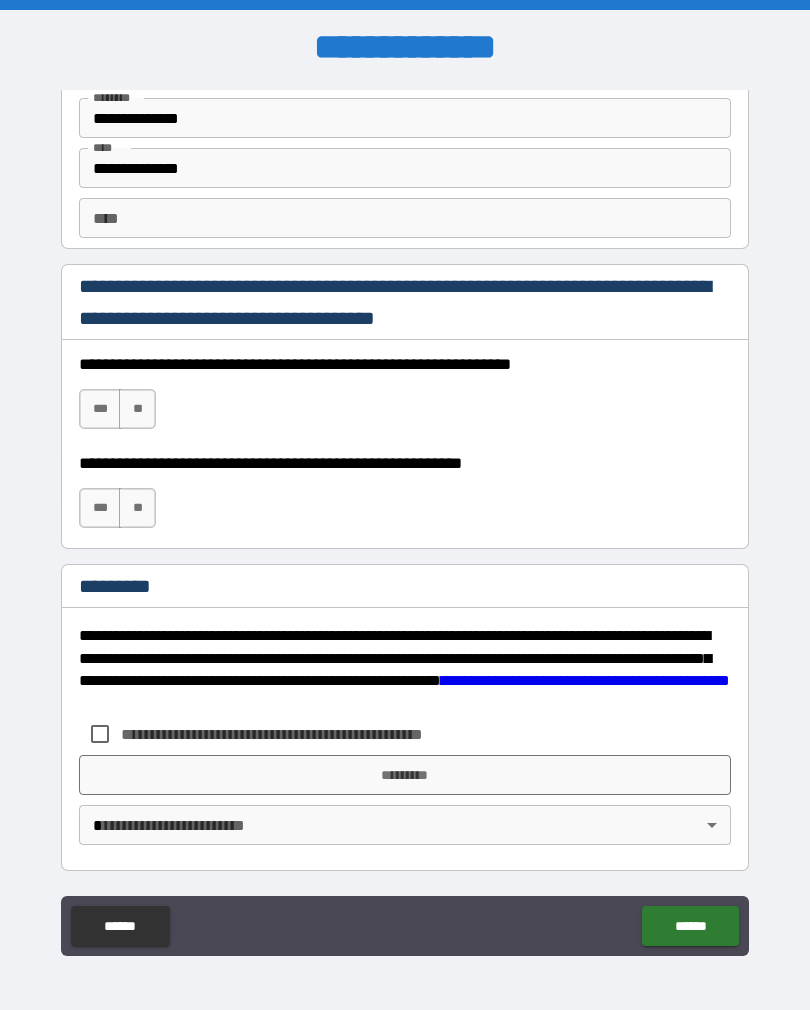 scroll, scrollTop: 2820, scrollLeft: 0, axis: vertical 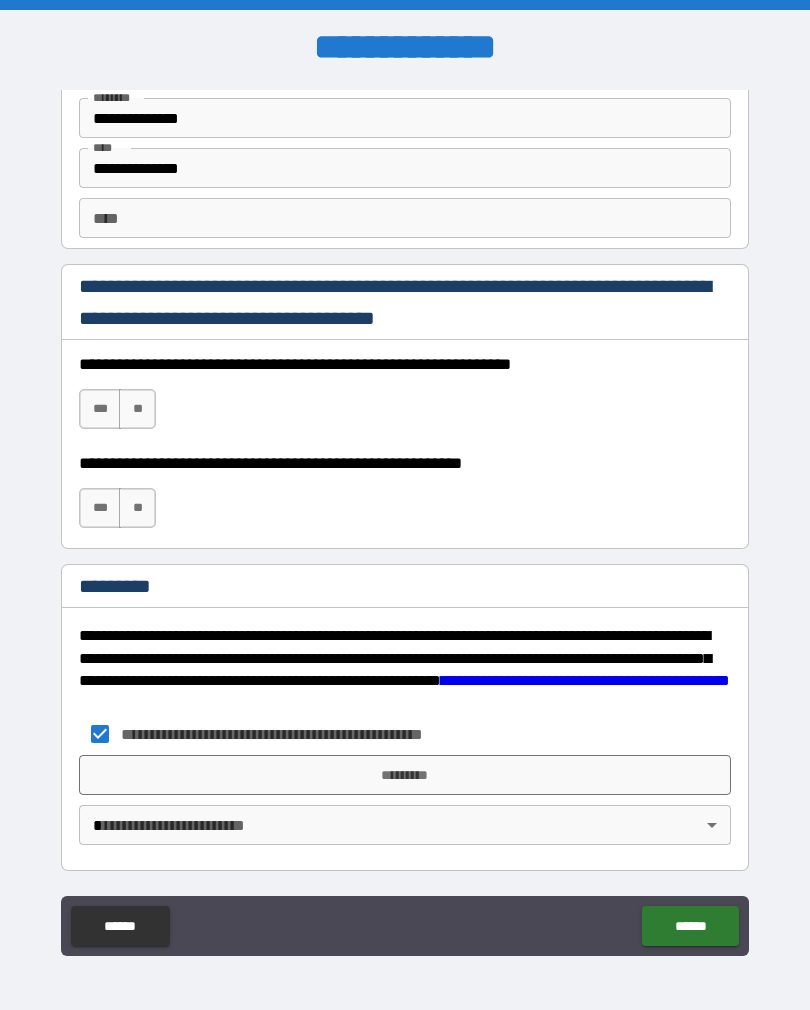 click on "*********" at bounding box center (405, 775) 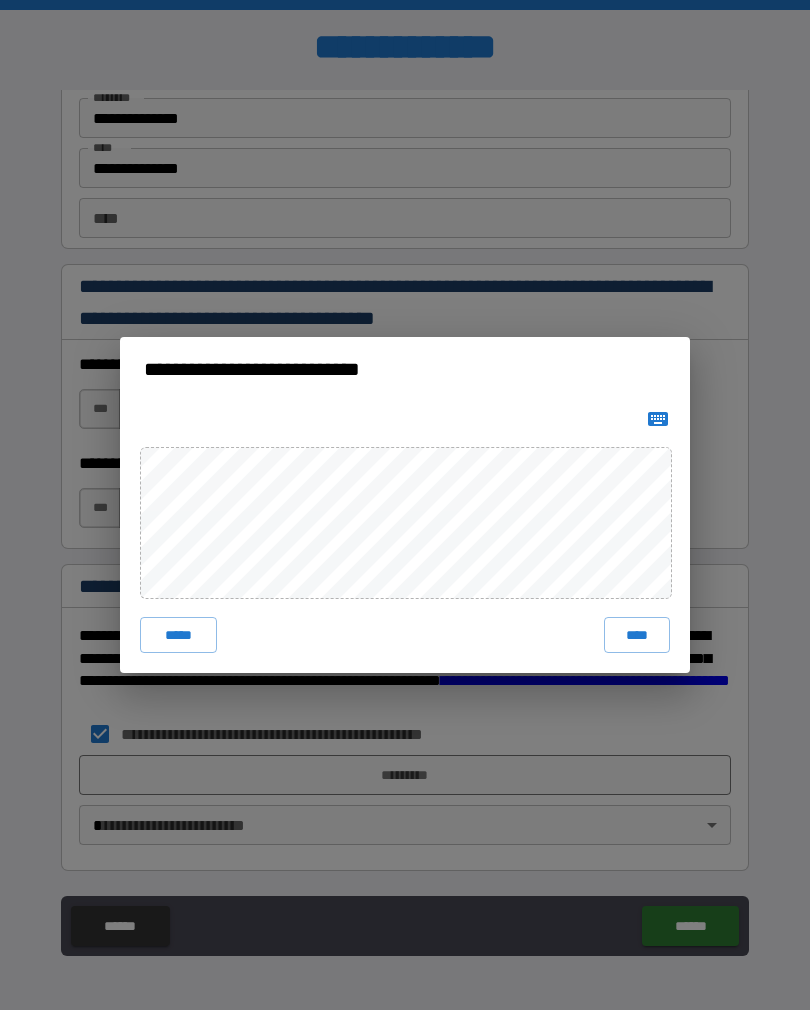 click on "****" at bounding box center (637, 635) 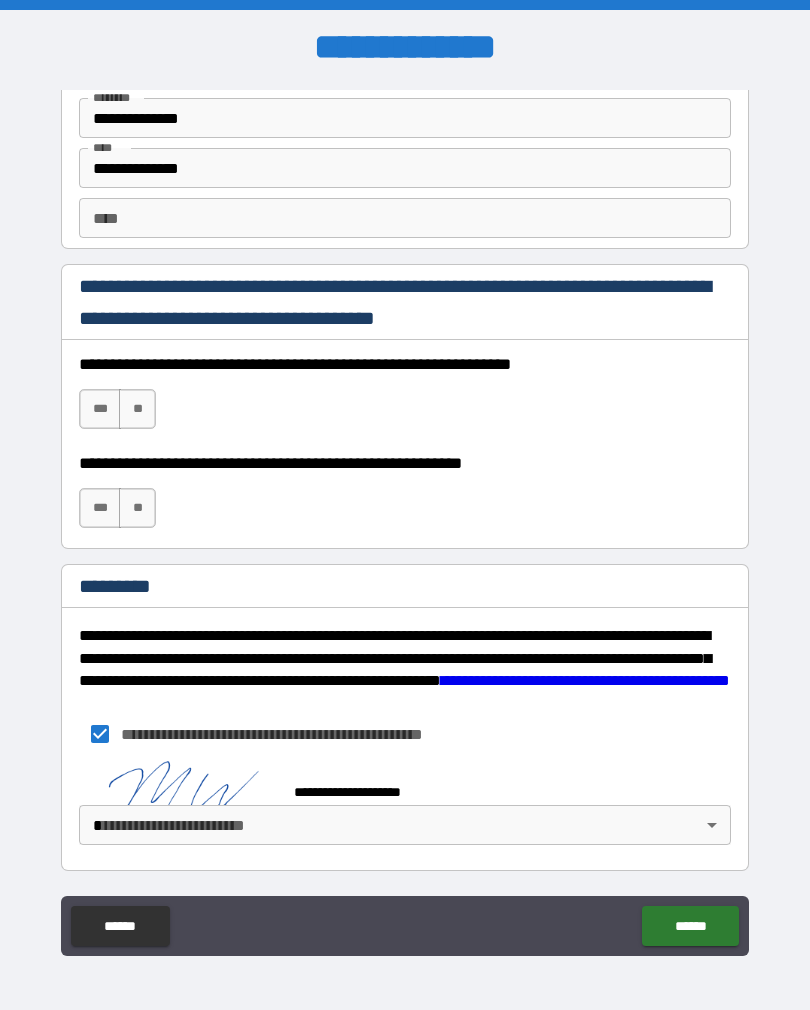 scroll, scrollTop: 2810, scrollLeft: 0, axis: vertical 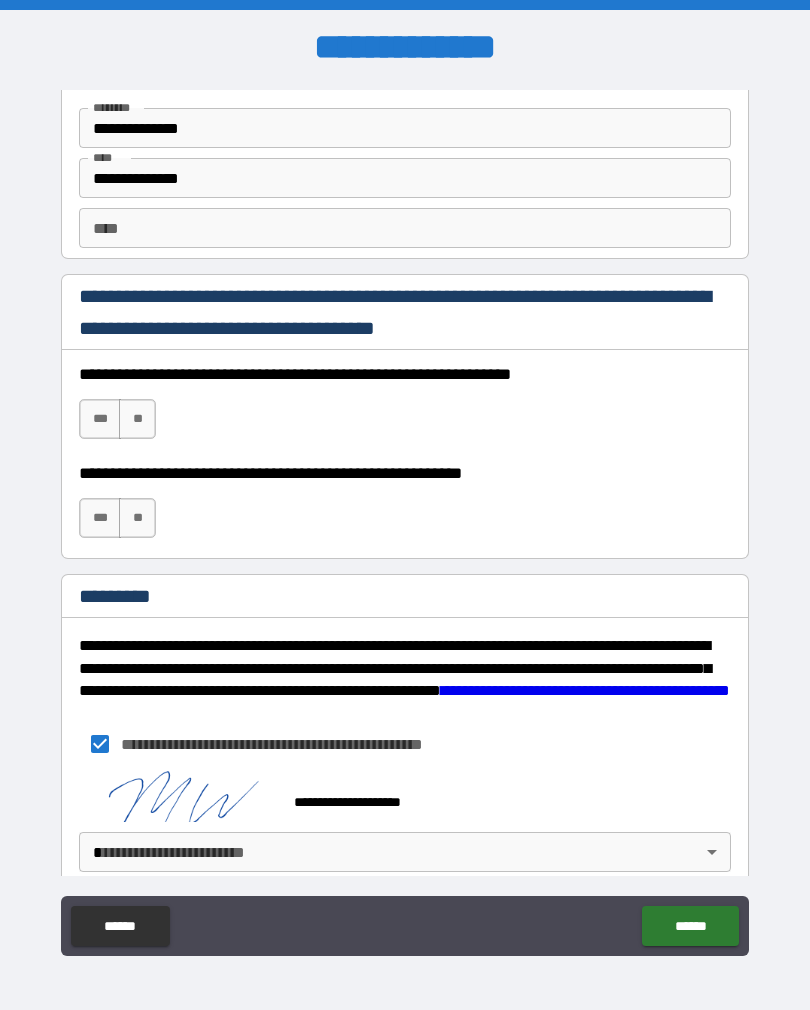 click on "******" at bounding box center [690, 926] 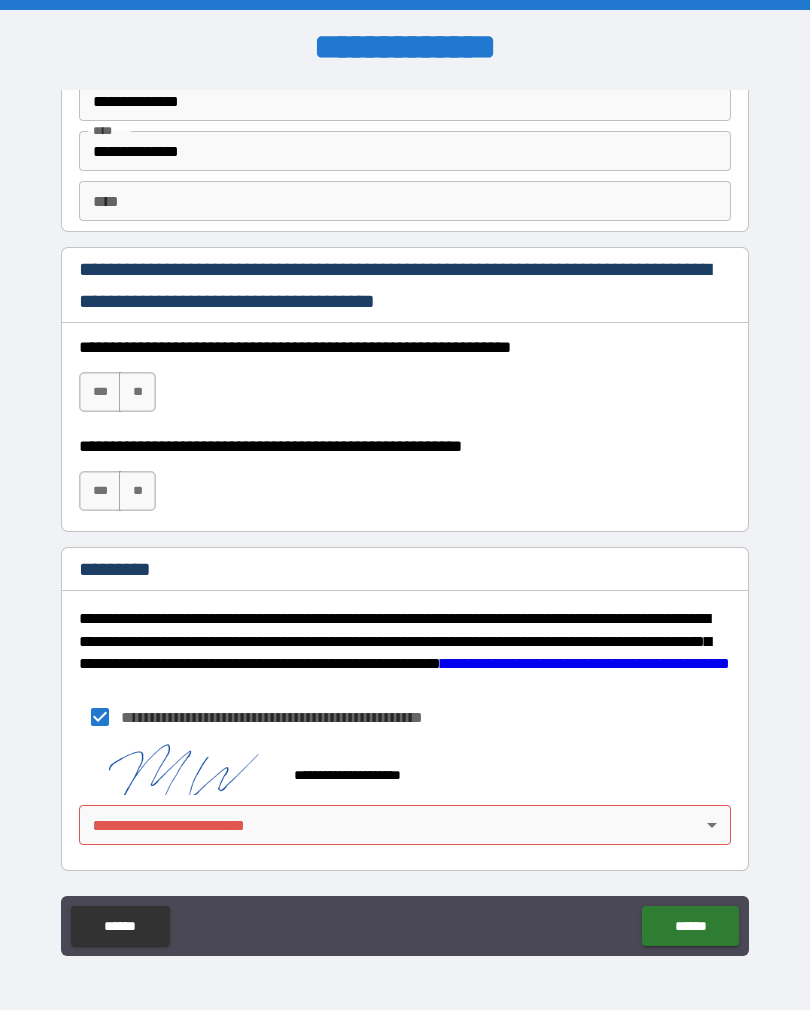 scroll, scrollTop: 2837, scrollLeft: 0, axis: vertical 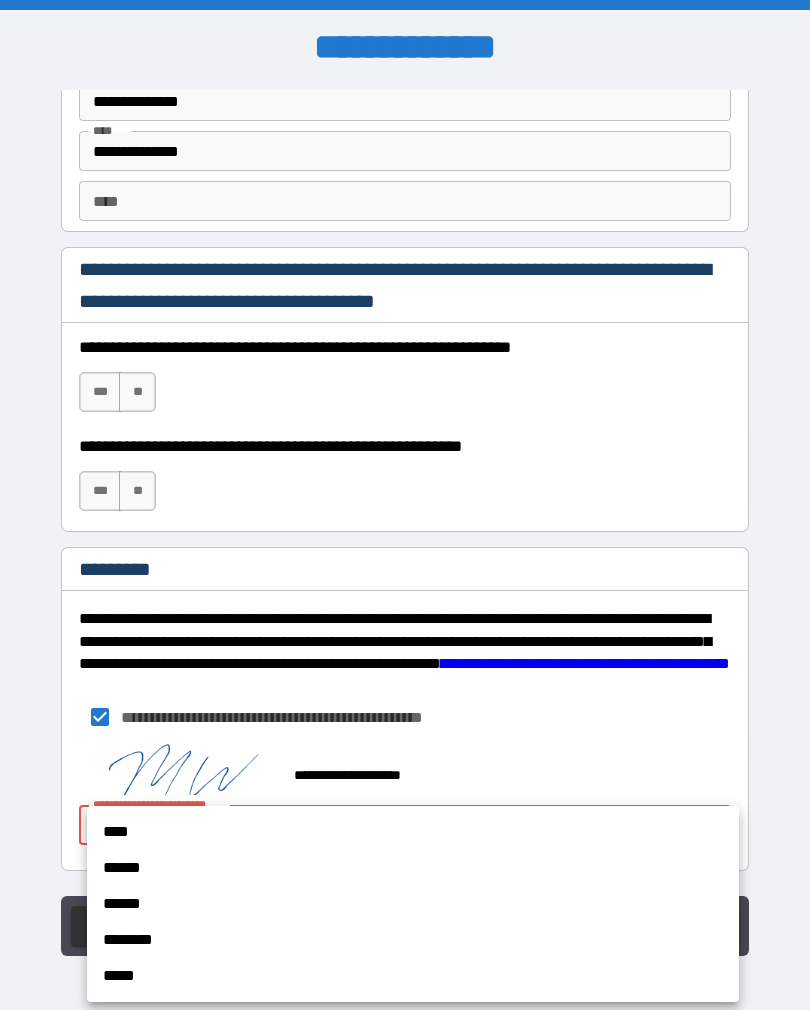 click on "****" at bounding box center (413, 832) 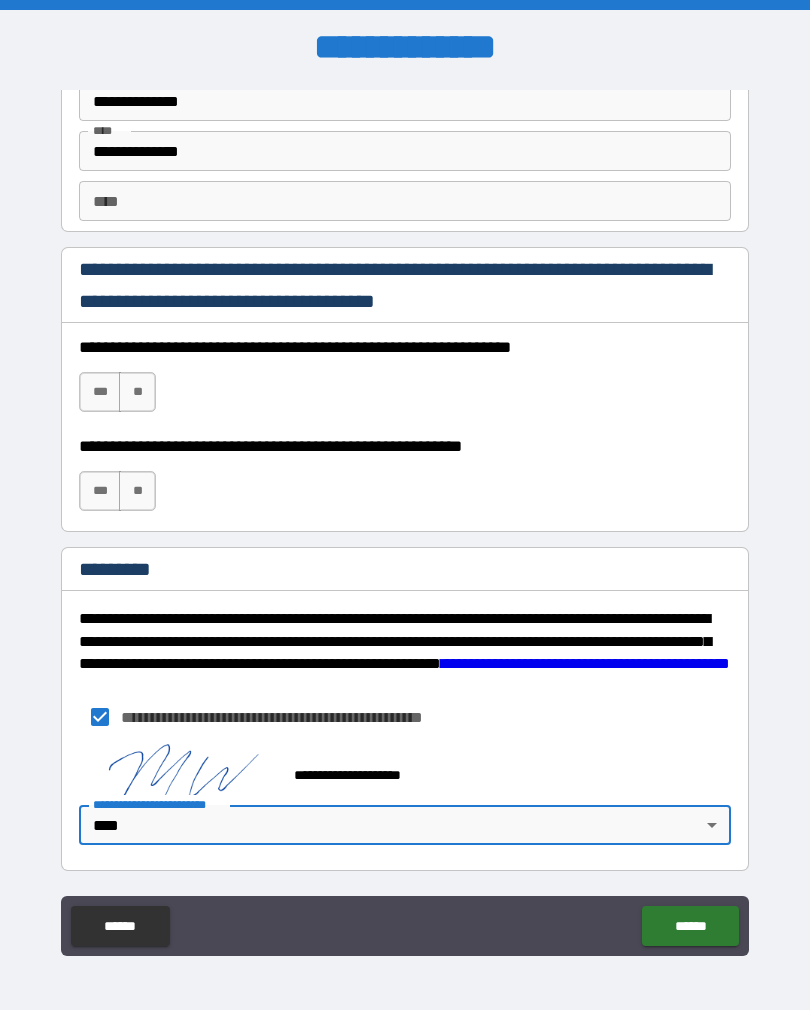 click on "******" at bounding box center (690, 926) 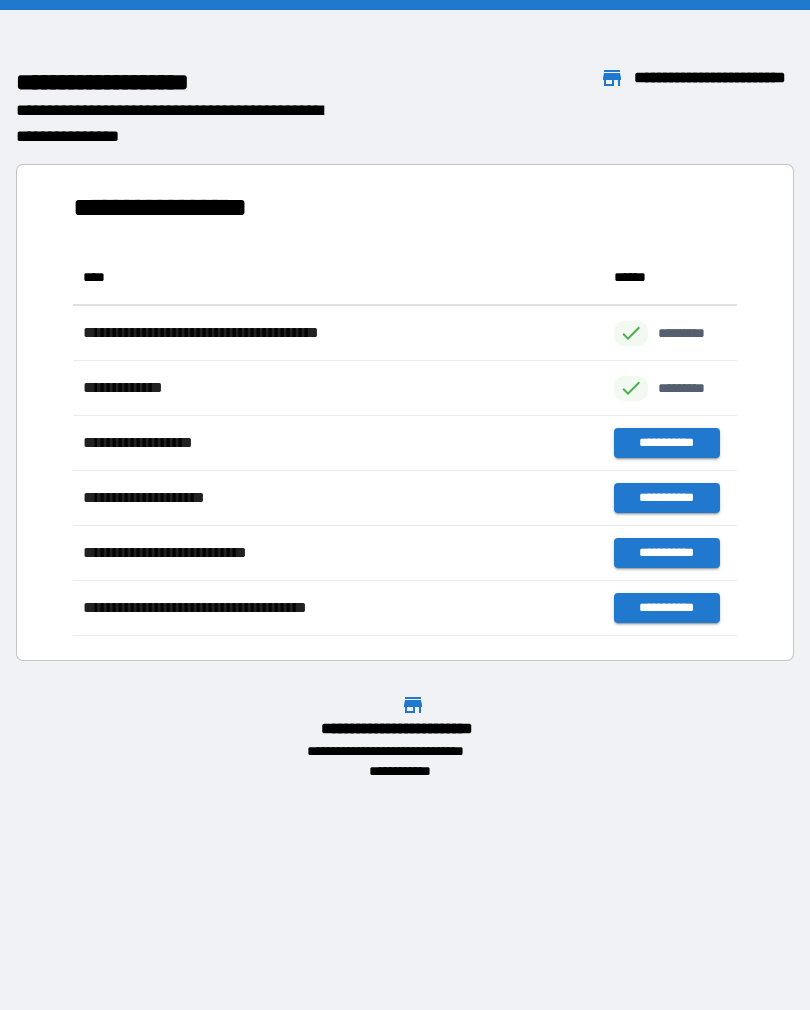 scroll, scrollTop: 1, scrollLeft: 1, axis: both 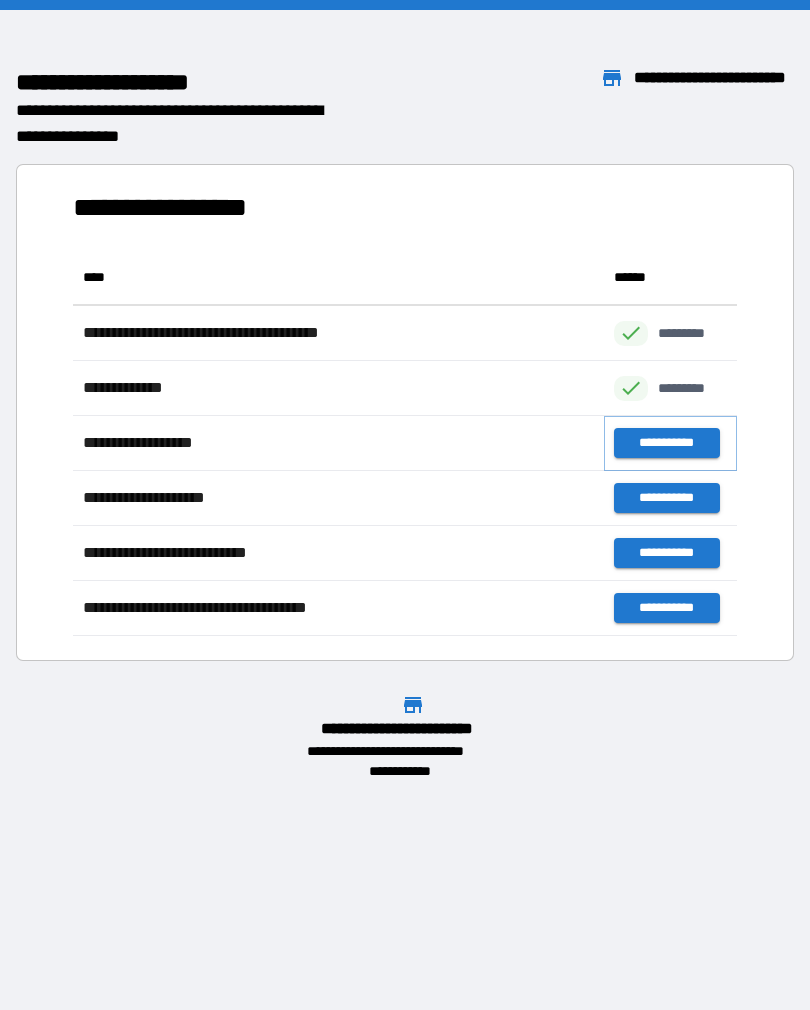 click on "**********" at bounding box center [666, 443] 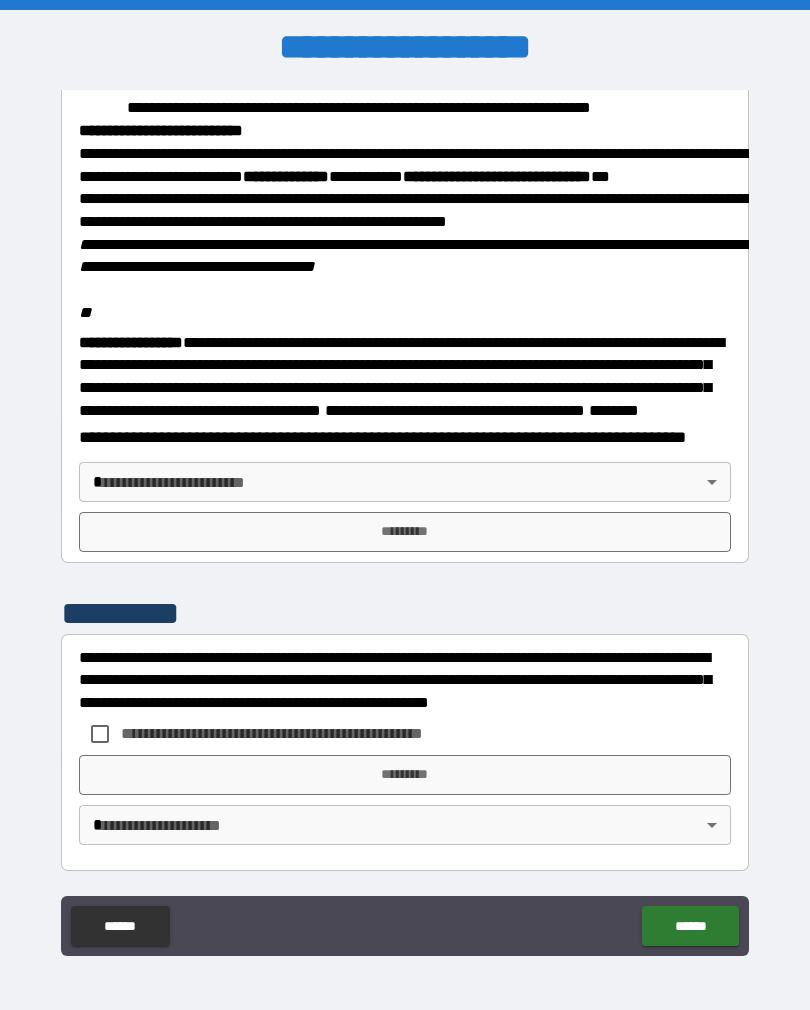 click on "******" at bounding box center [690, 926] 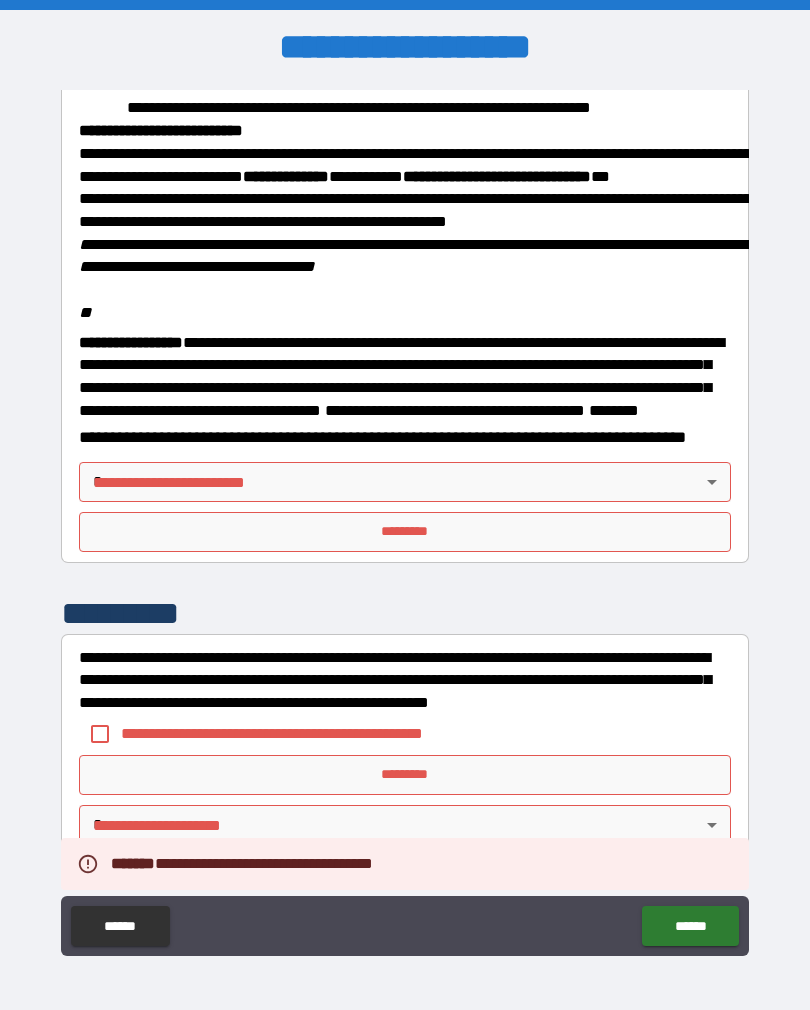 scroll, scrollTop: 2345, scrollLeft: 0, axis: vertical 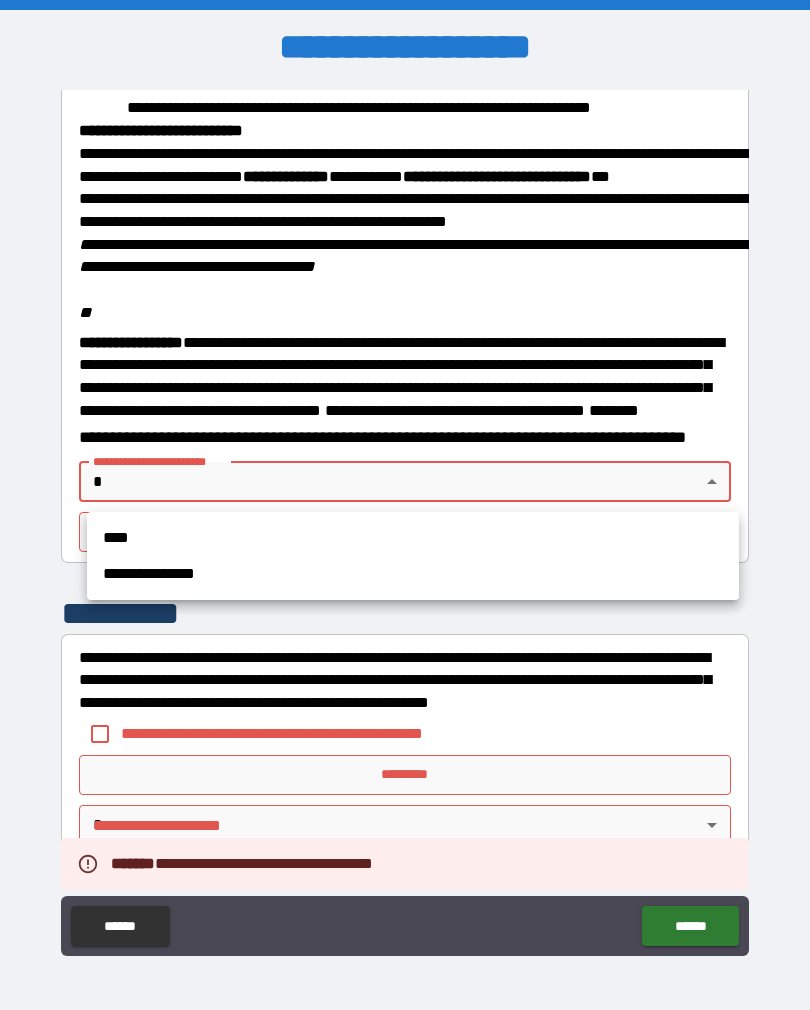 click on "****" at bounding box center [413, 538] 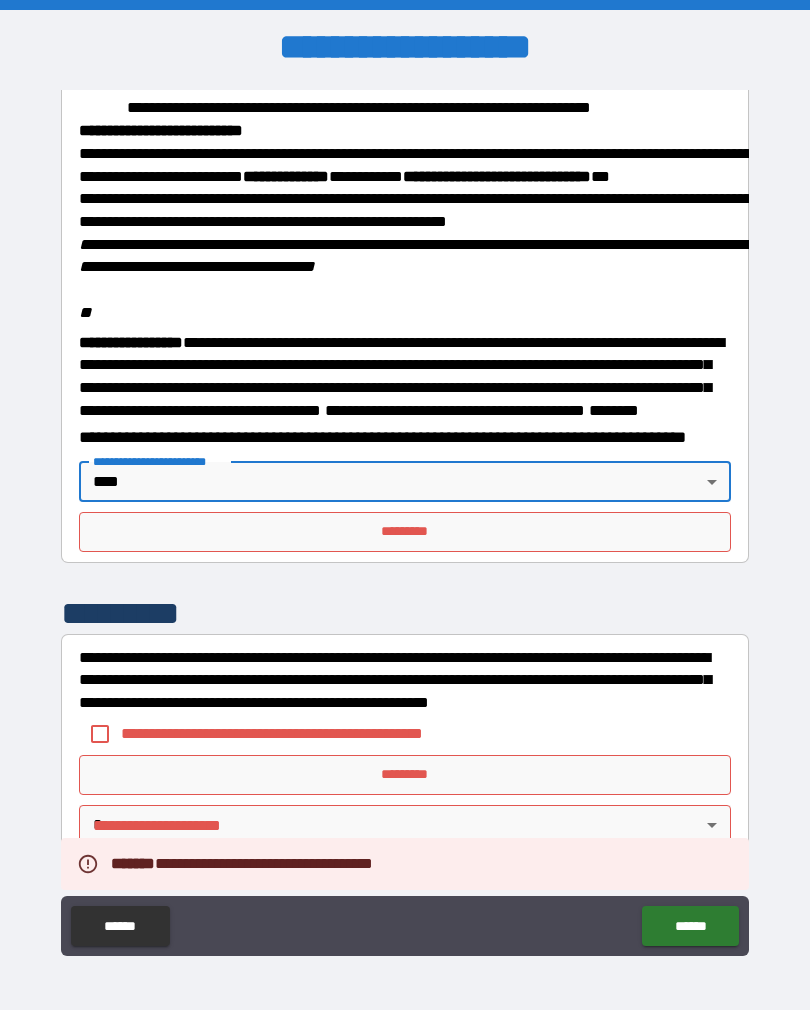 click on "*********" at bounding box center (405, 532) 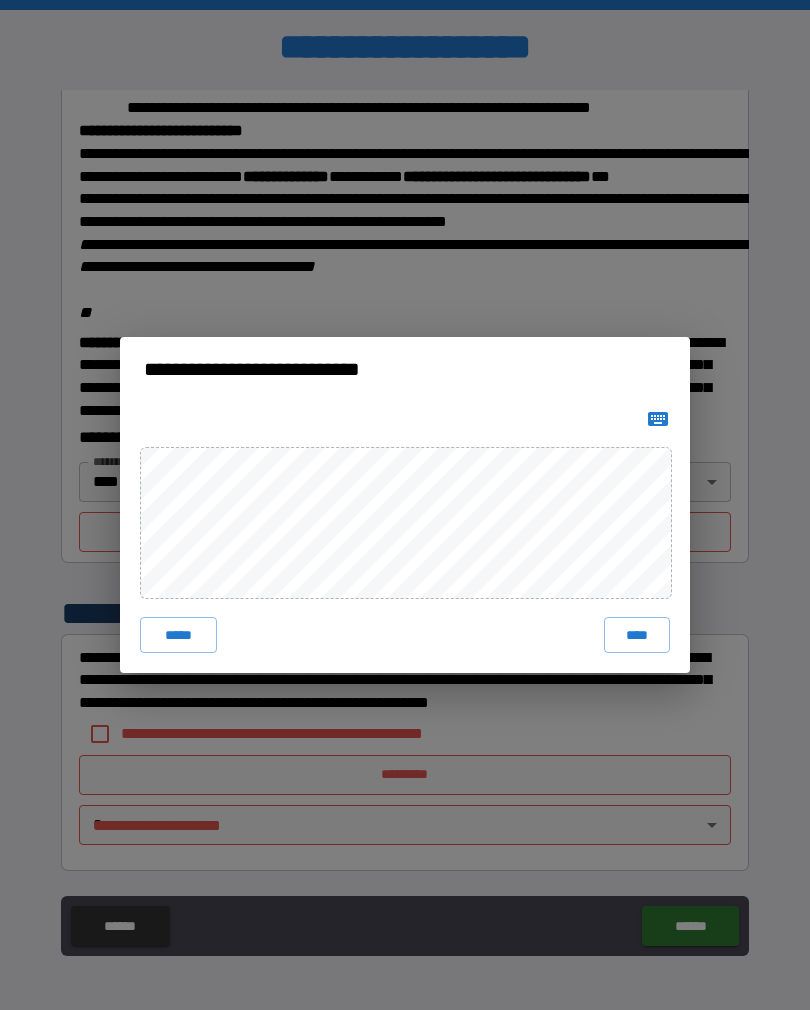 click on "****" at bounding box center [637, 635] 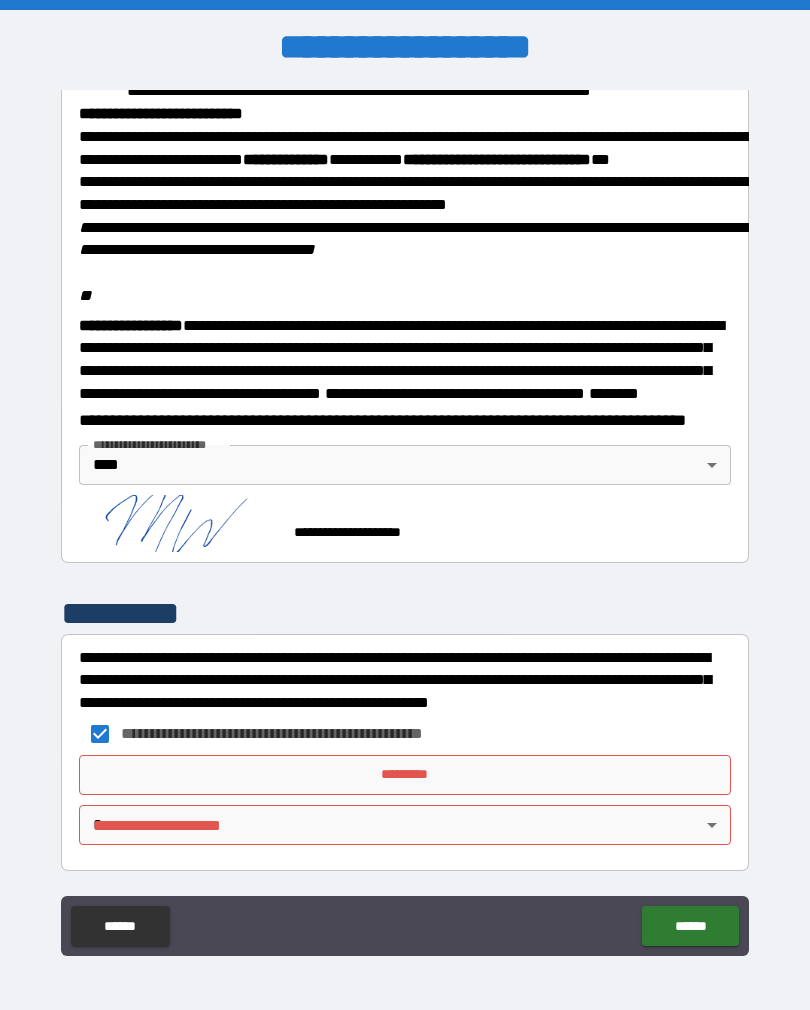 click on "**********" at bounding box center (405, 520) 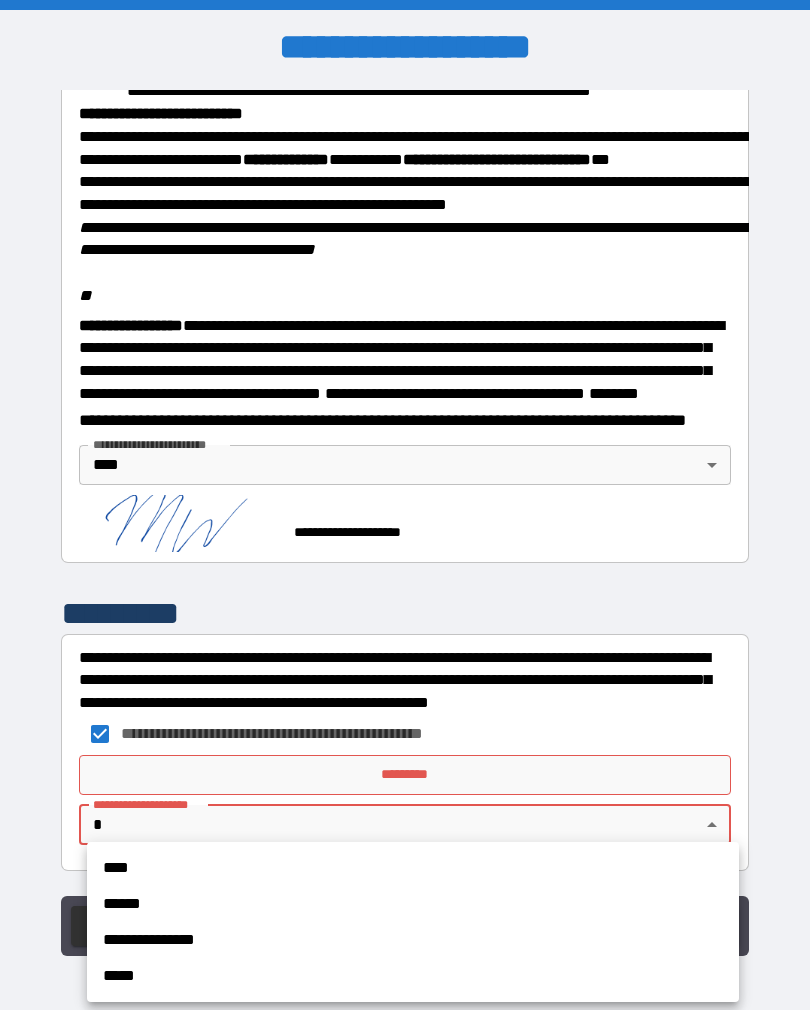 click on "****" at bounding box center (413, 868) 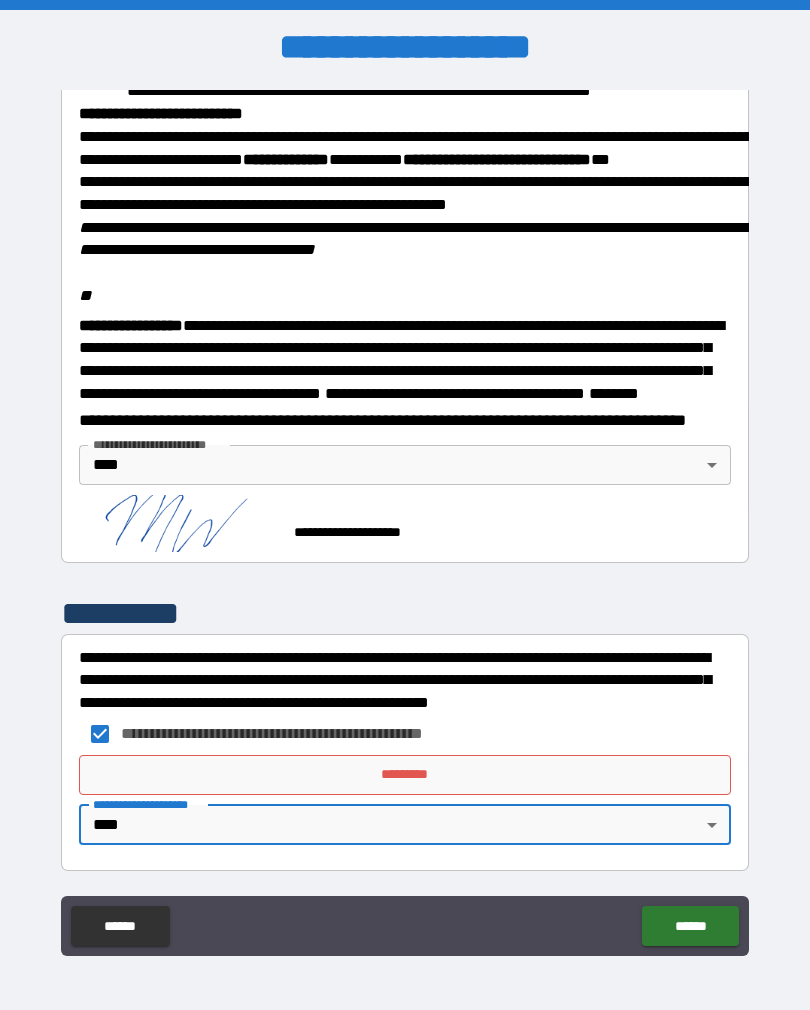 click on "*********" at bounding box center [405, 775] 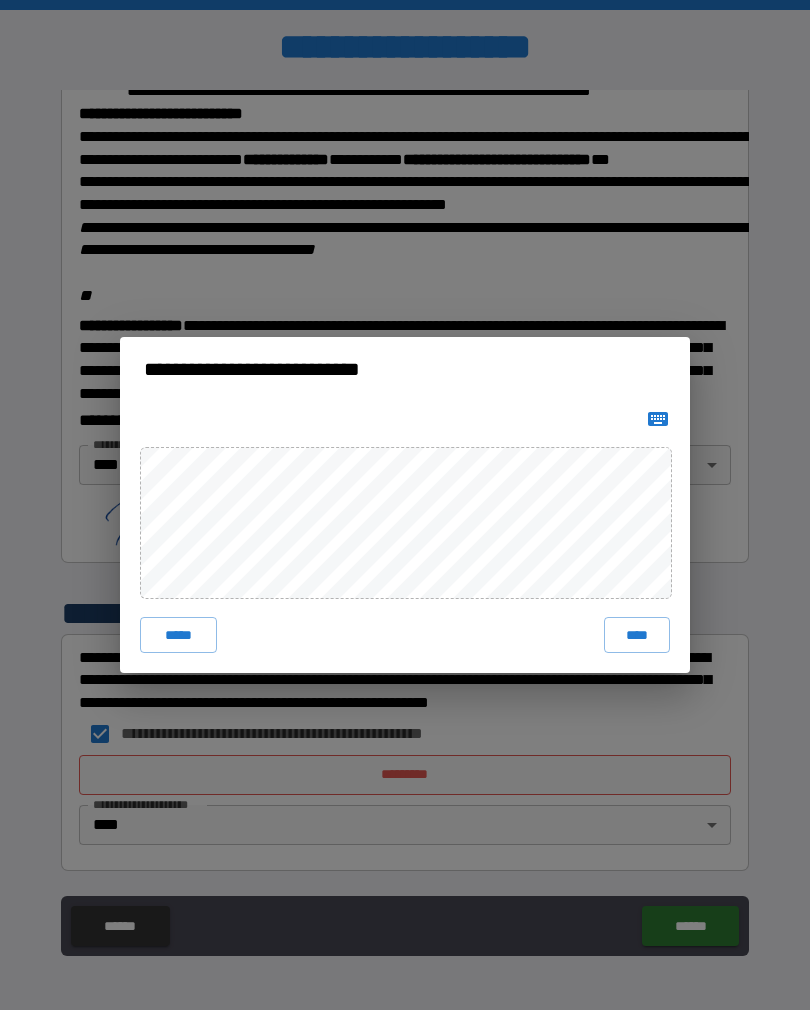 click on "****" at bounding box center [637, 635] 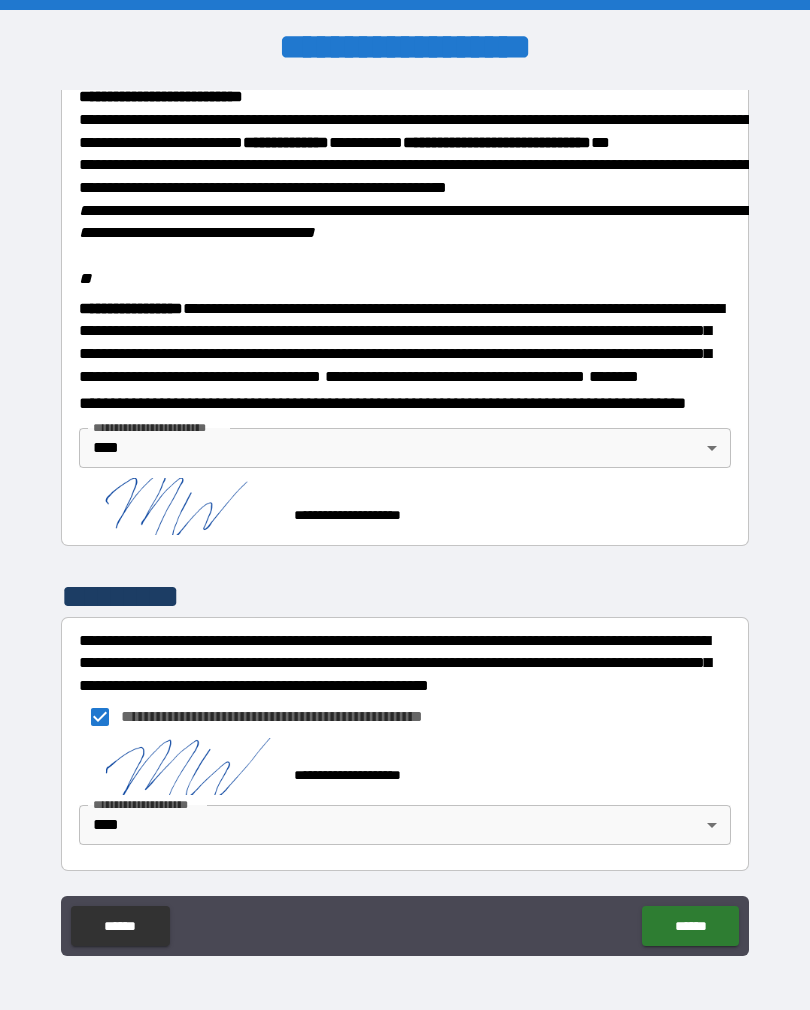 click on "******" at bounding box center [690, 926] 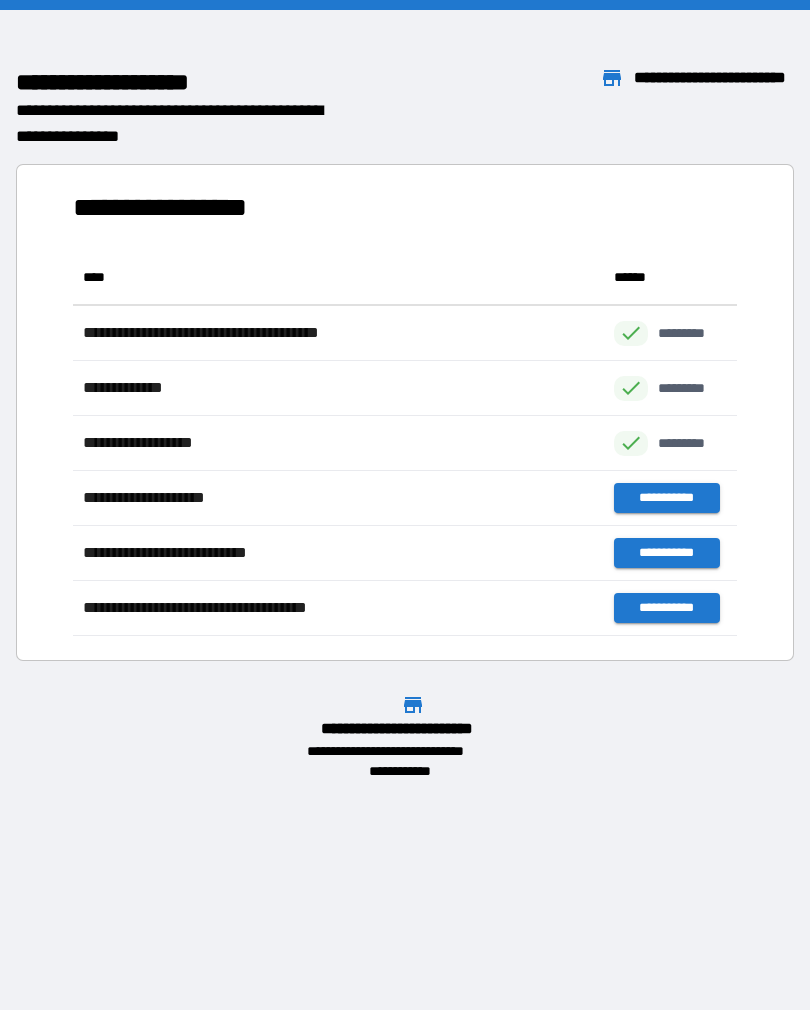 scroll, scrollTop: 386, scrollLeft: 664, axis: both 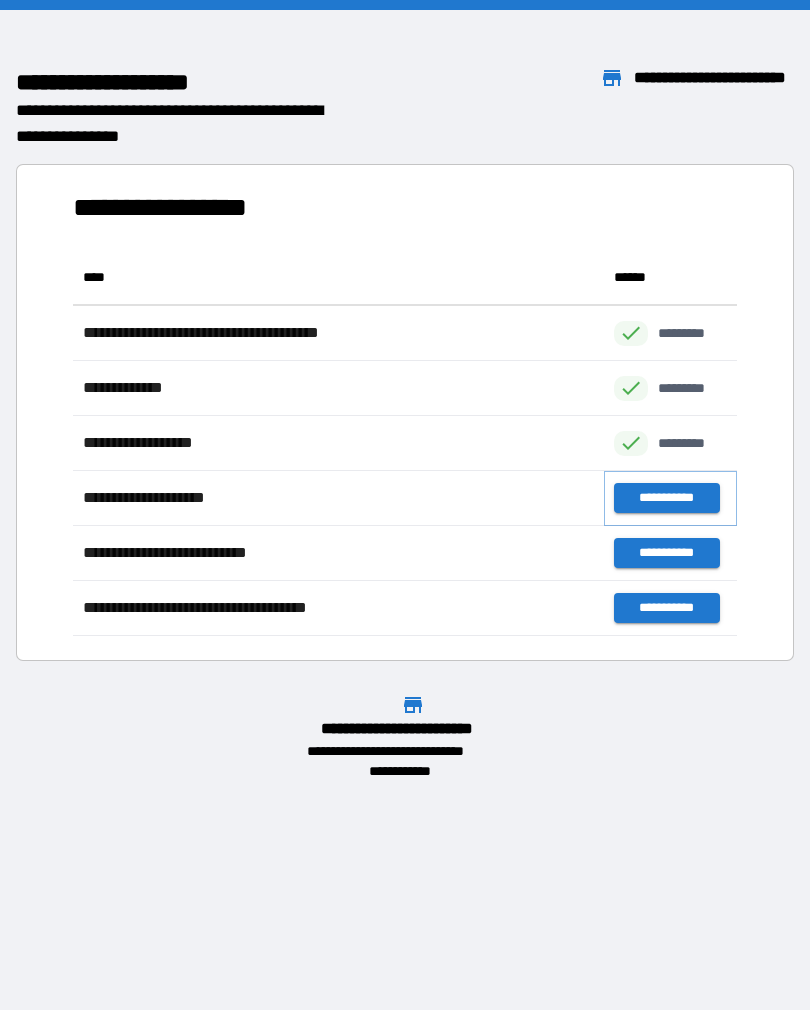 click on "**********" at bounding box center [666, 498] 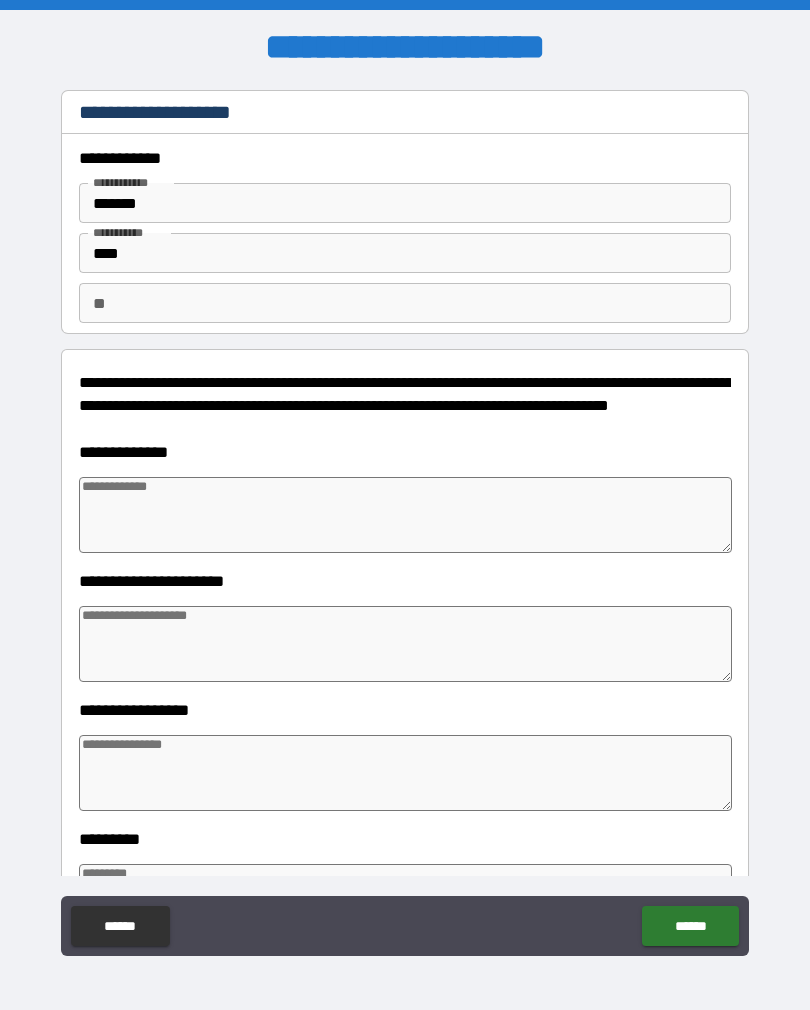 click at bounding box center [405, 515] 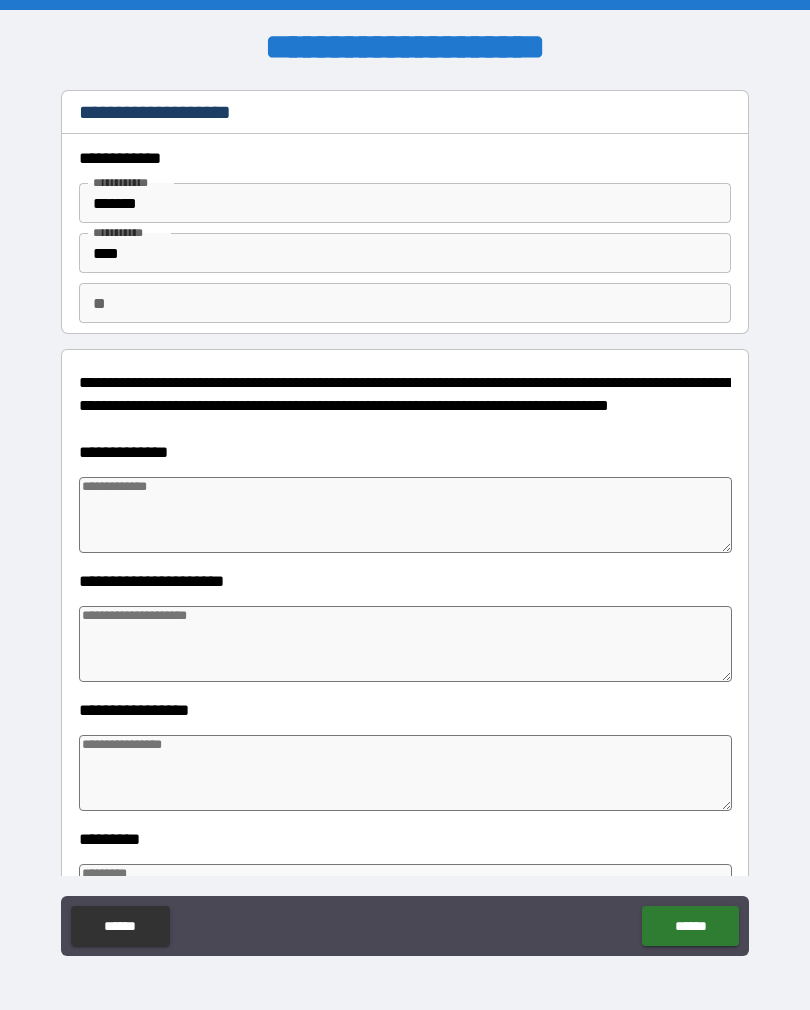 type on "*" 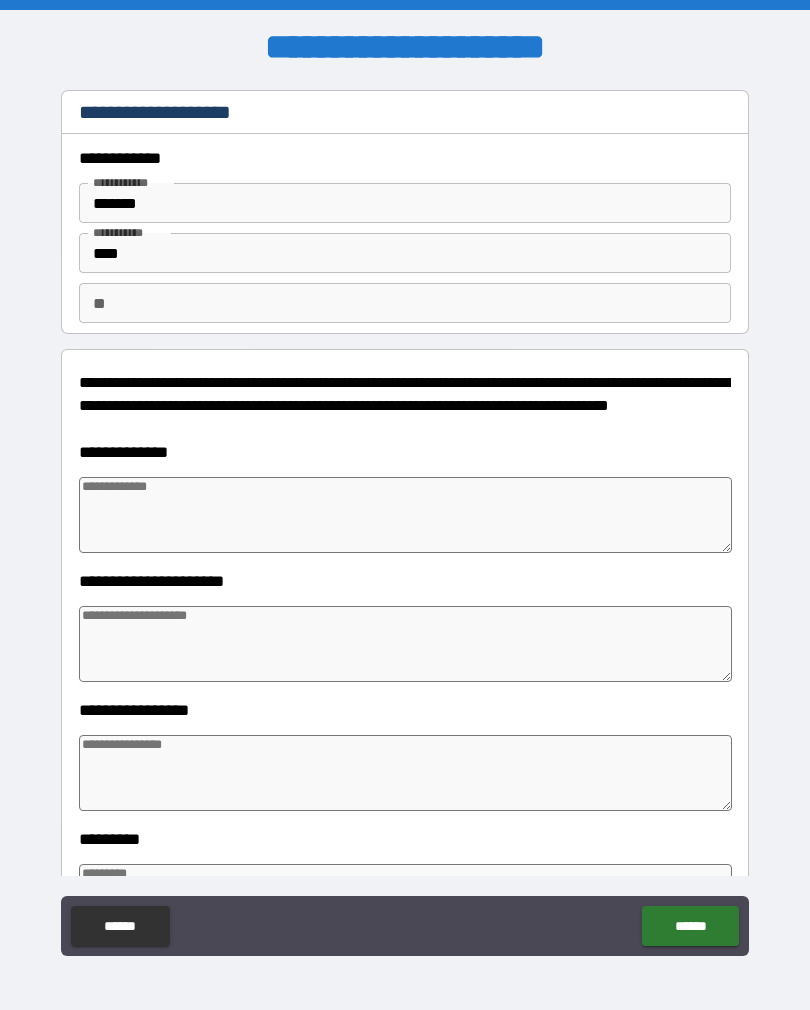 type on "*" 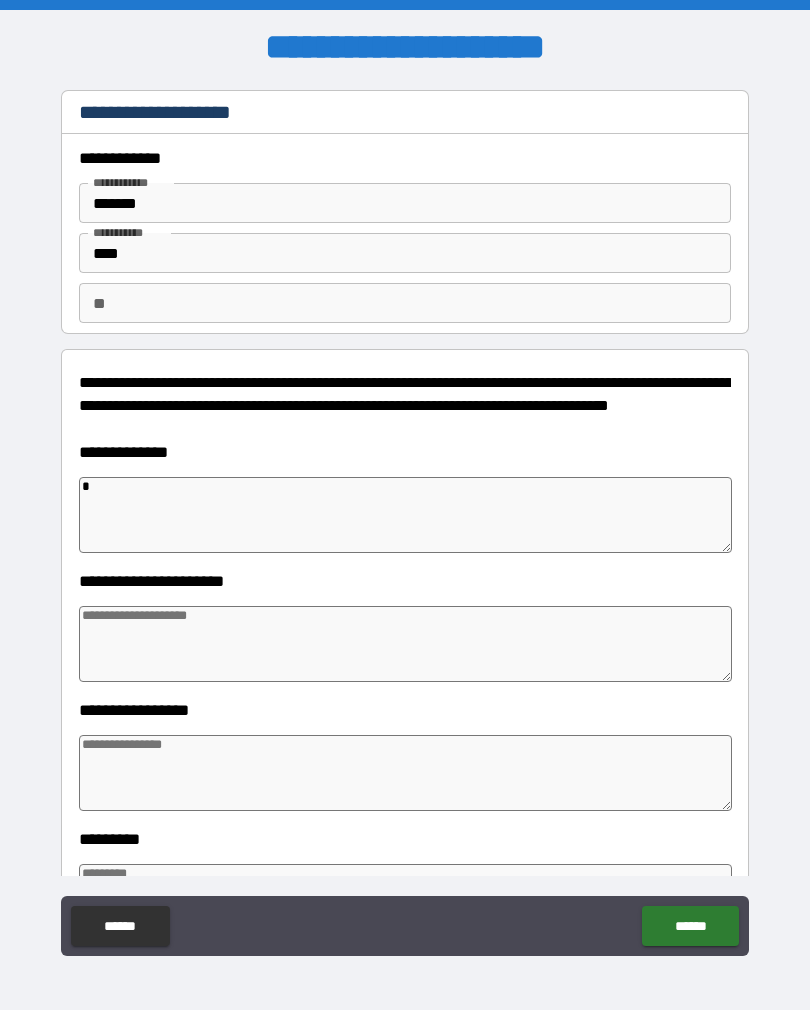 type on "*" 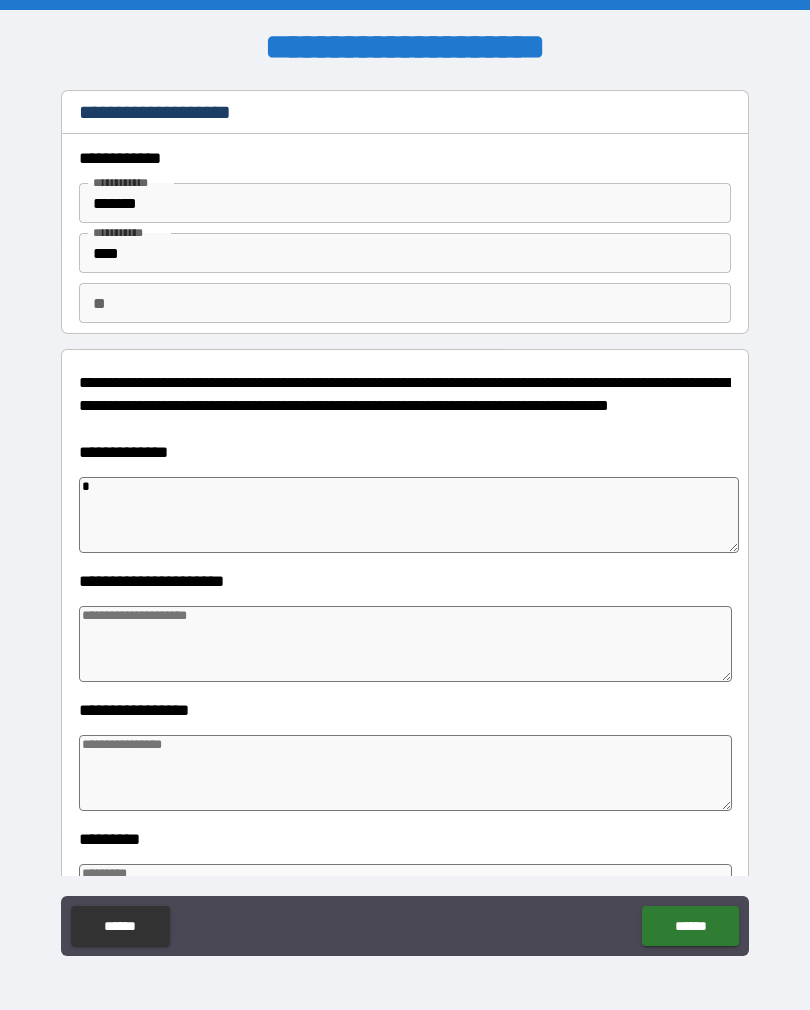 type on "**" 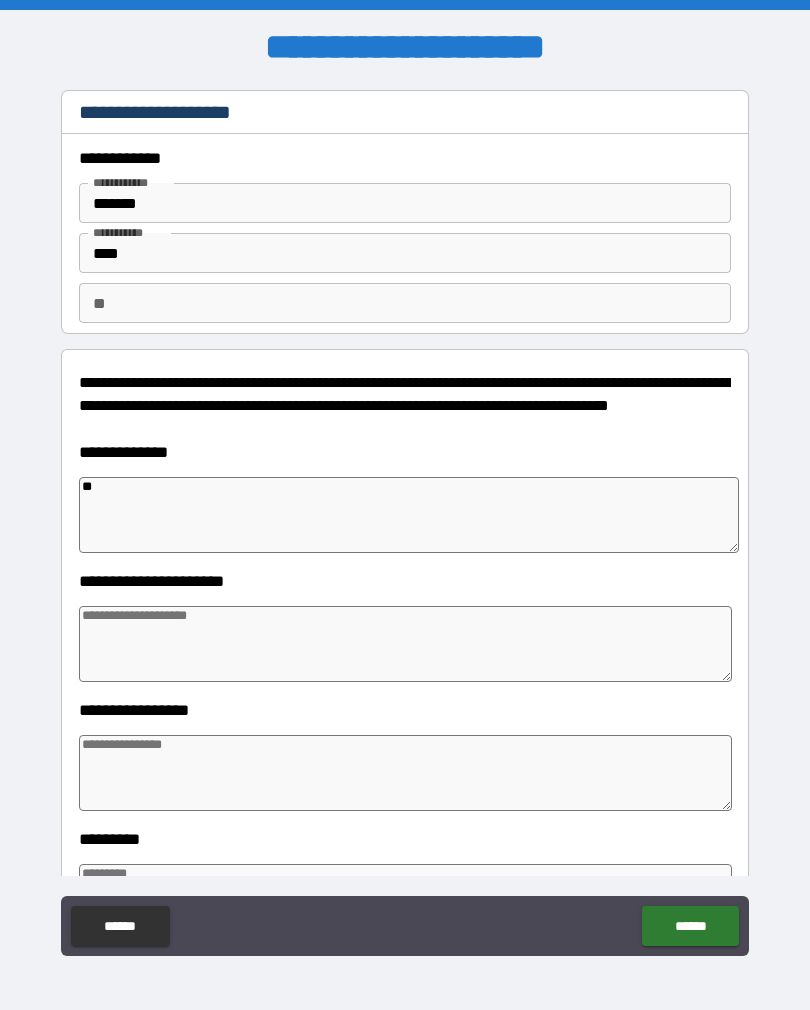 type on "*" 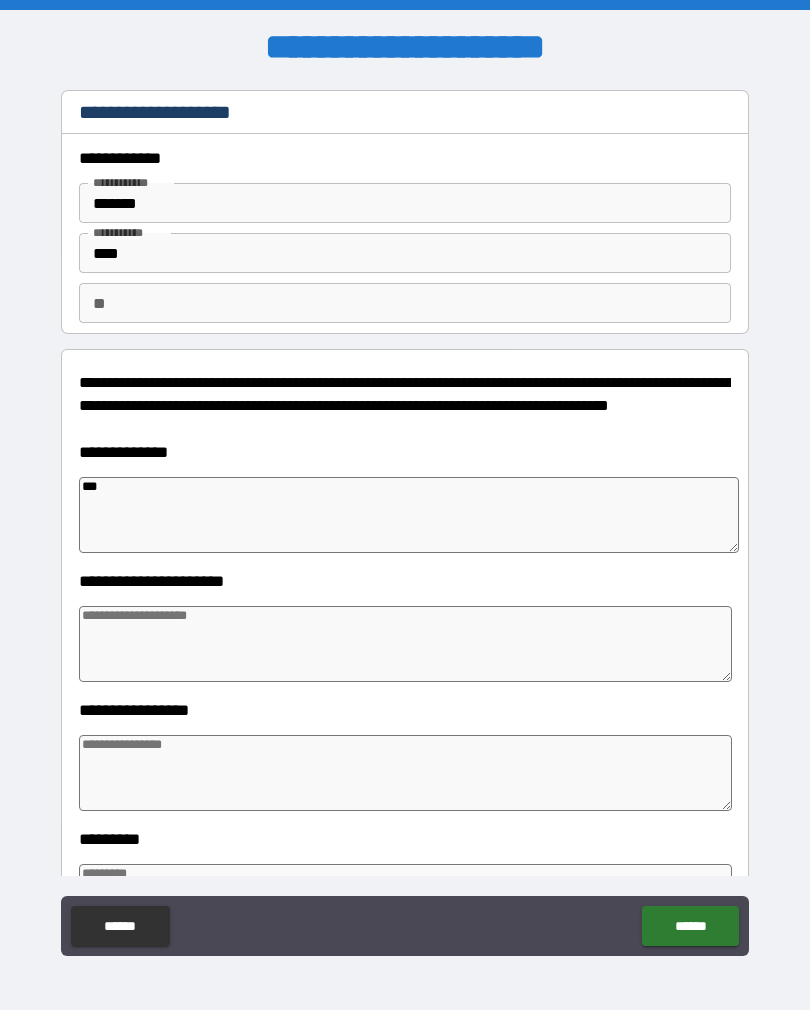 type on "*" 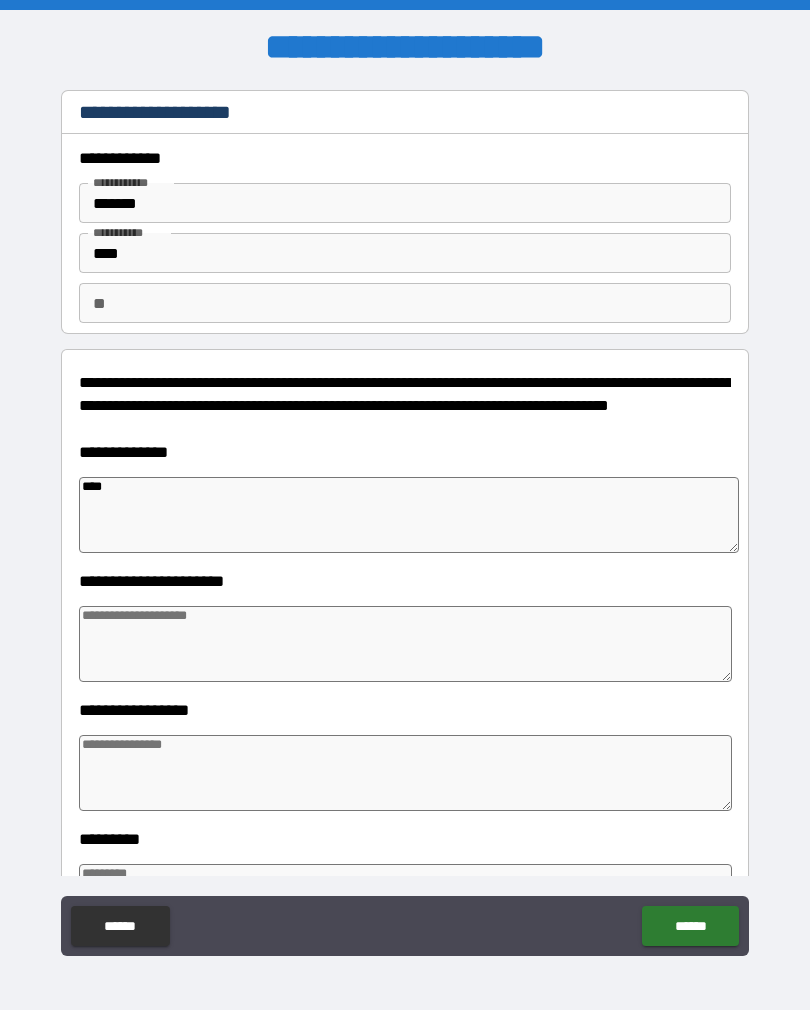 type on "*" 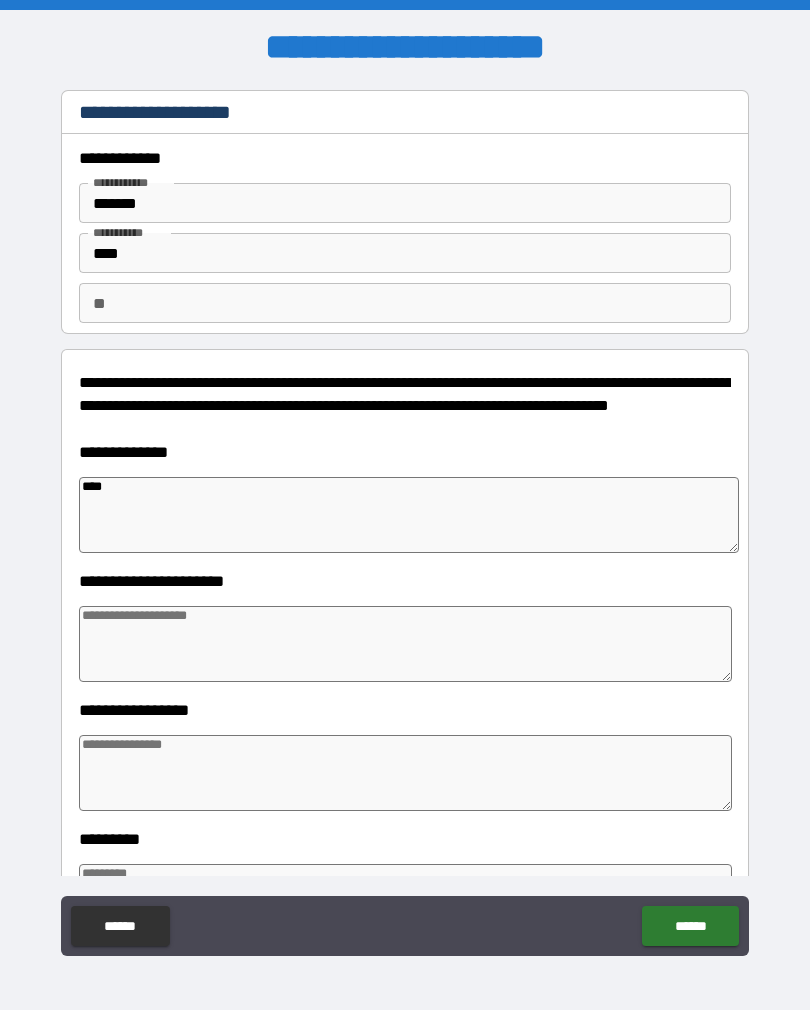 type on "*****" 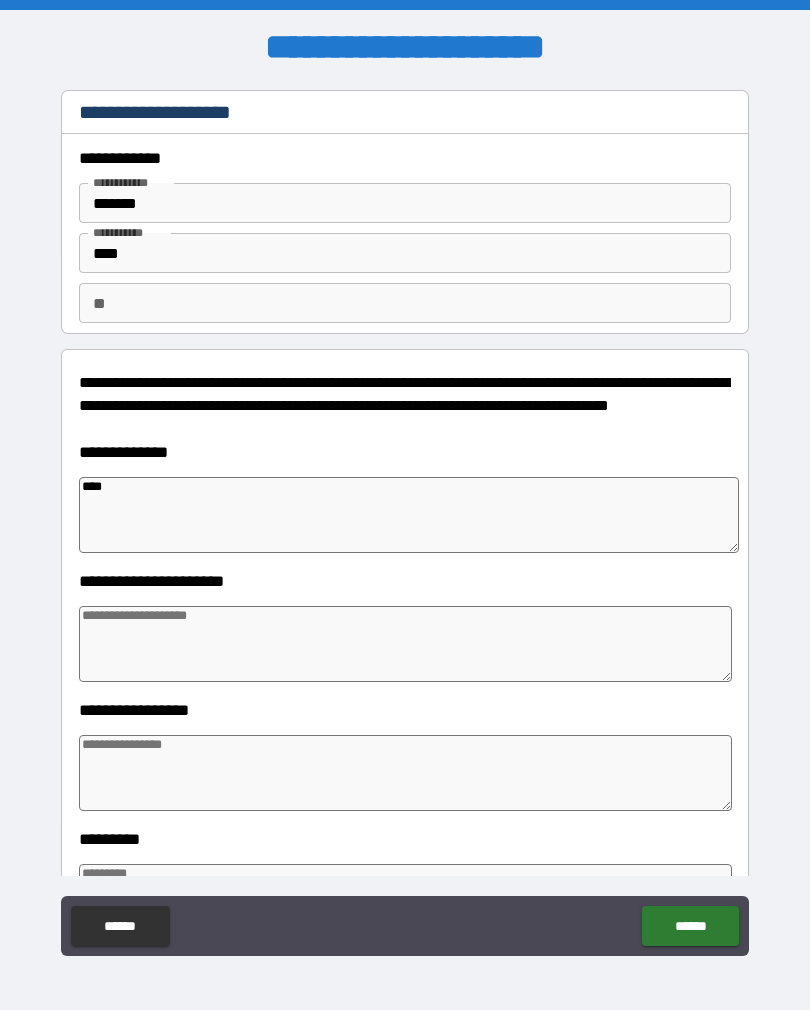 type on "*" 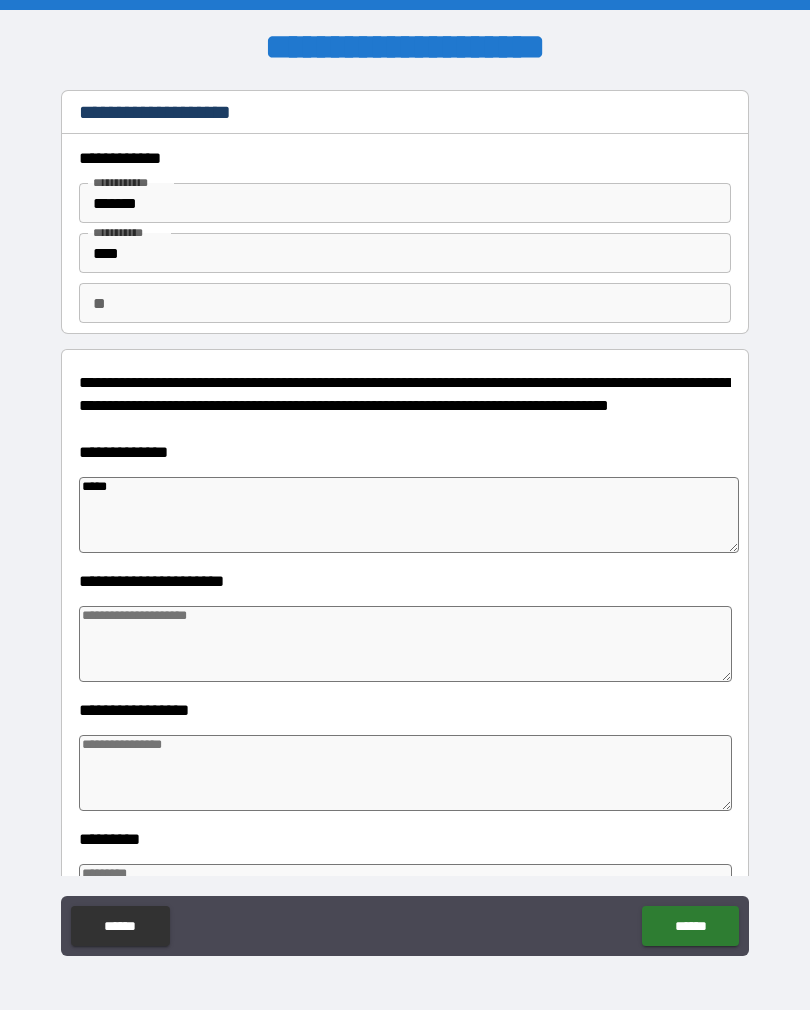 type on "*****" 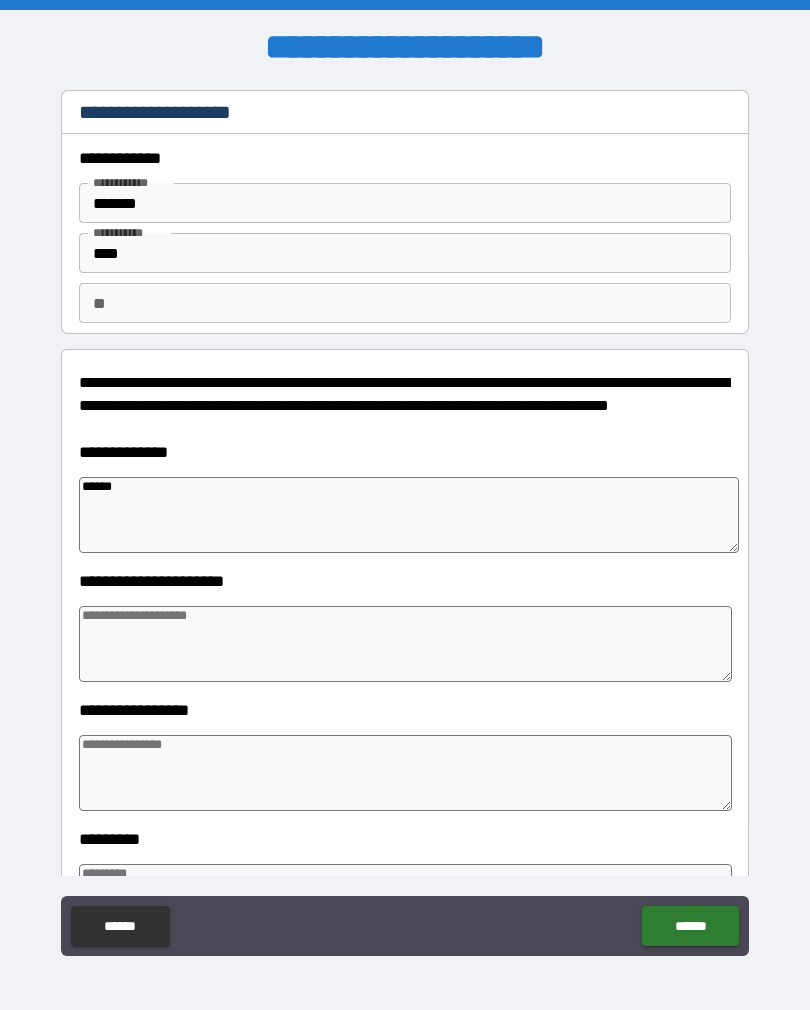 type on "*" 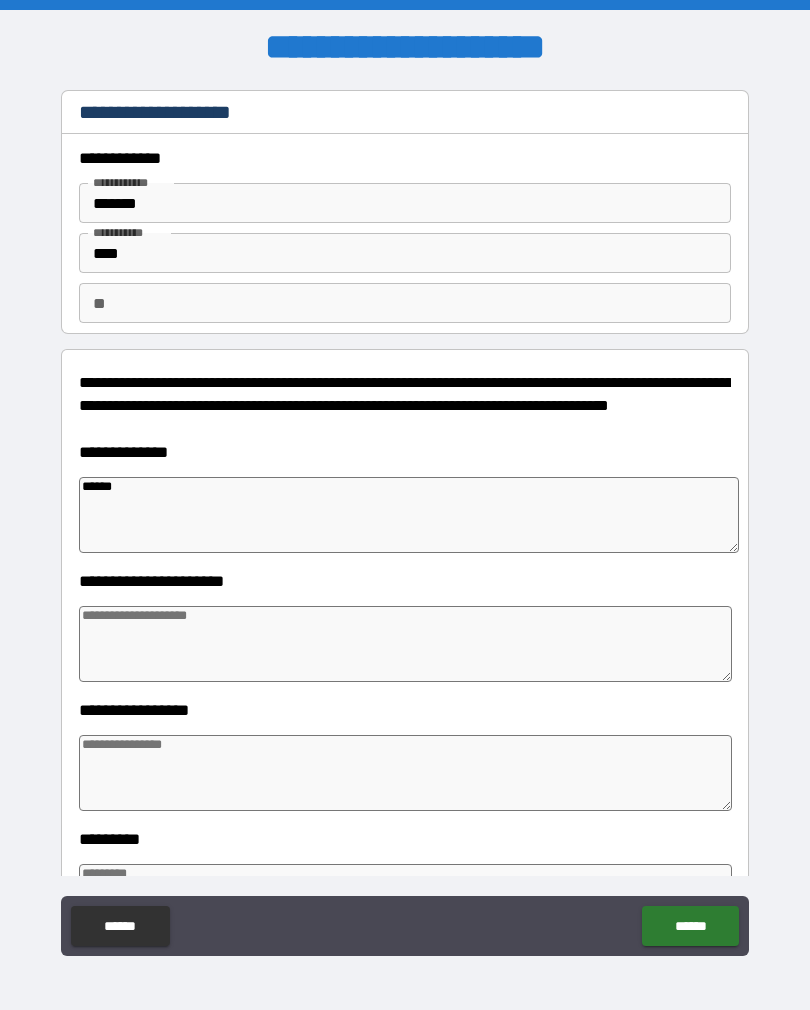 type on "**********" 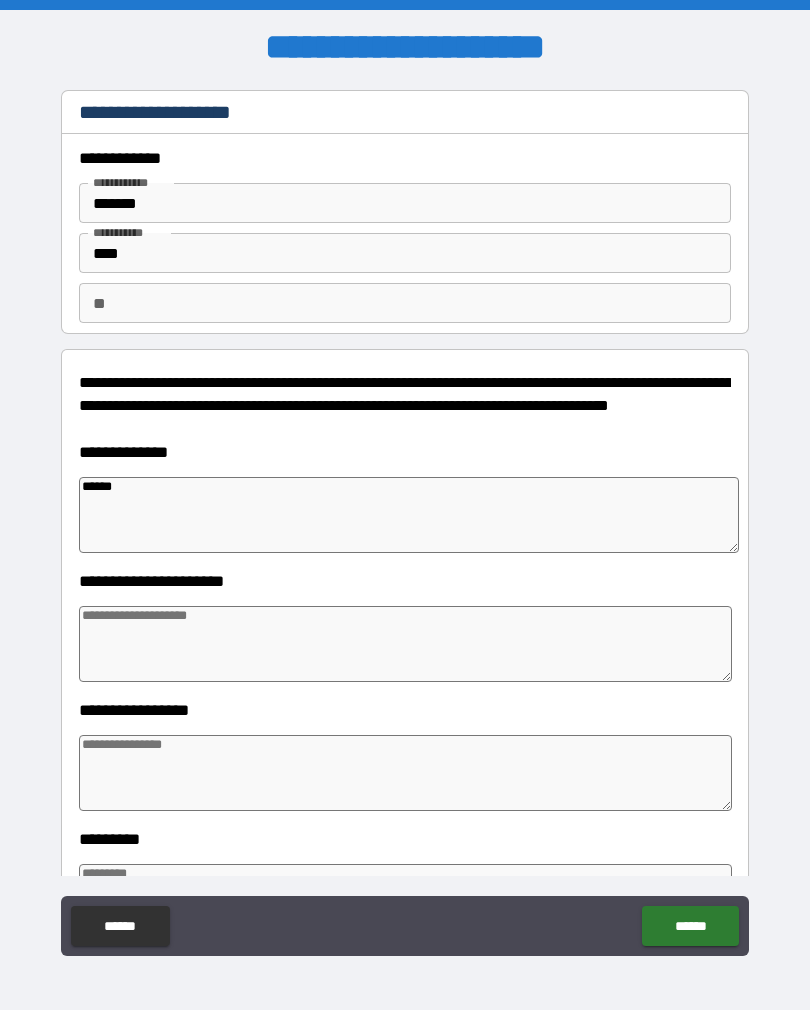 type on "*" 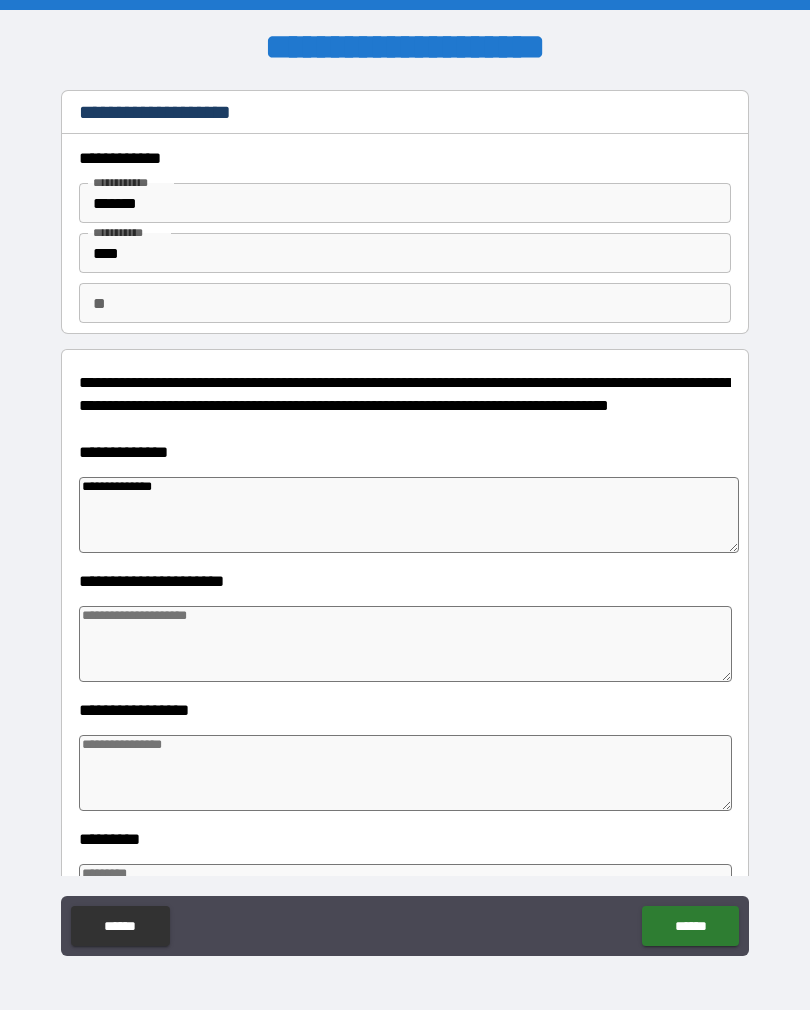 type on "**********" 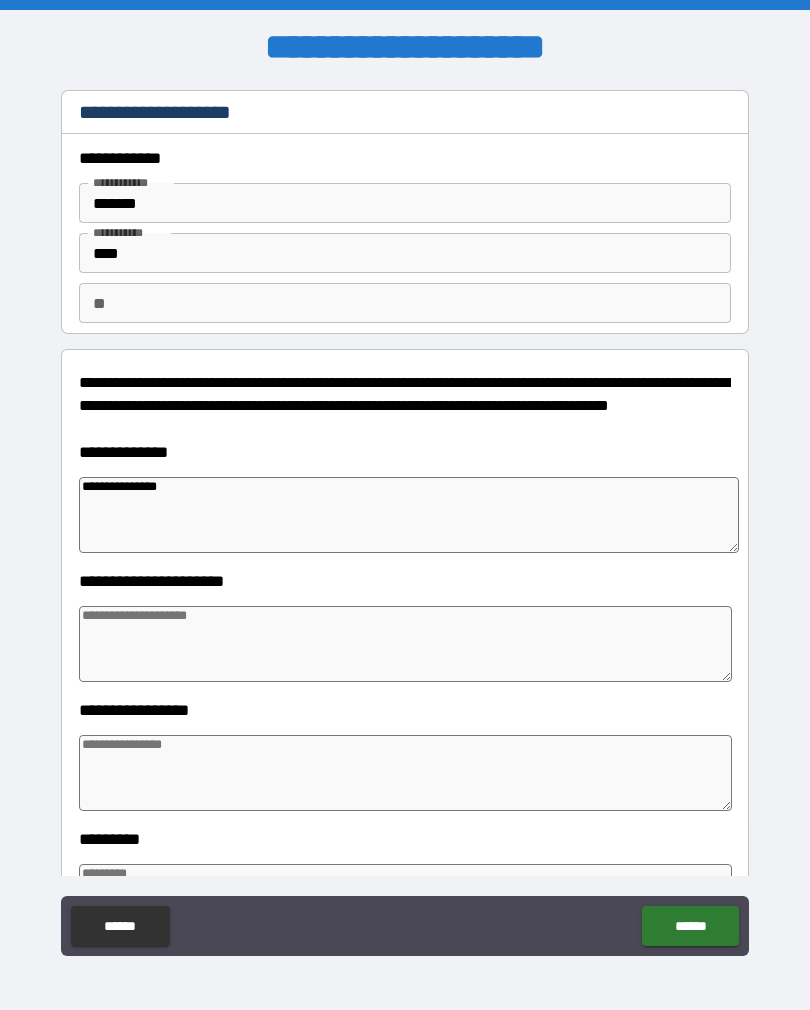 type on "*" 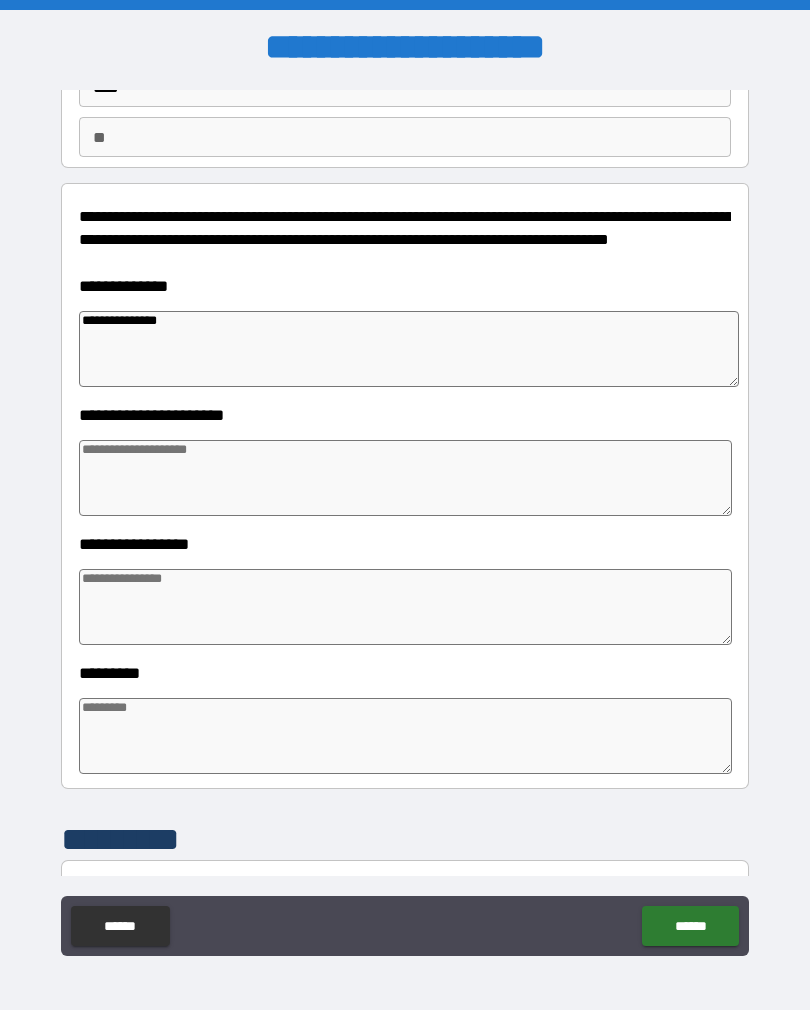 scroll, scrollTop: 169, scrollLeft: 0, axis: vertical 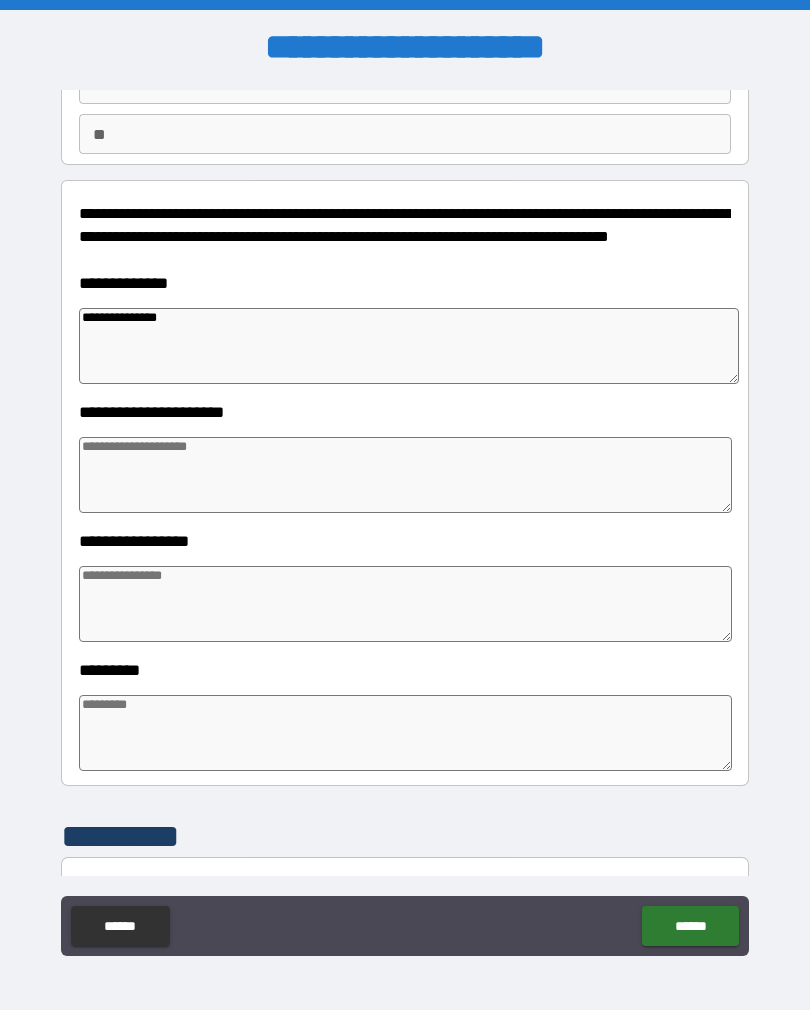 type on "**********" 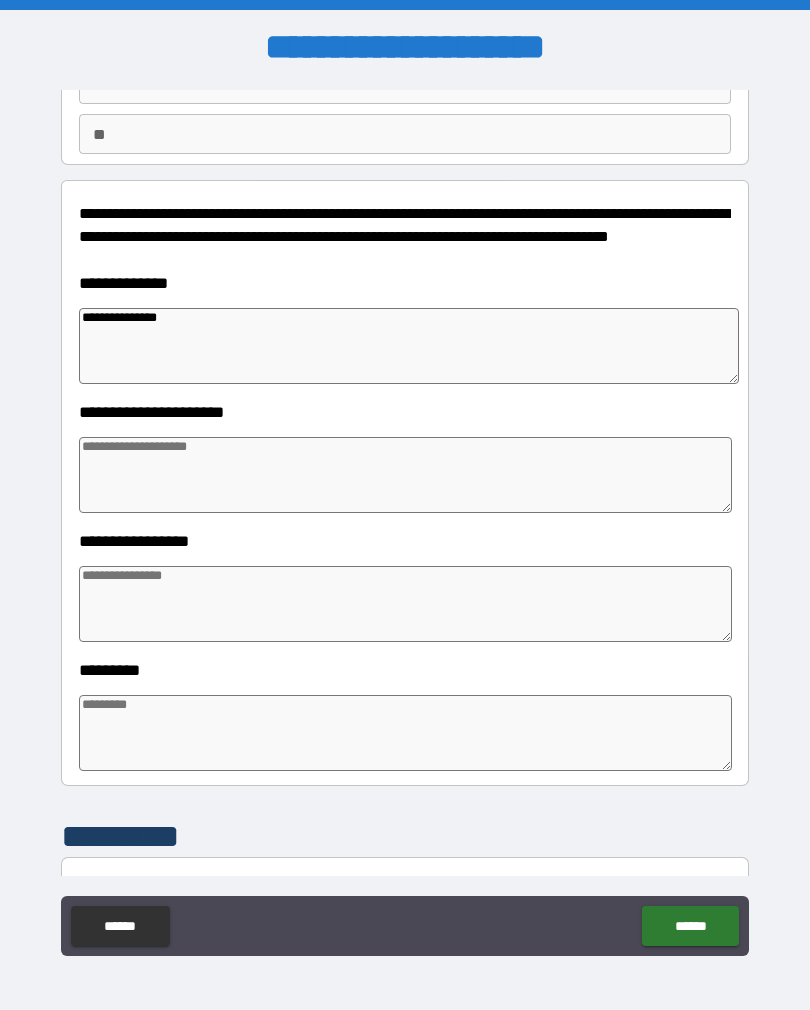 type on "*" 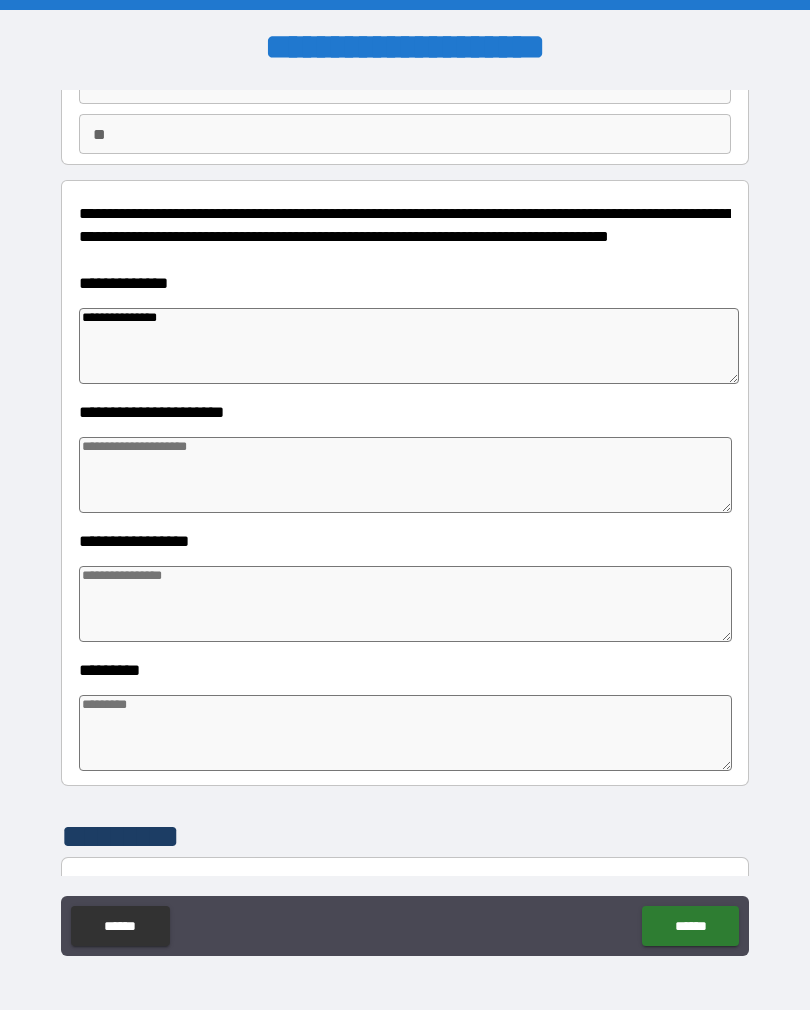 type on "*" 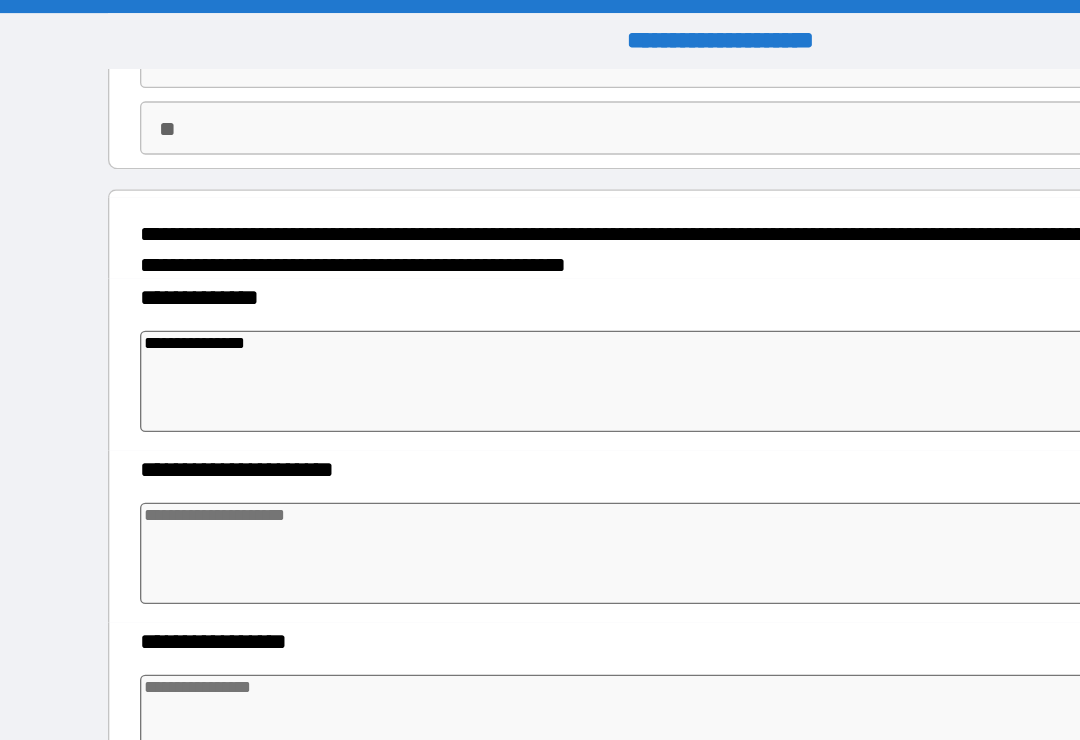 type on "*" 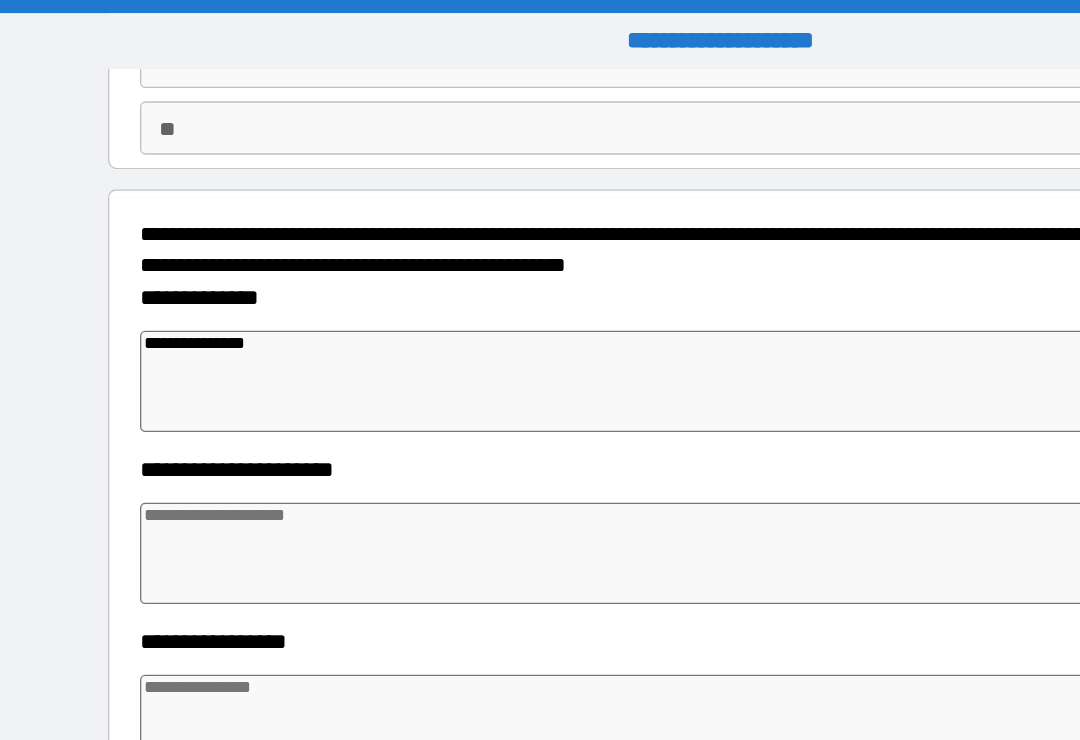 type on "*" 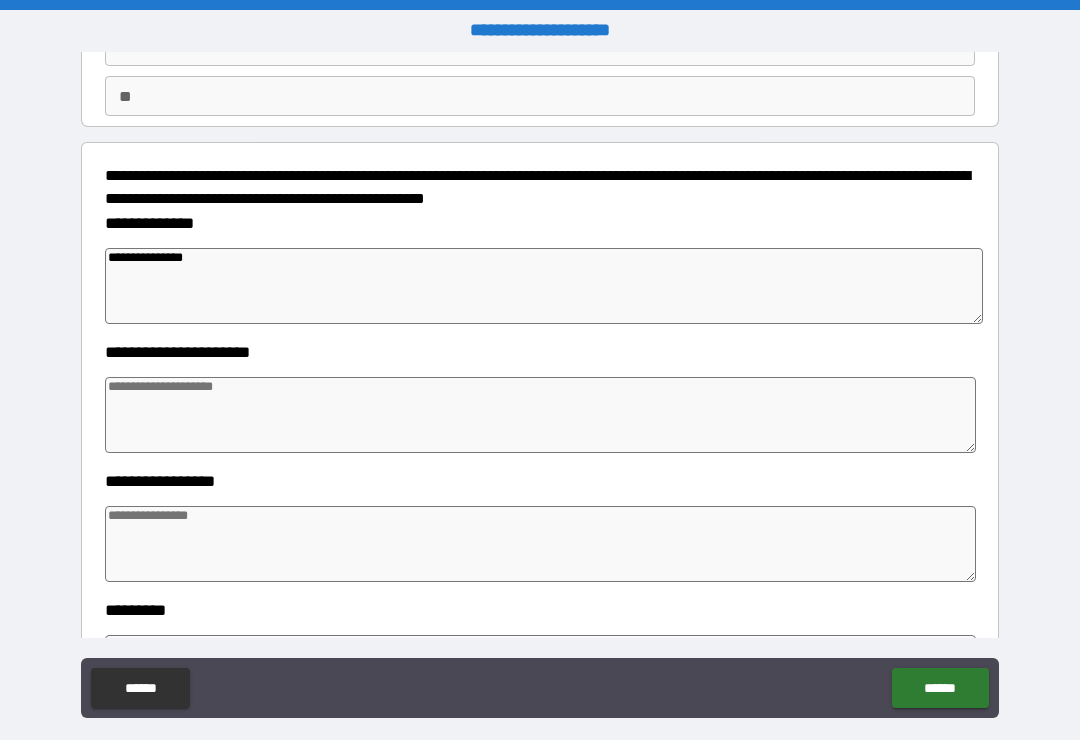 type on "*" 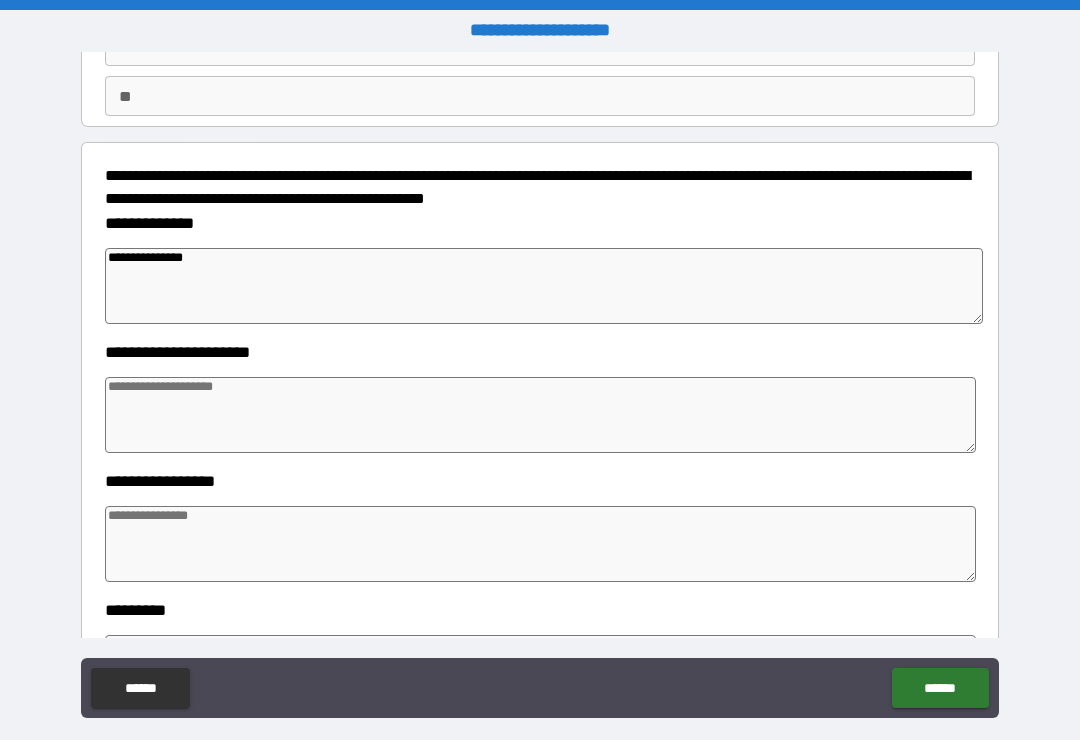 type on "*" 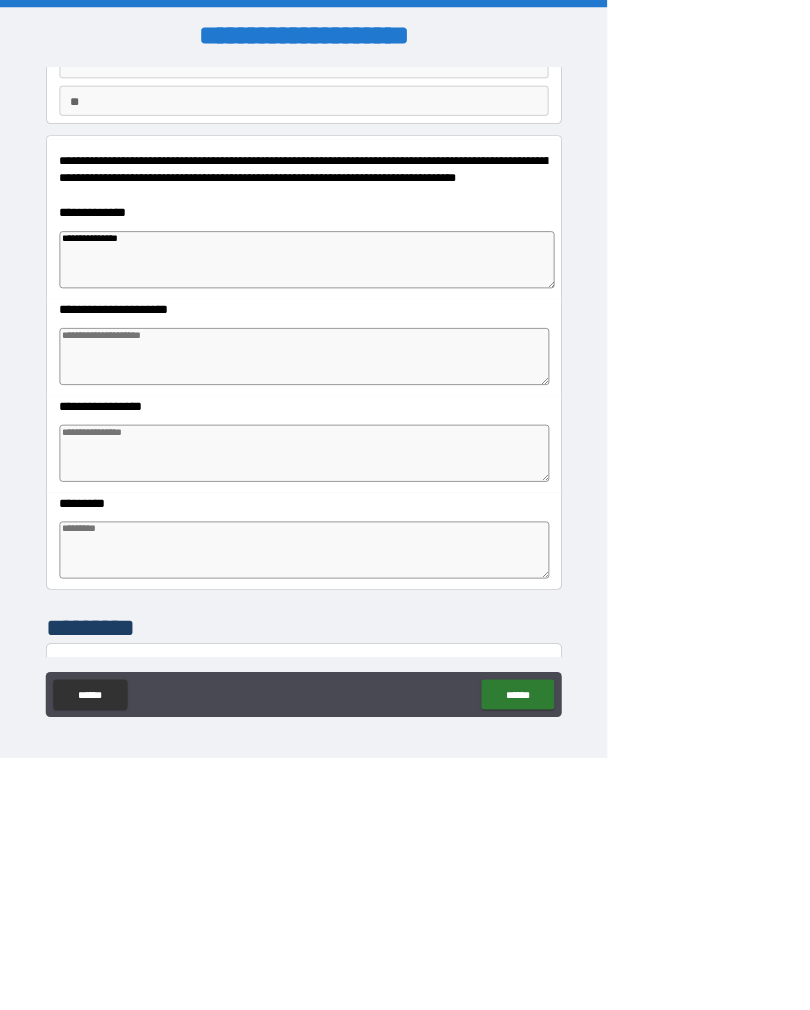 type on "*" 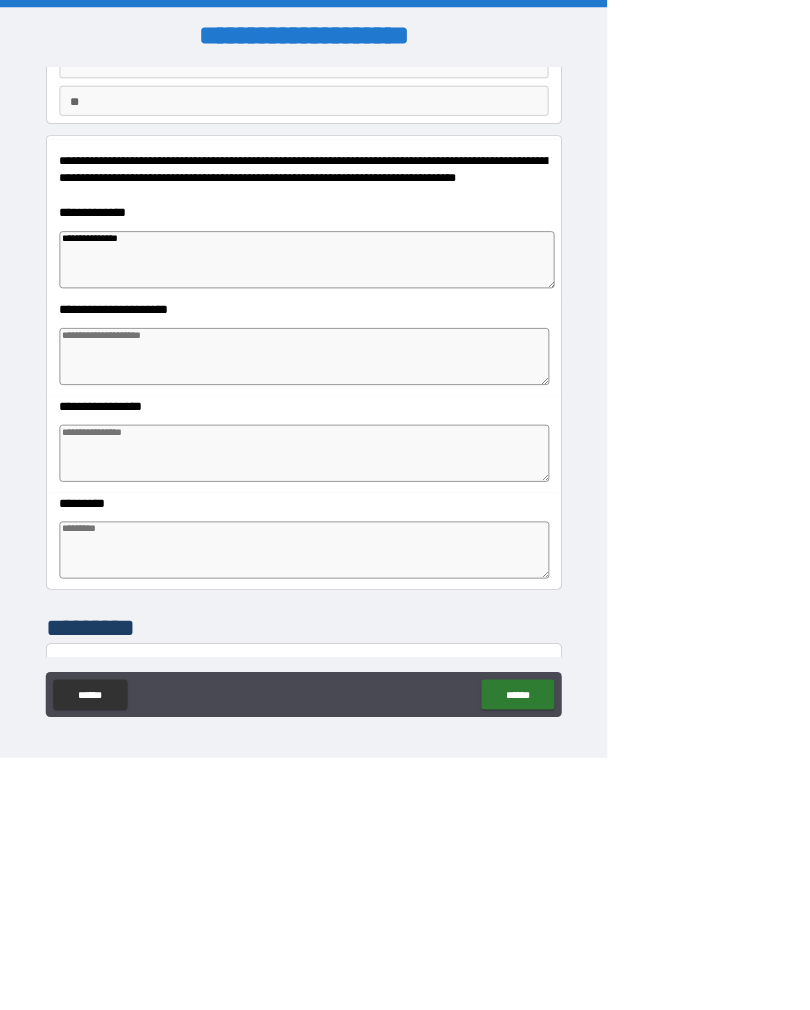 type on "*" 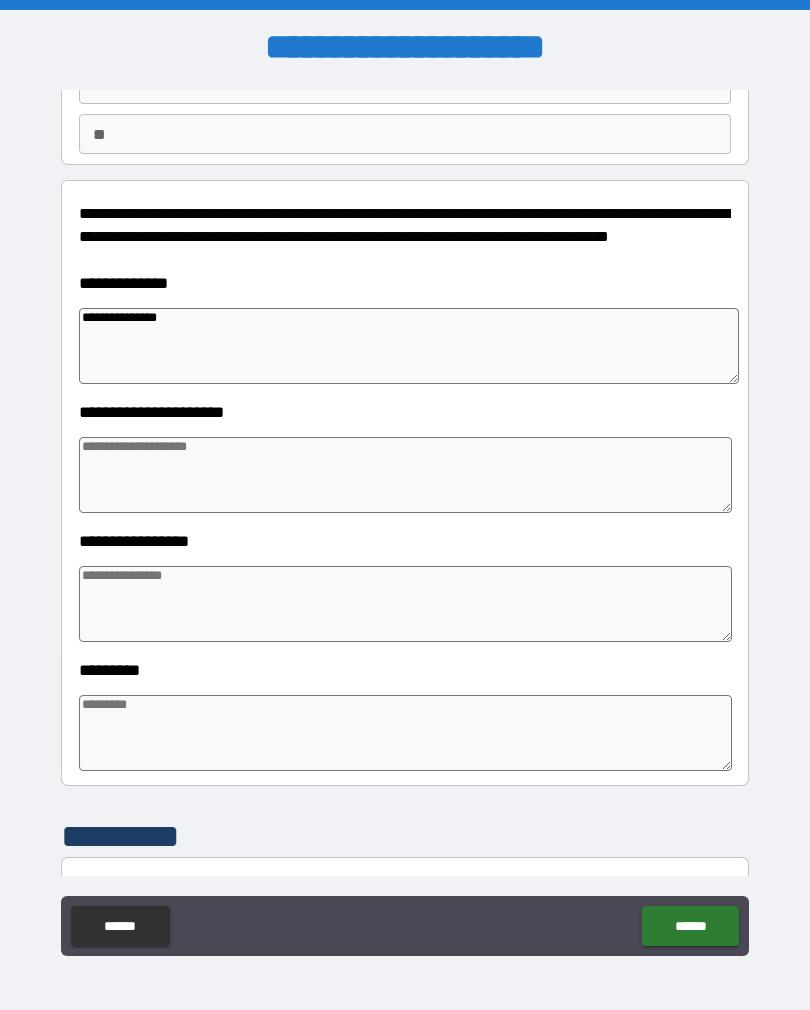 click at bounding box center [405, 475] 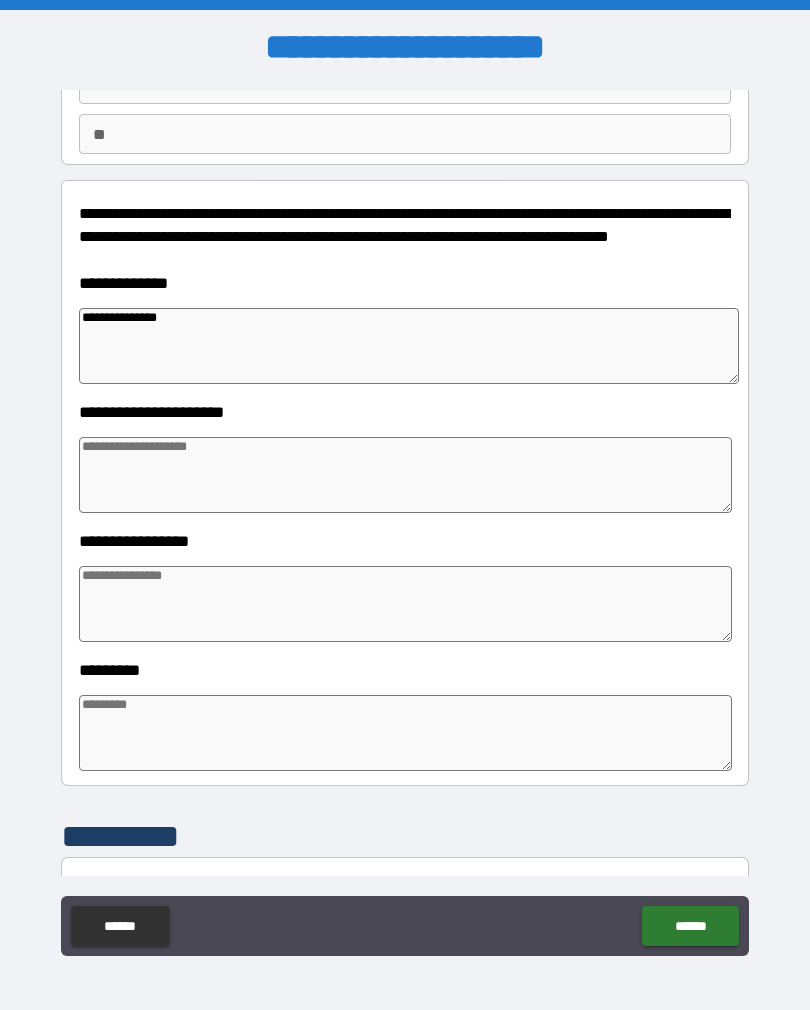 type on "*" 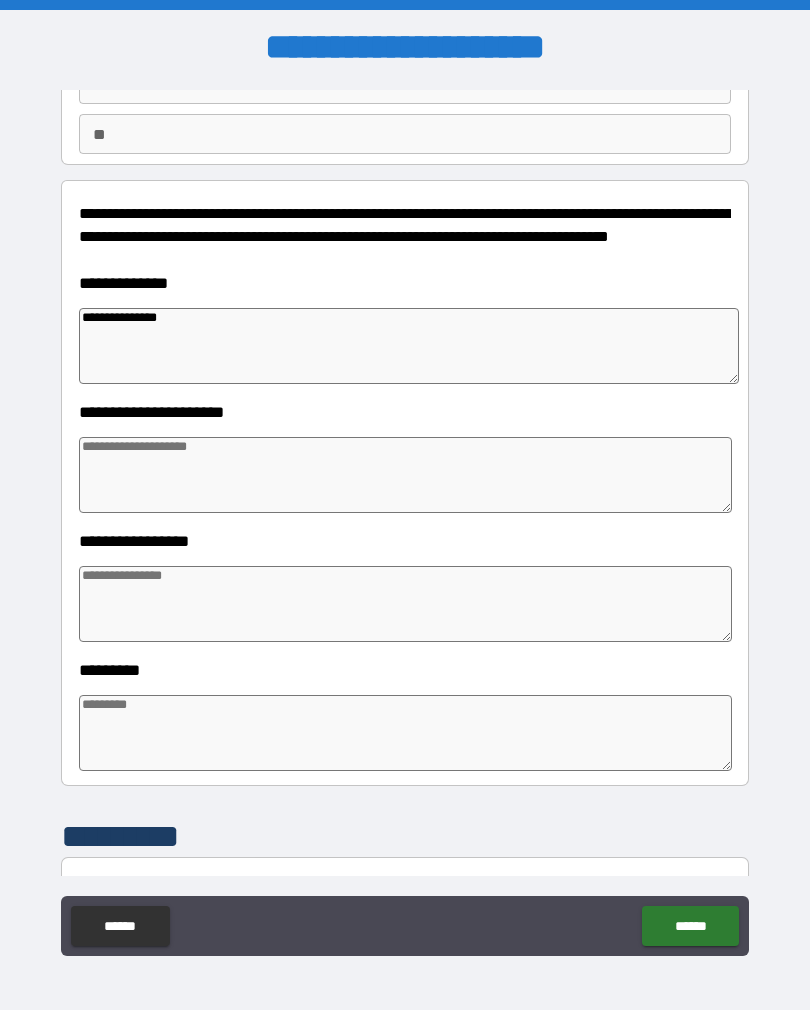 type on "*" 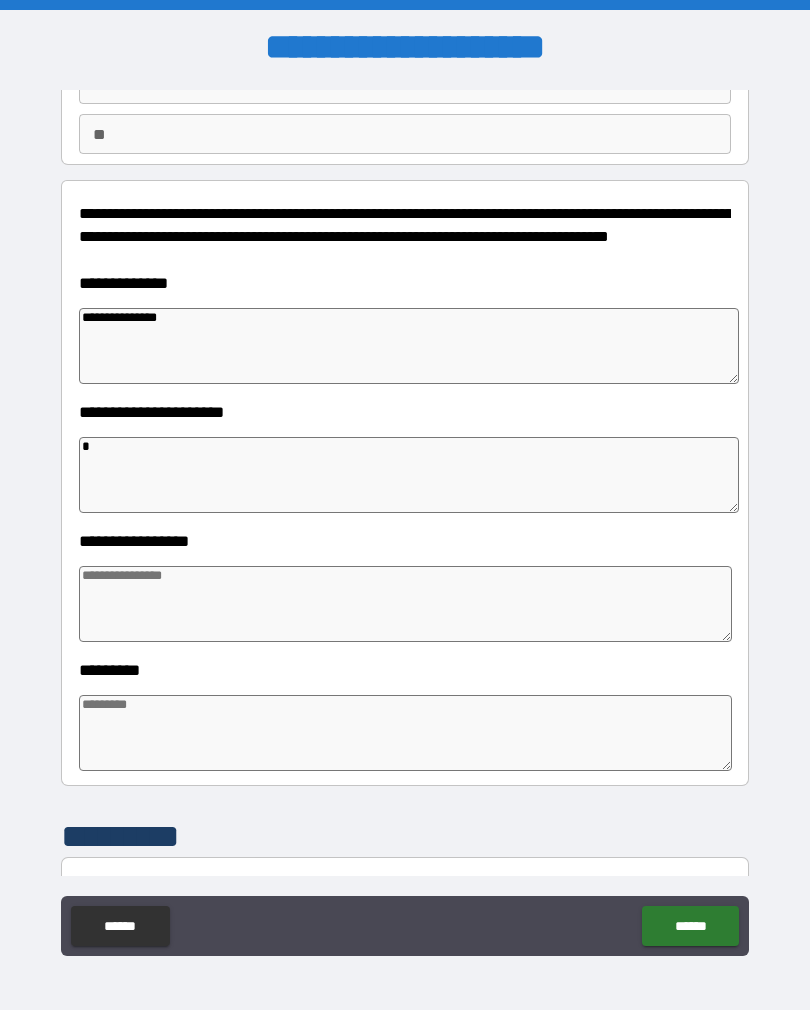 type on "*" 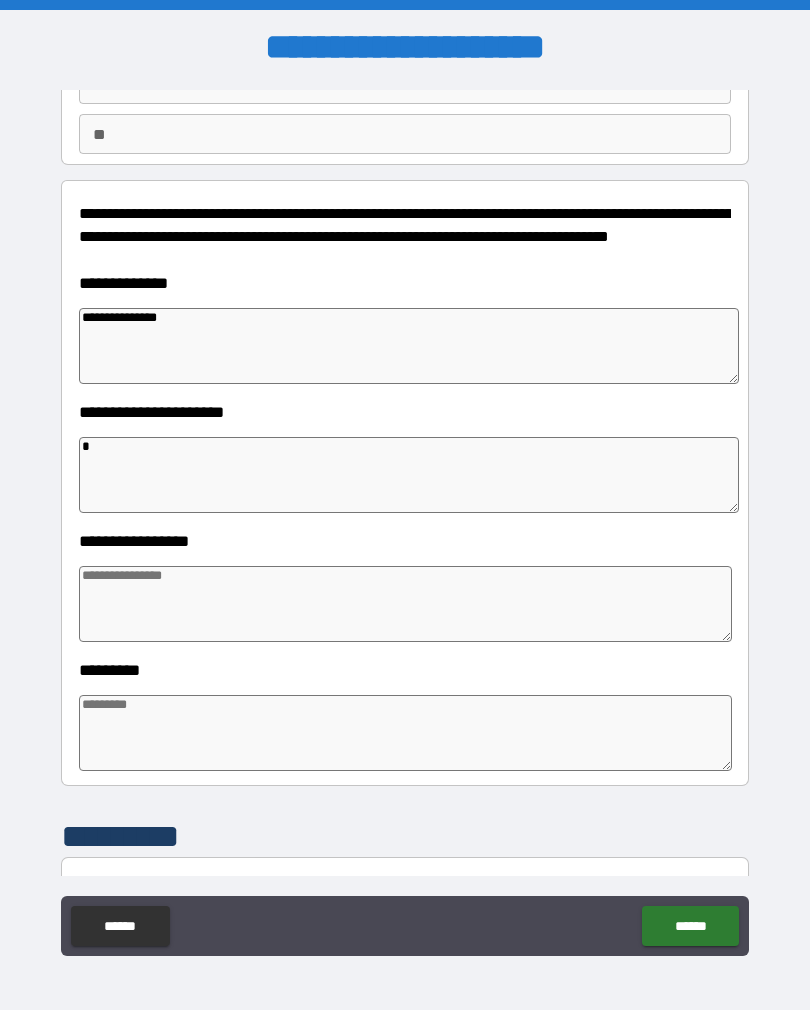type on "*" 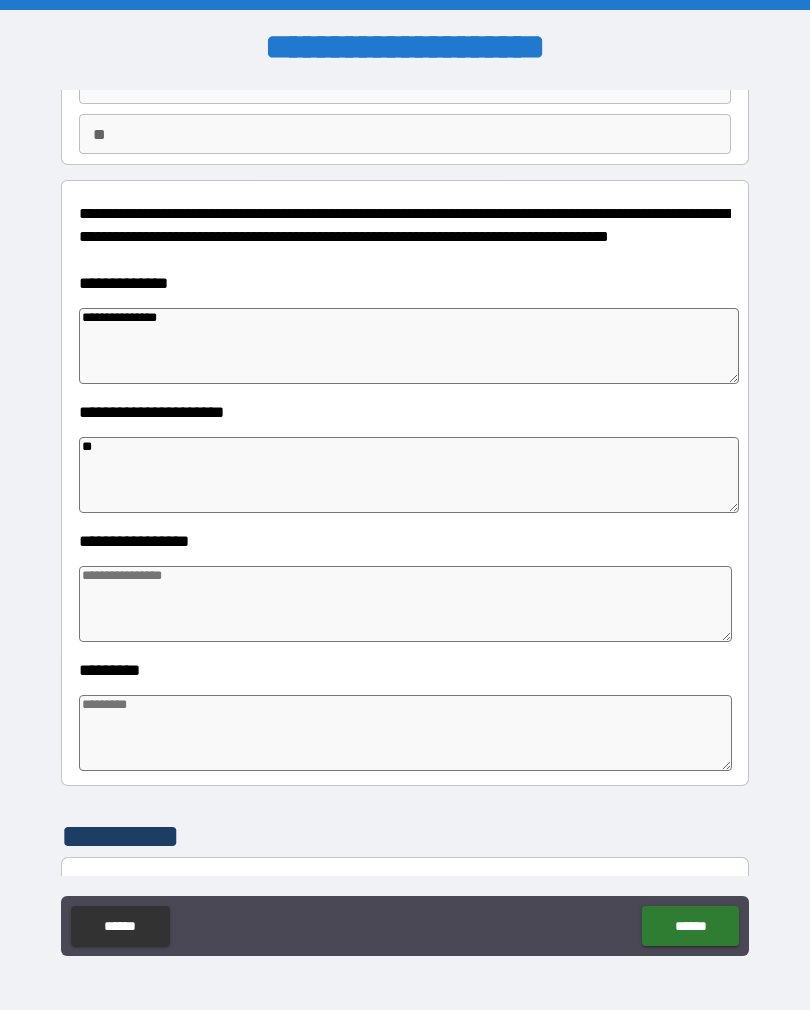 type on "*" 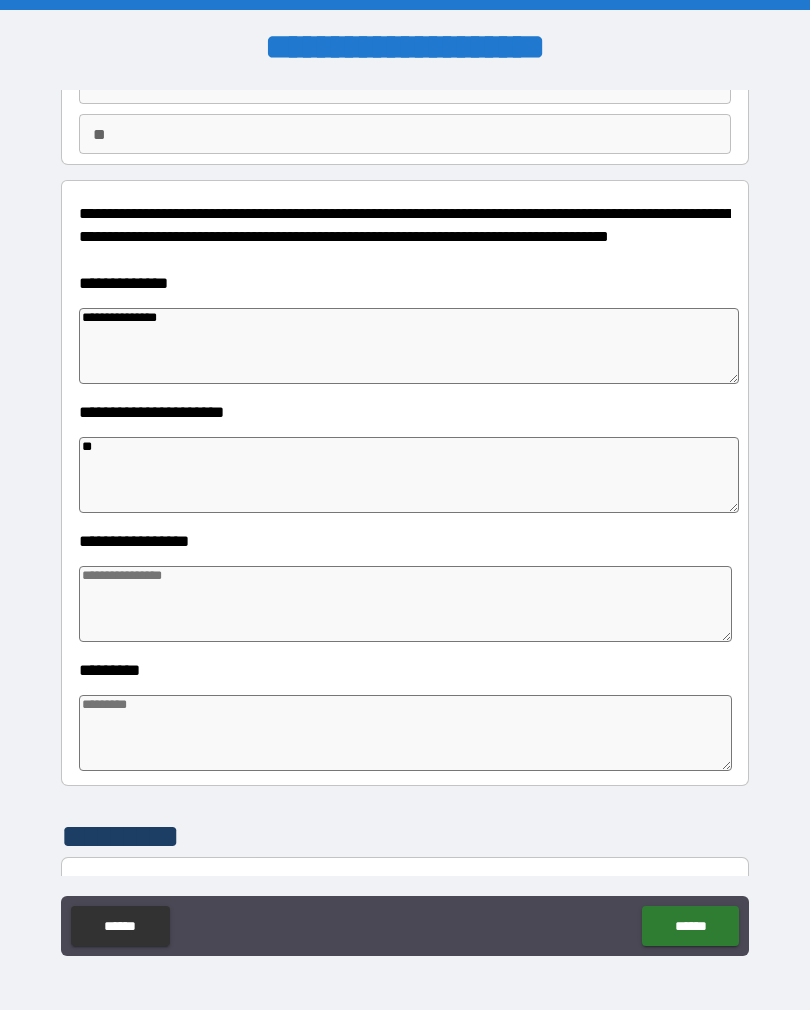 type on "***" 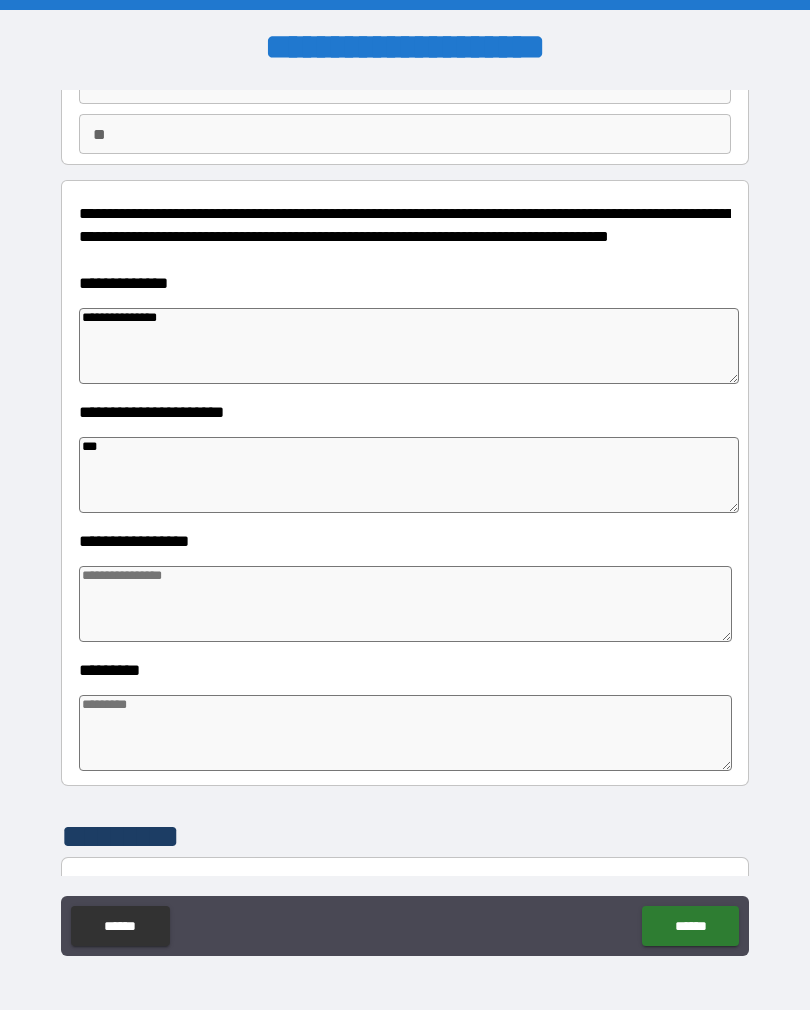 type on "*" 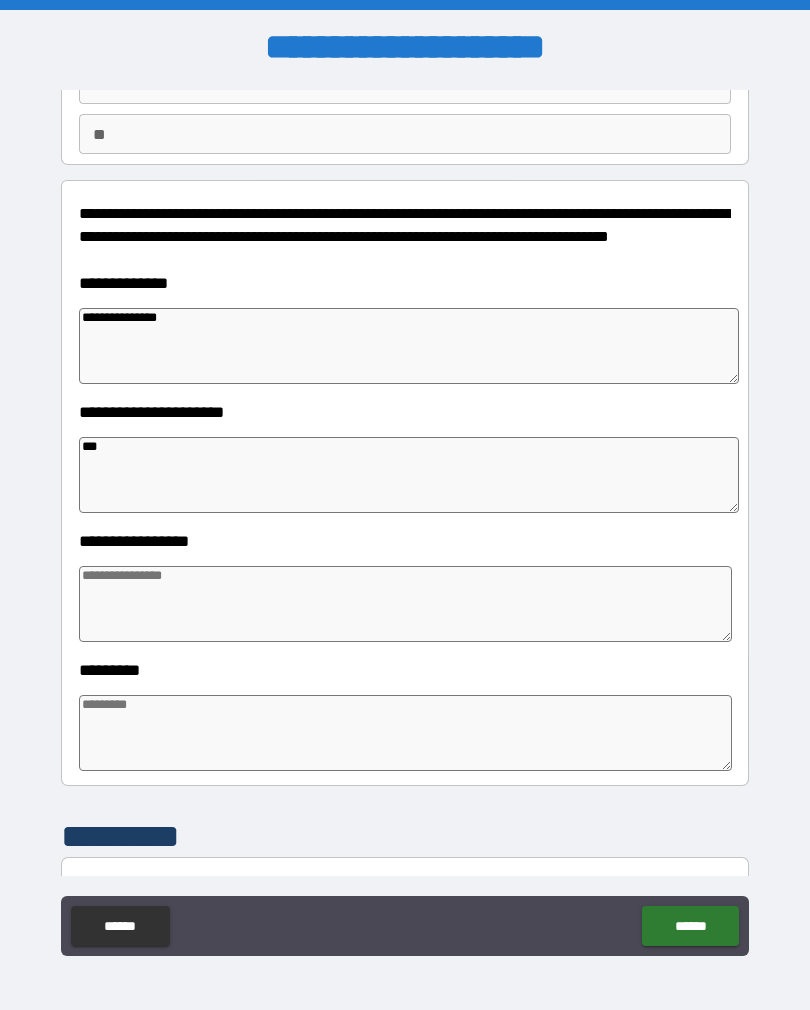 type on "*" 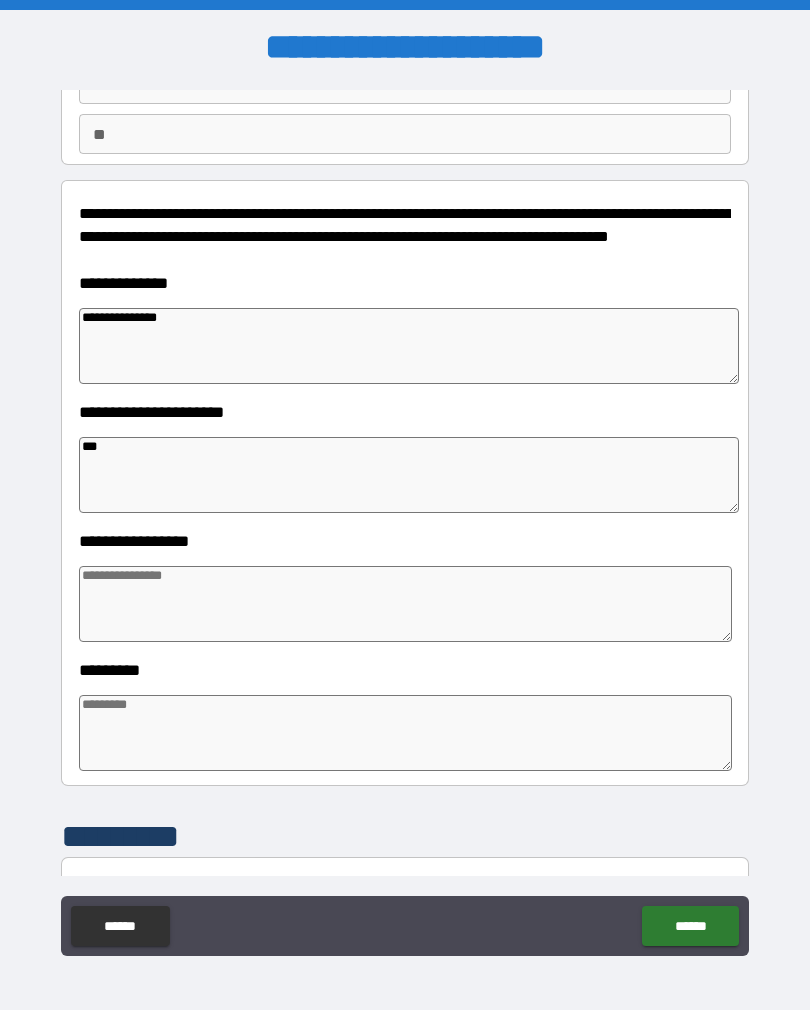 type on "*" 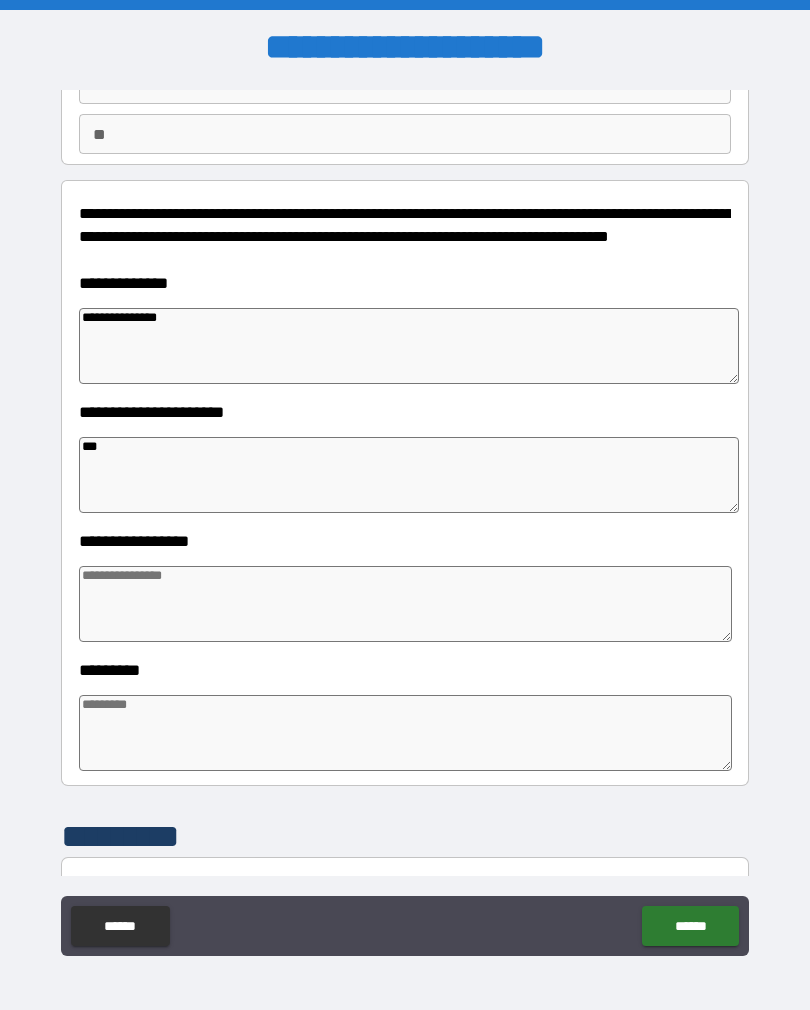 type on "****" 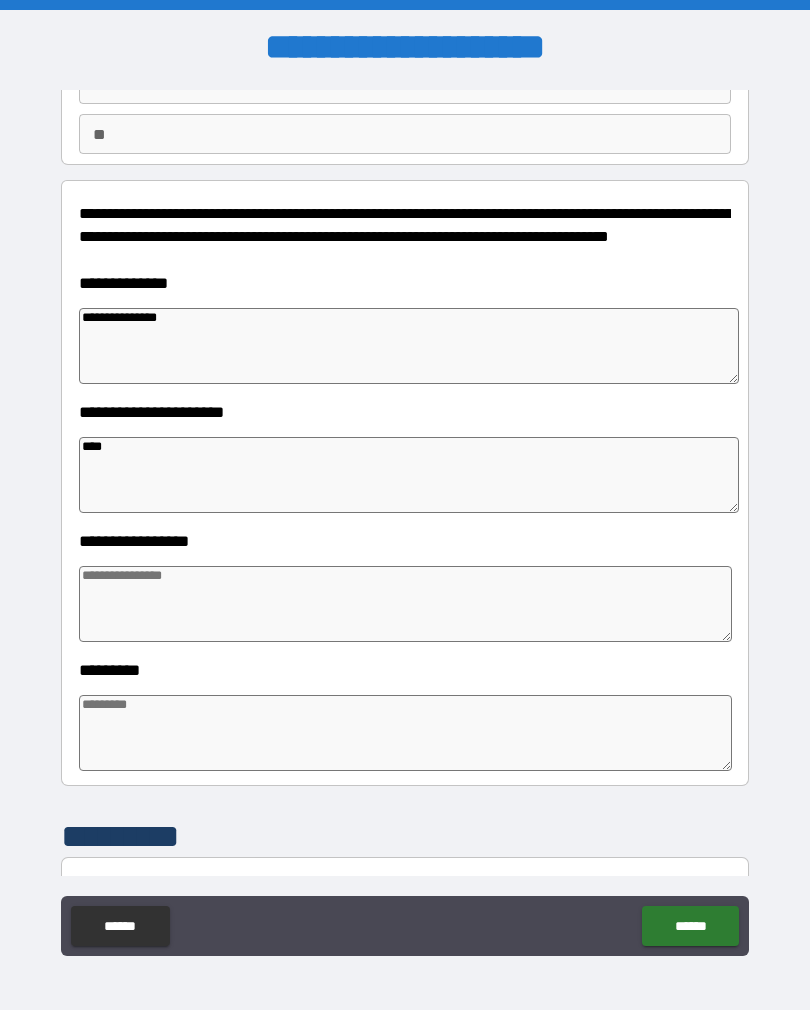type on "*" 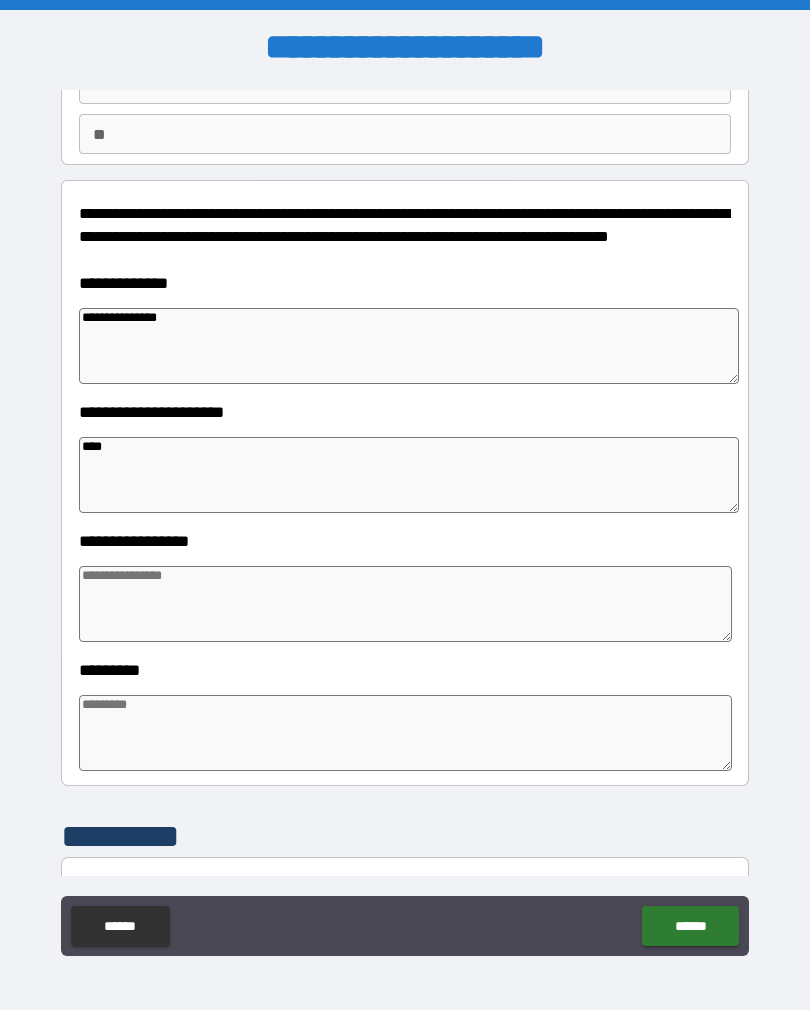 type on "*" 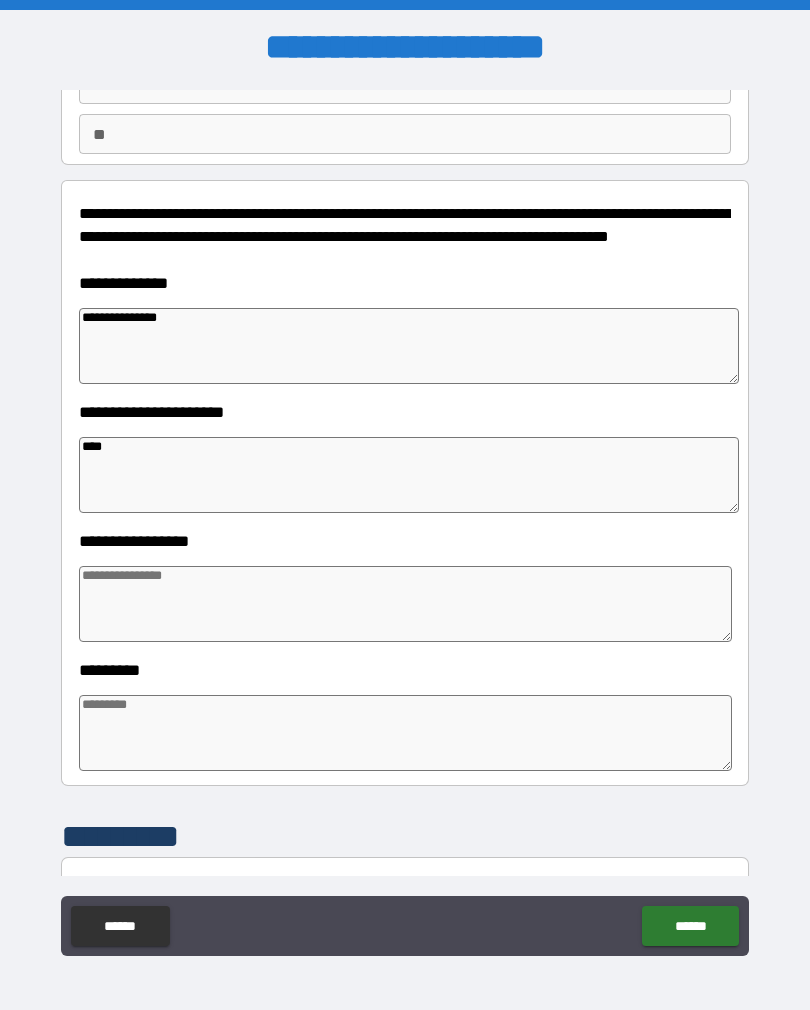 type on "*" 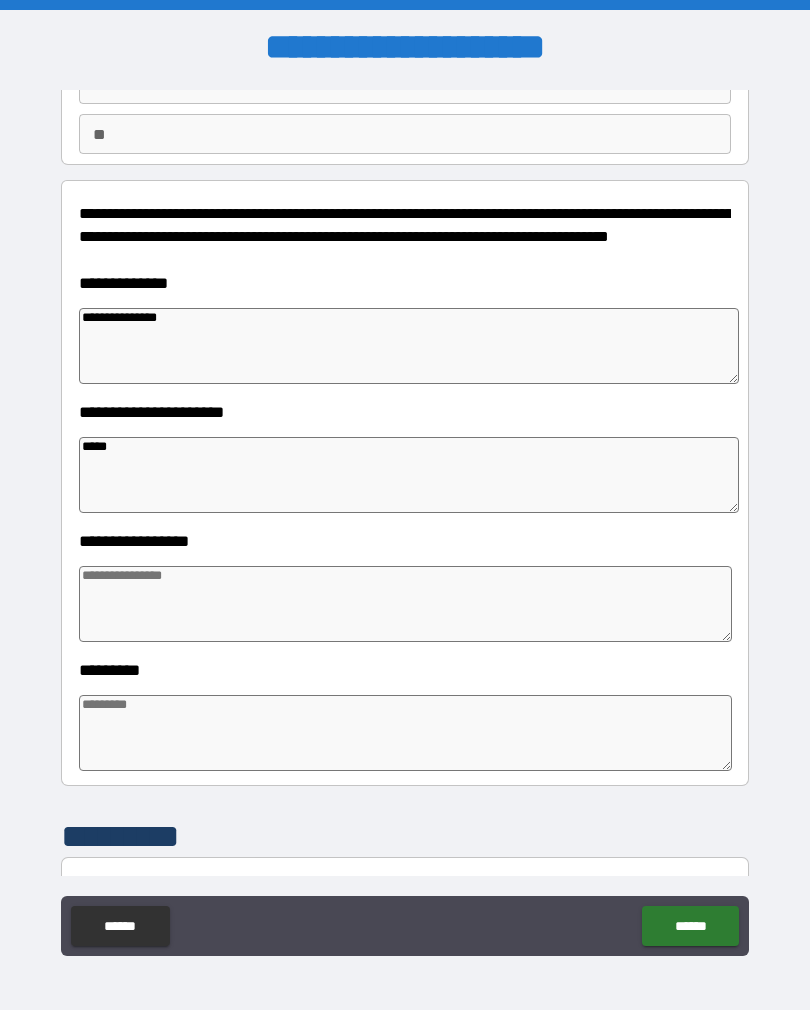 type on "*" 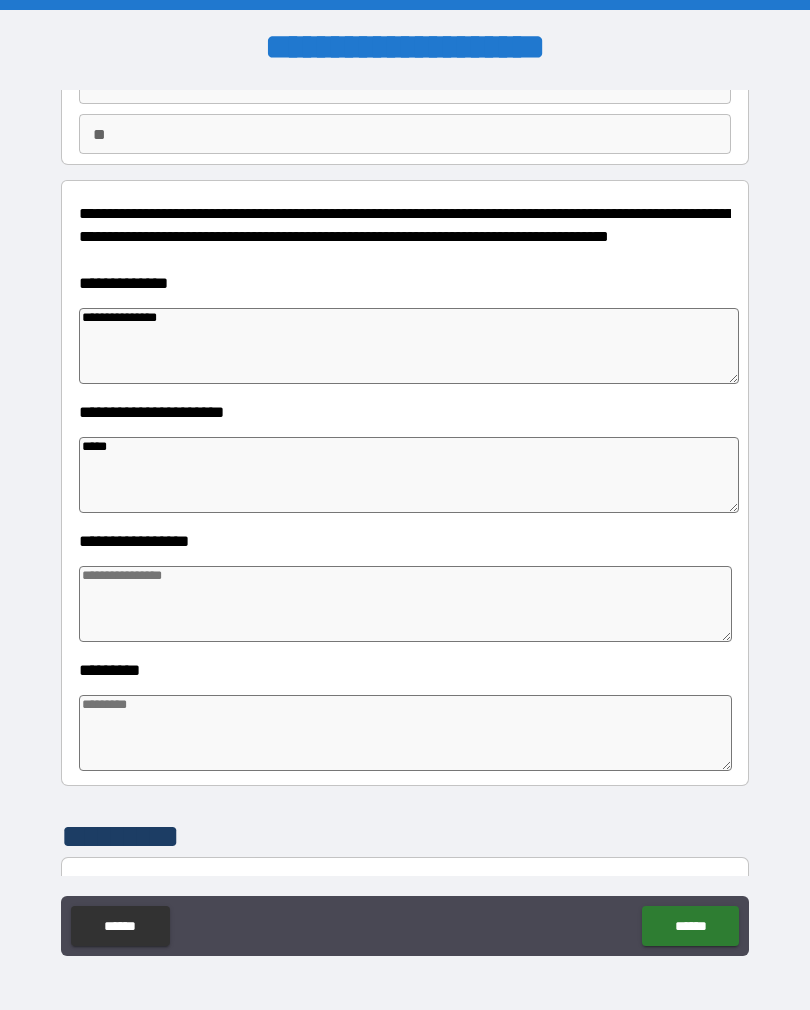 type on "*" 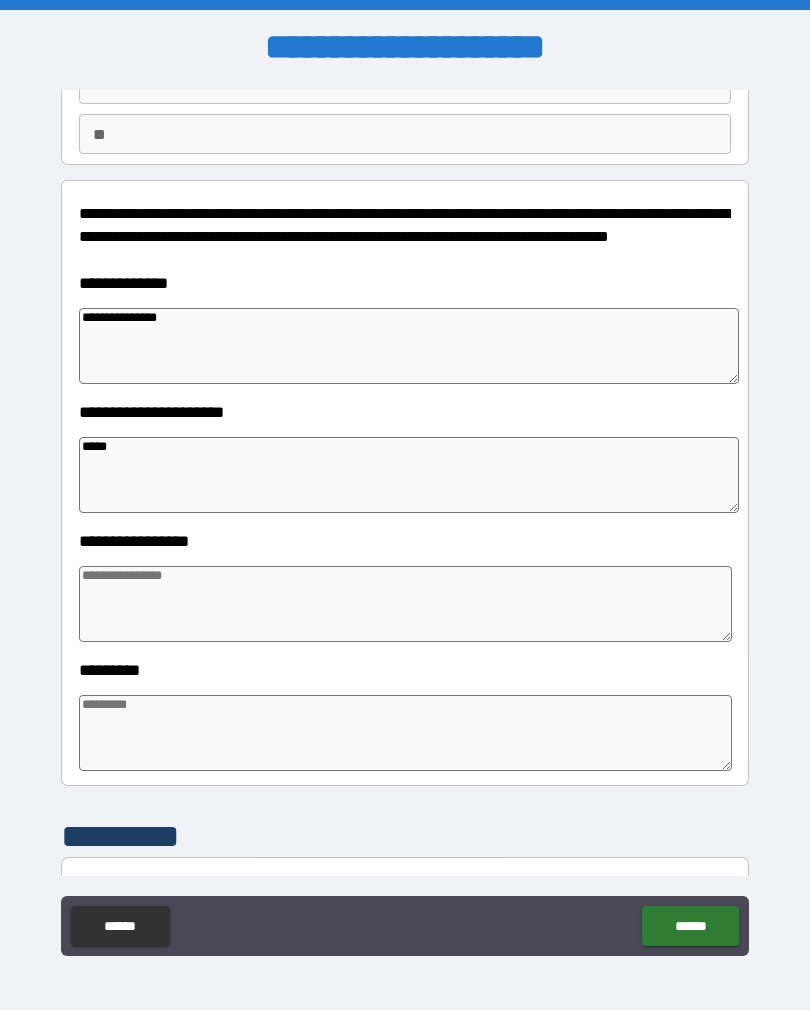 type on "*" 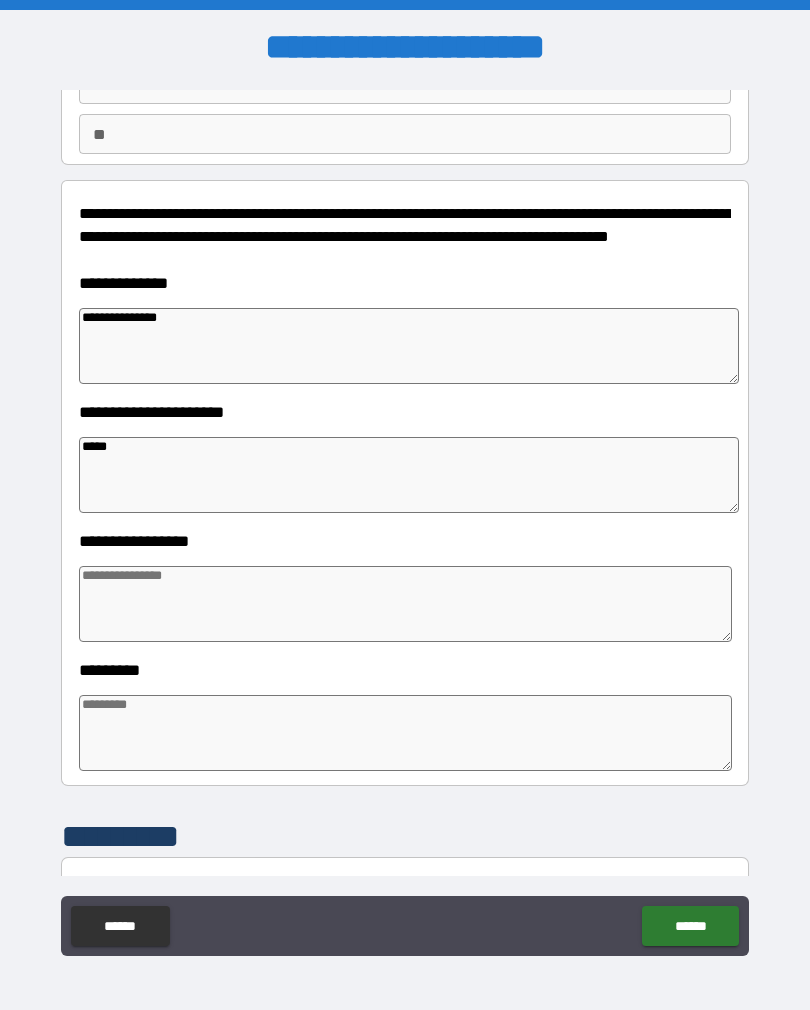 type on "******" 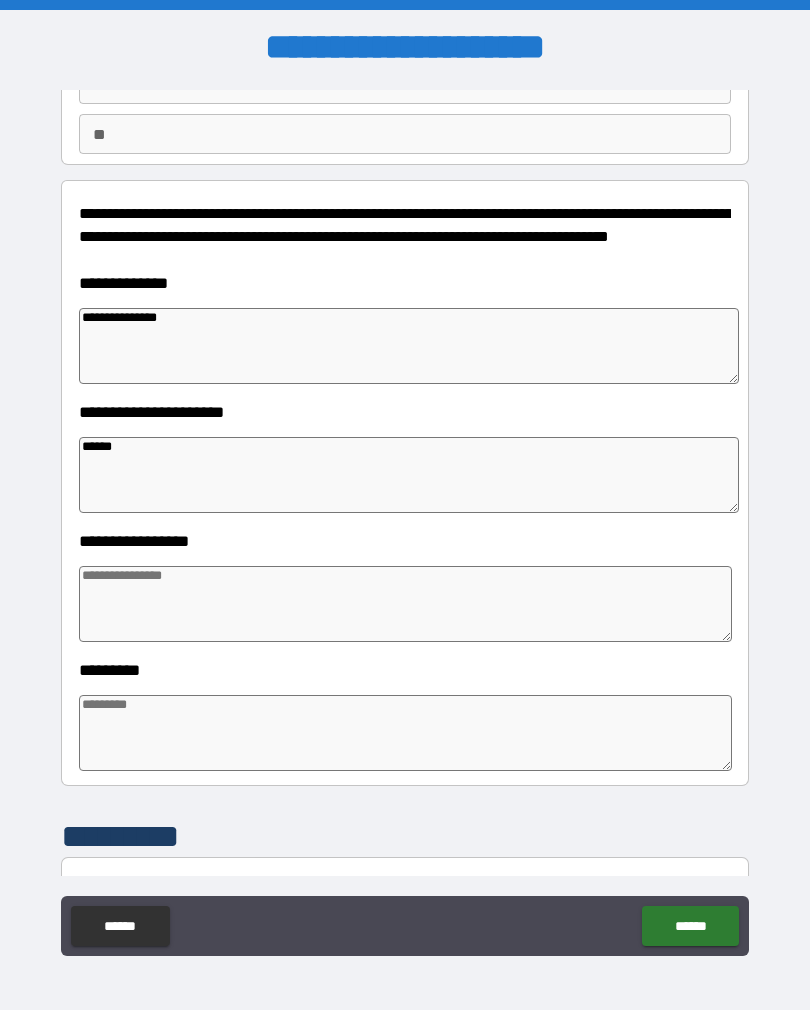 type on "*" 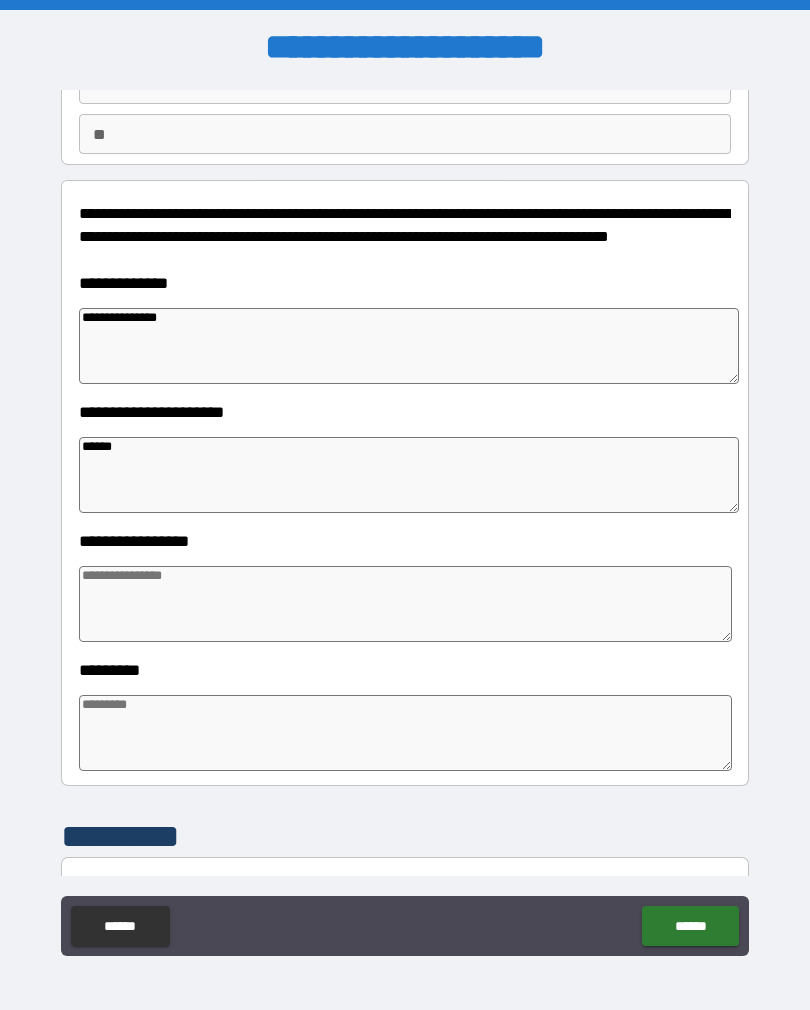 type on "*" 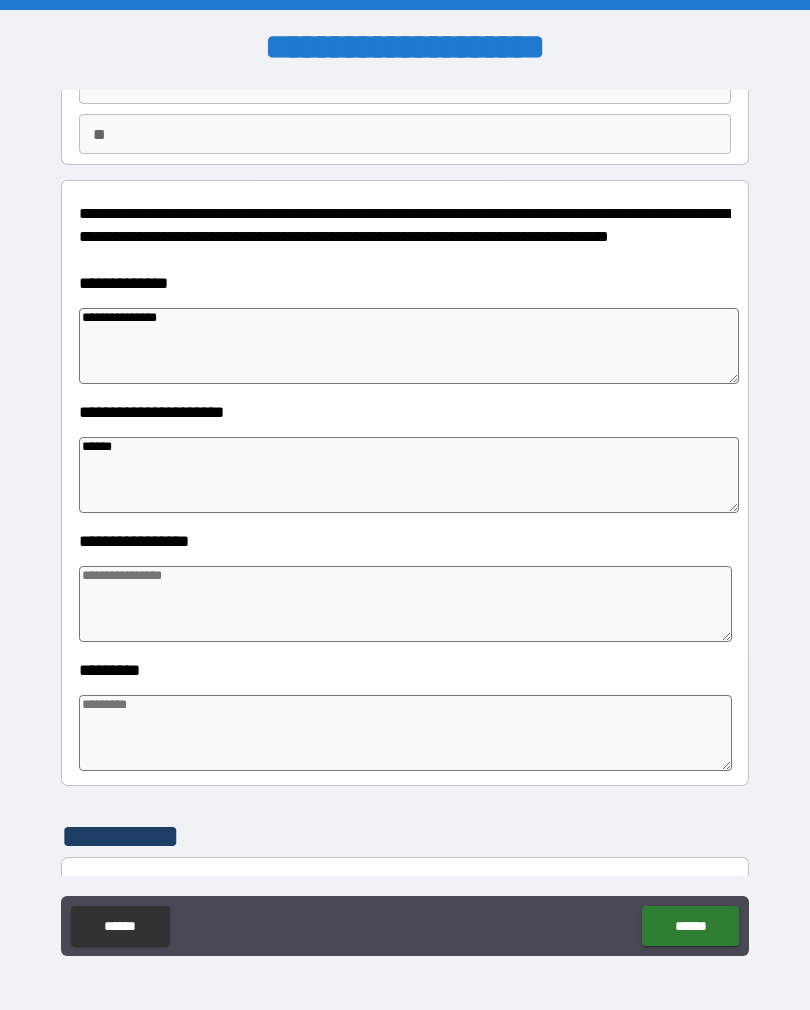 type on "*" 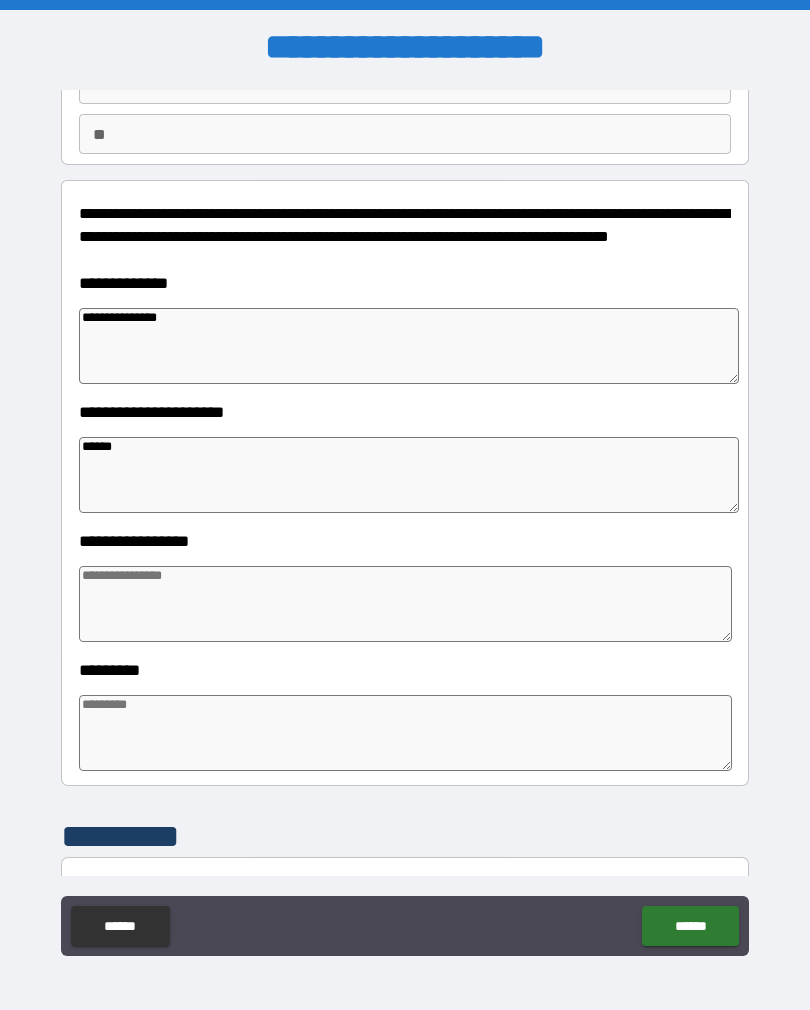 type on "*******" 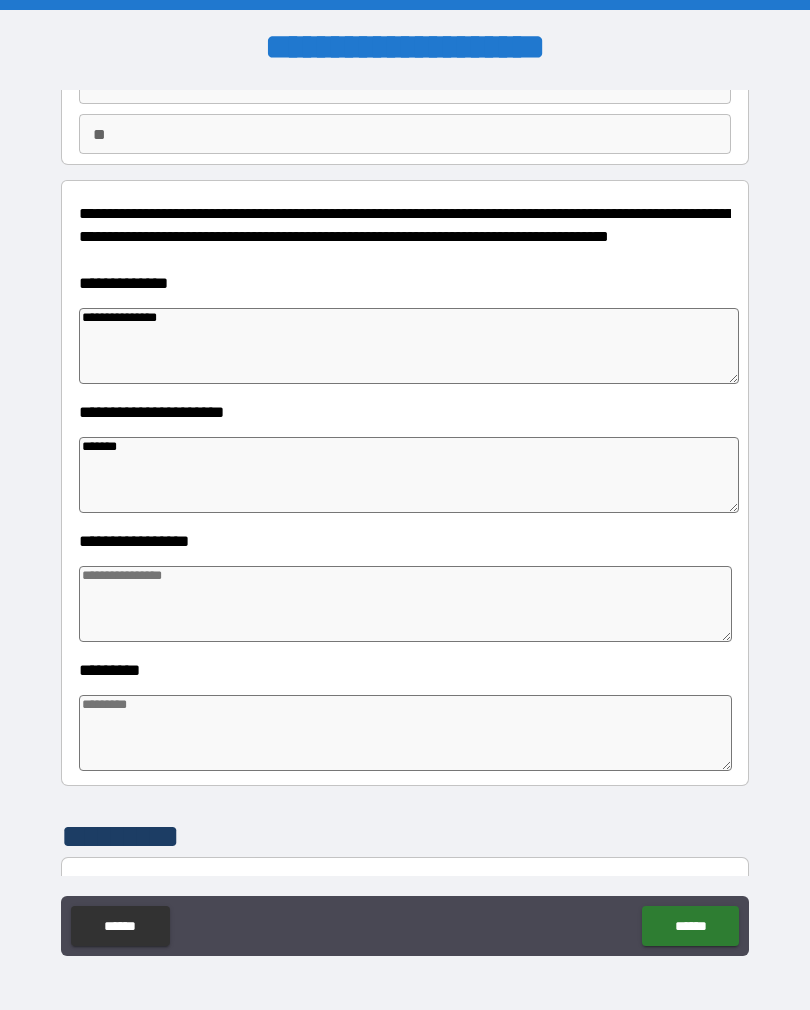 type on "*" 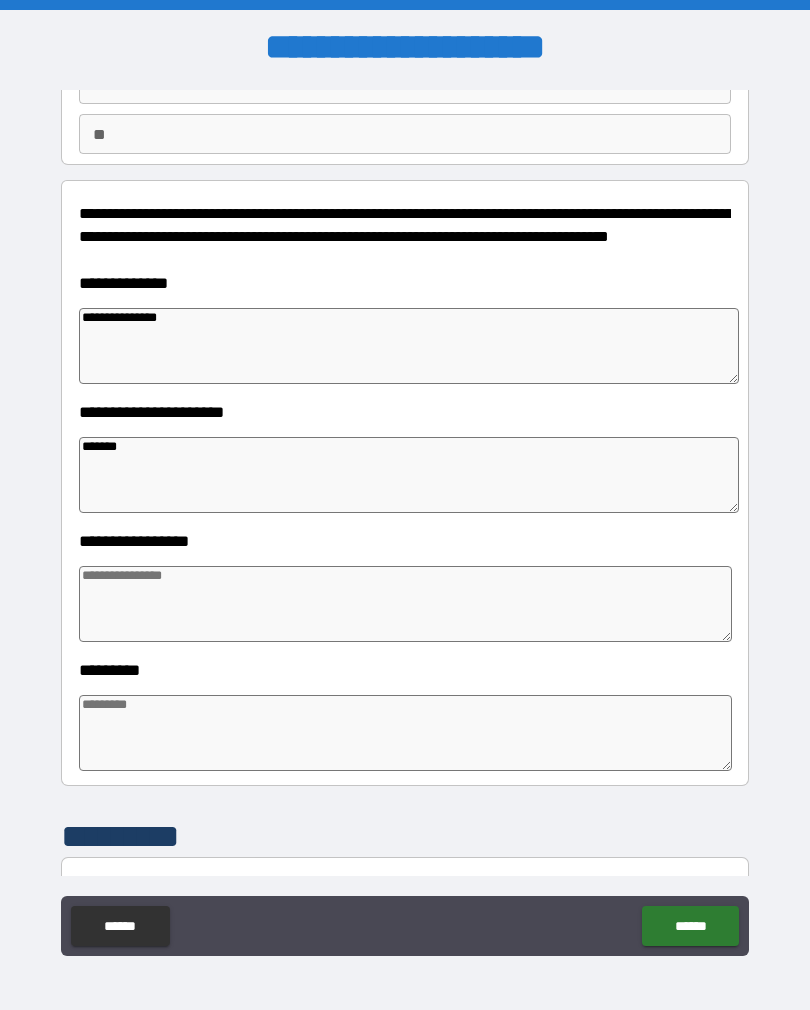 type on "*" 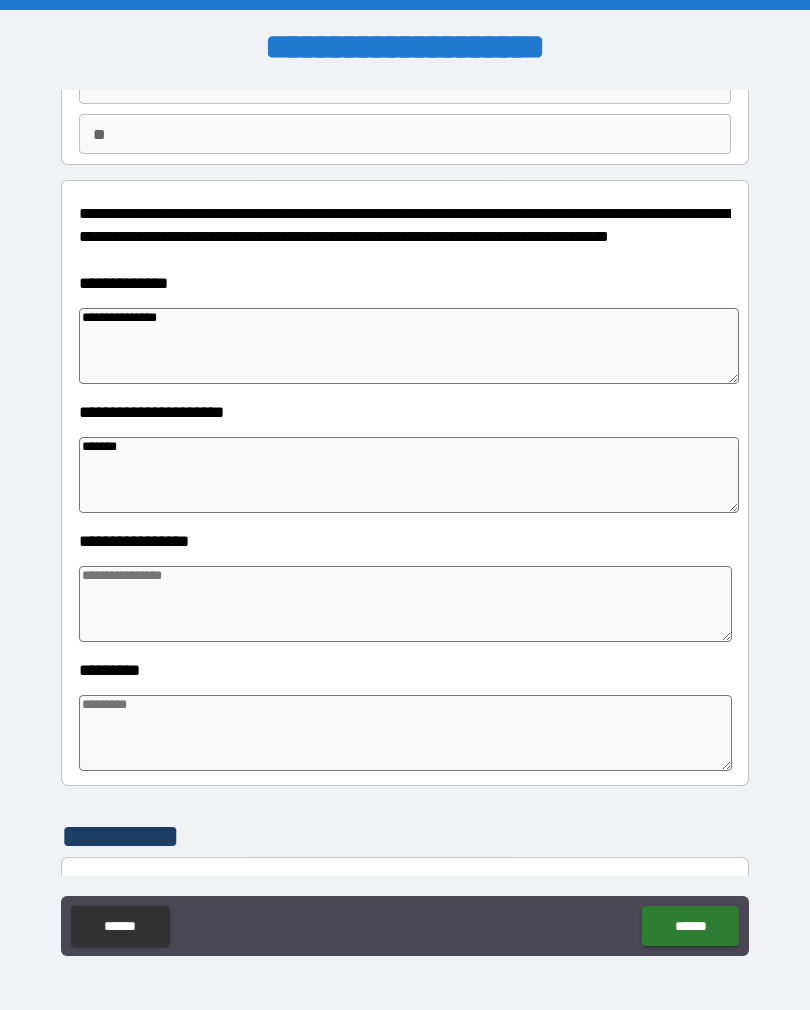 type on "*" 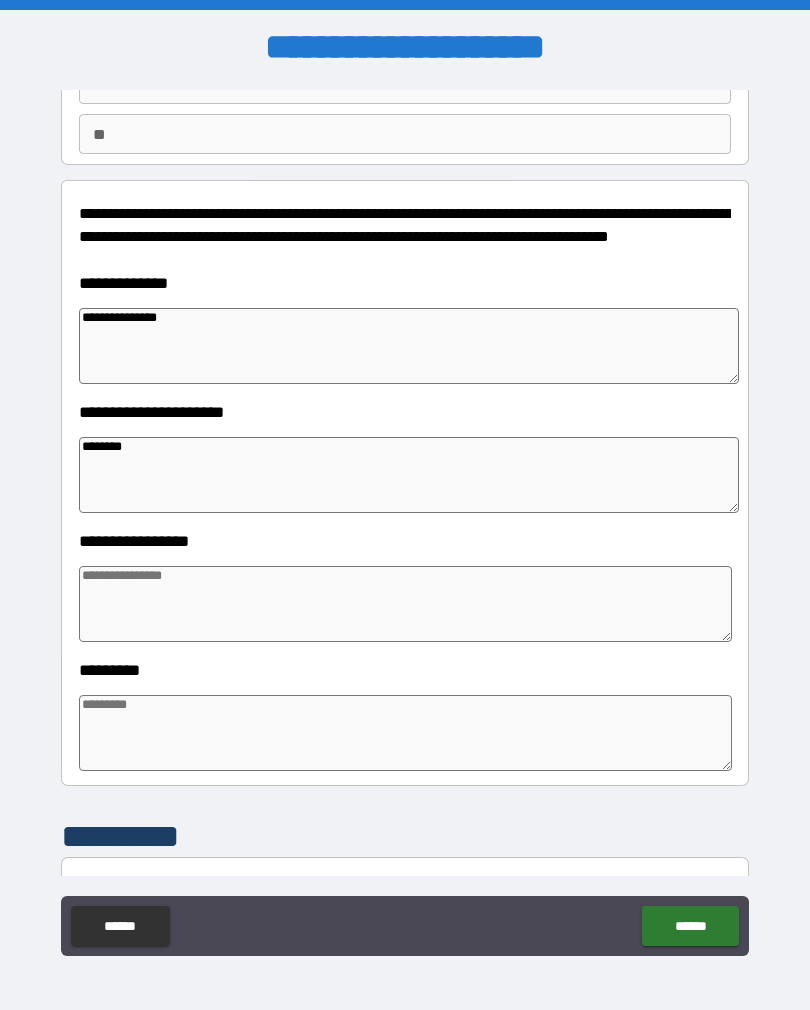 type on "*" 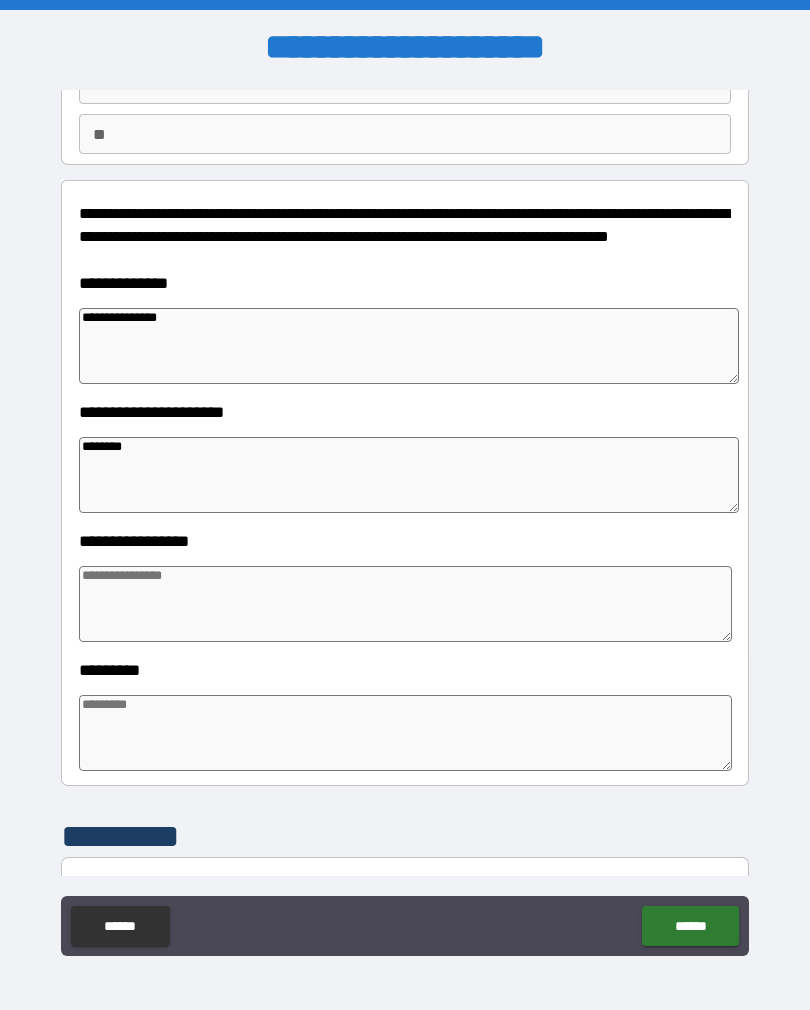 type on "*********" 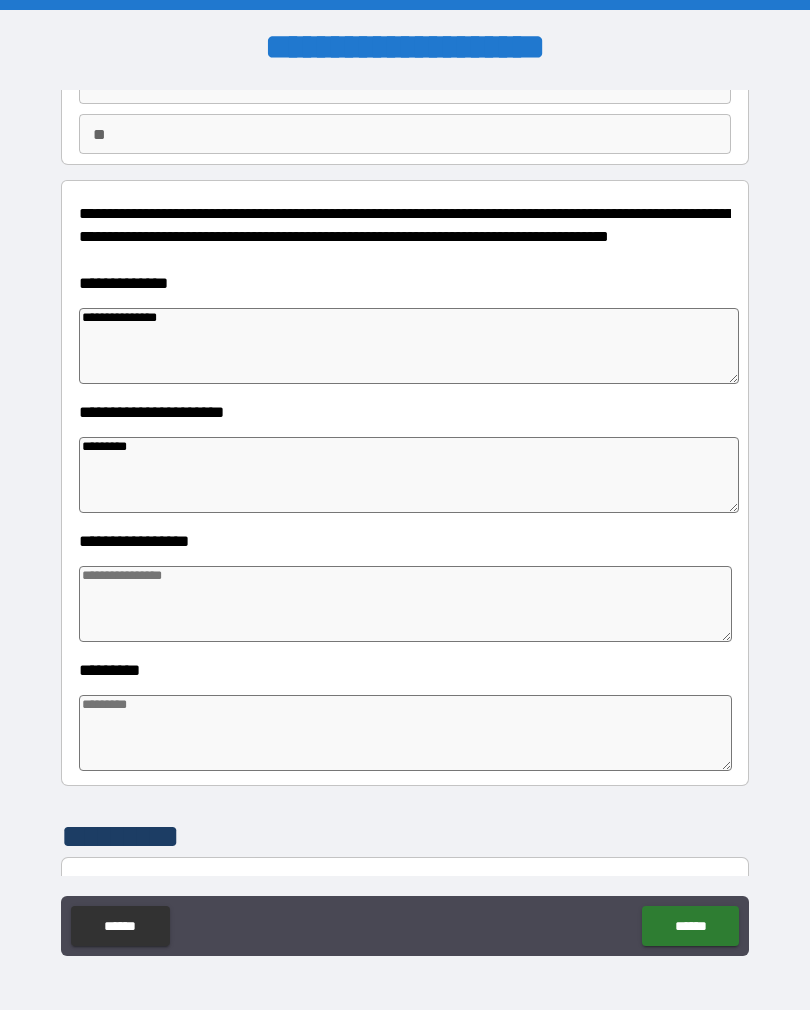 type on "*" 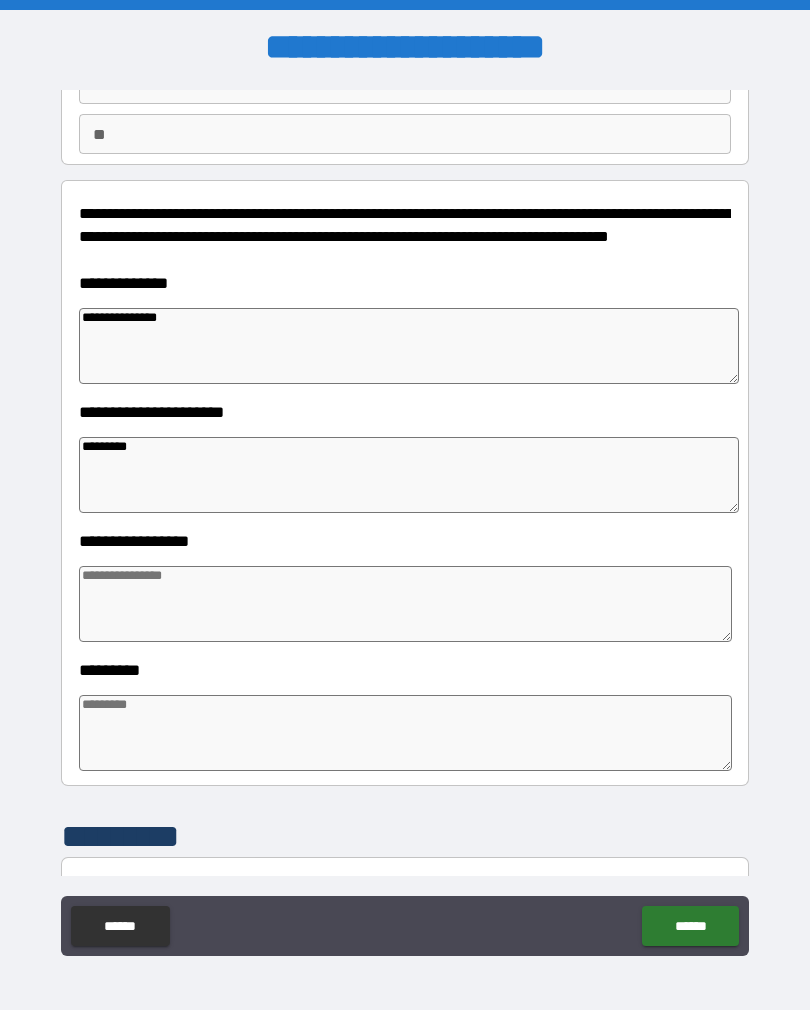 type on "*" 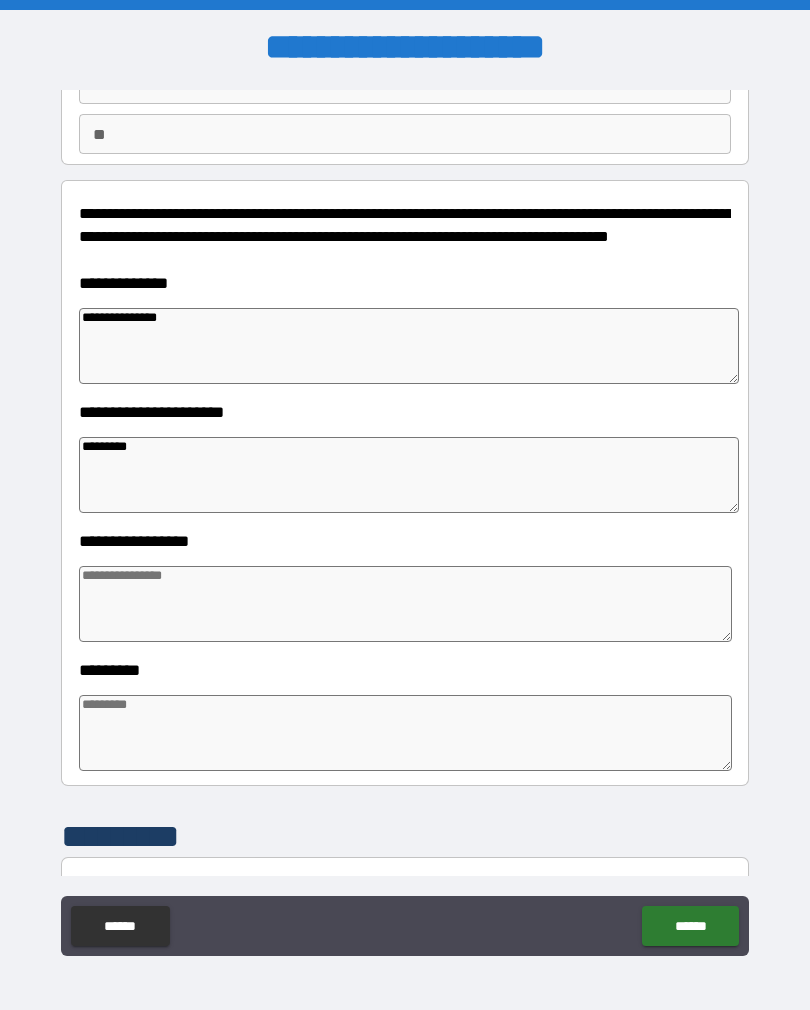 type on "*" 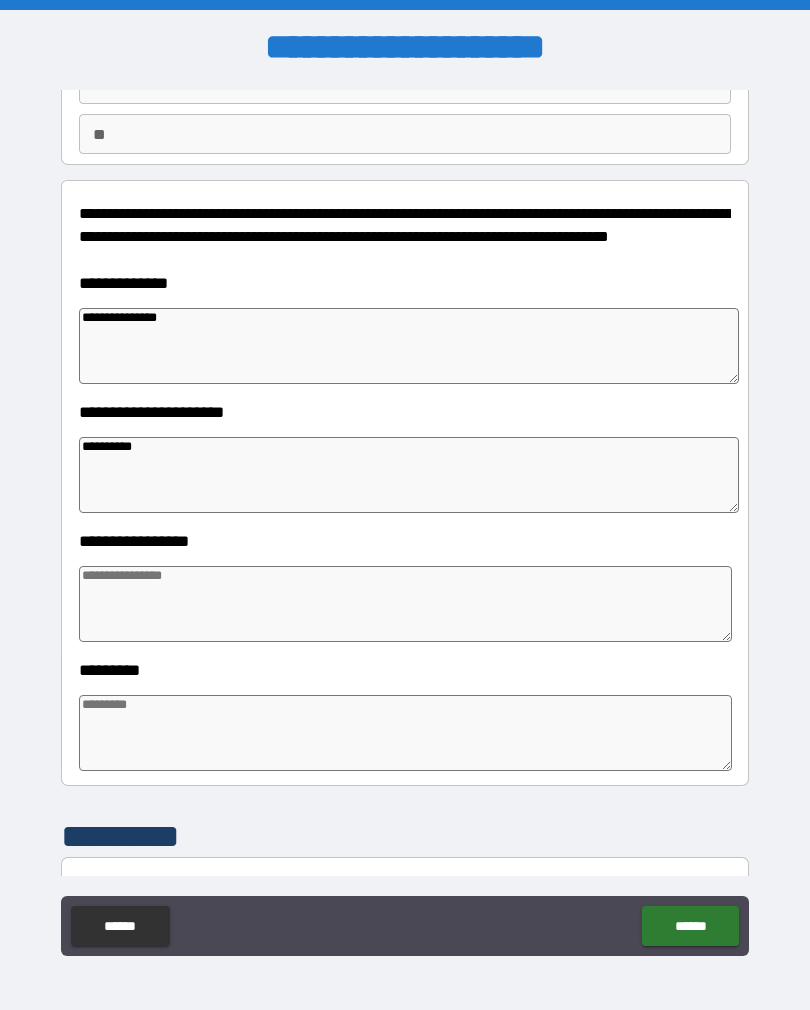 type on "*" 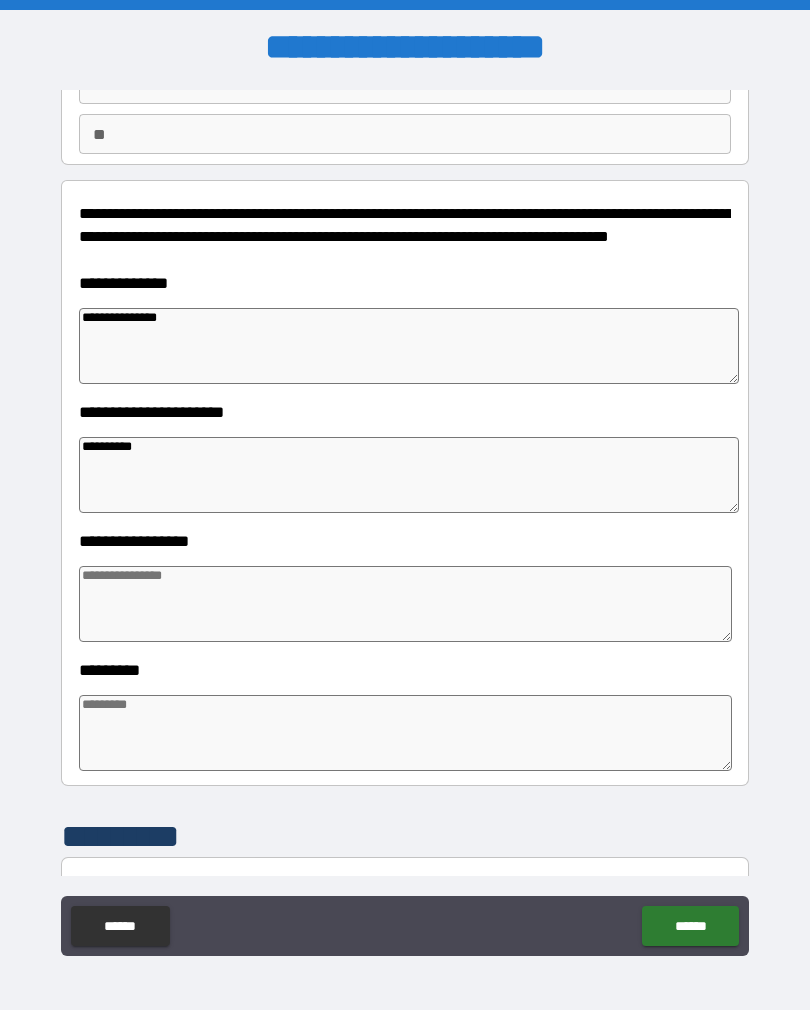 type on "*" 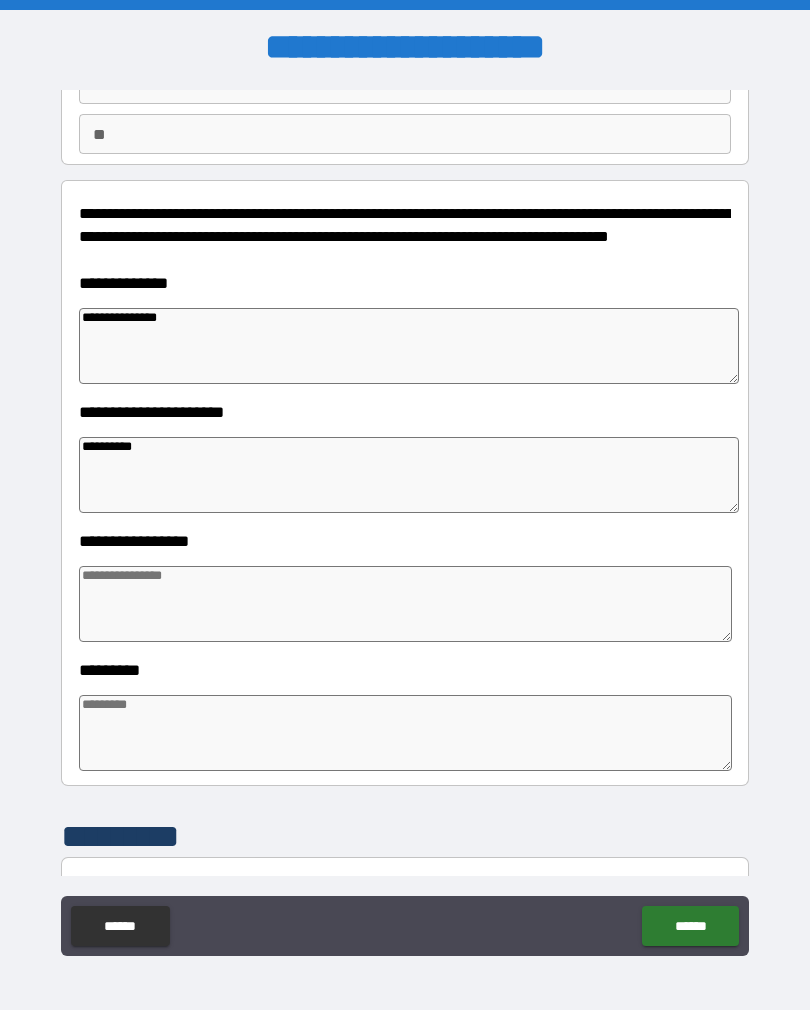 type on "*" 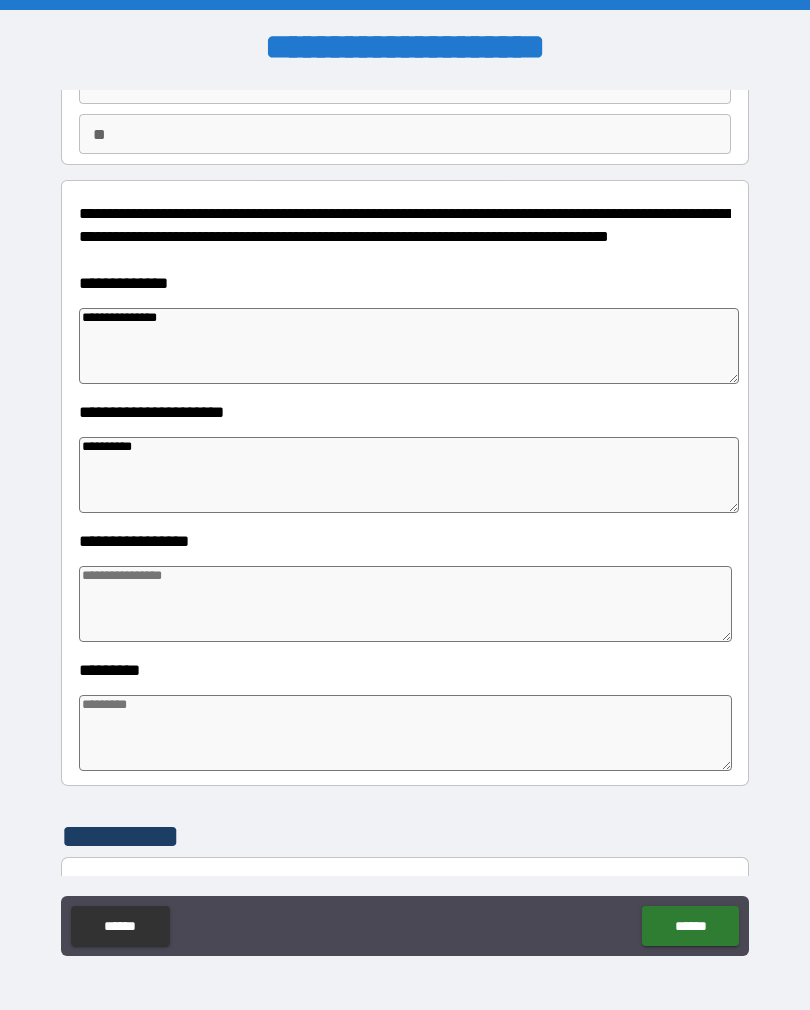 type on "*" 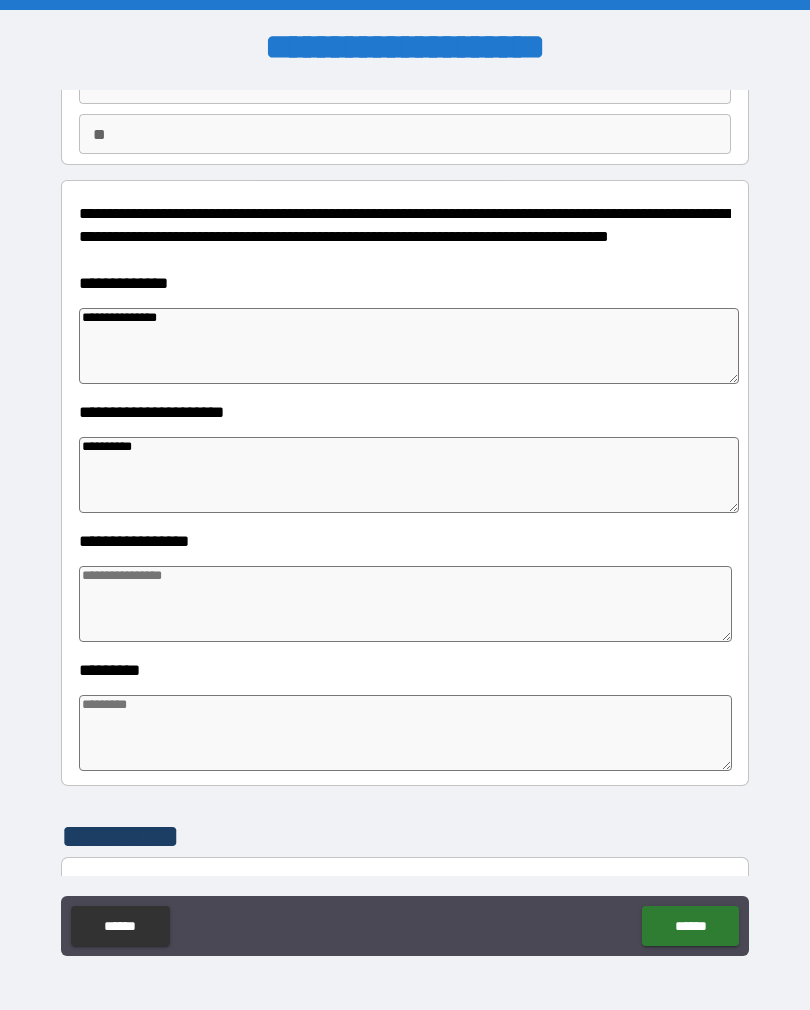 type on "*" 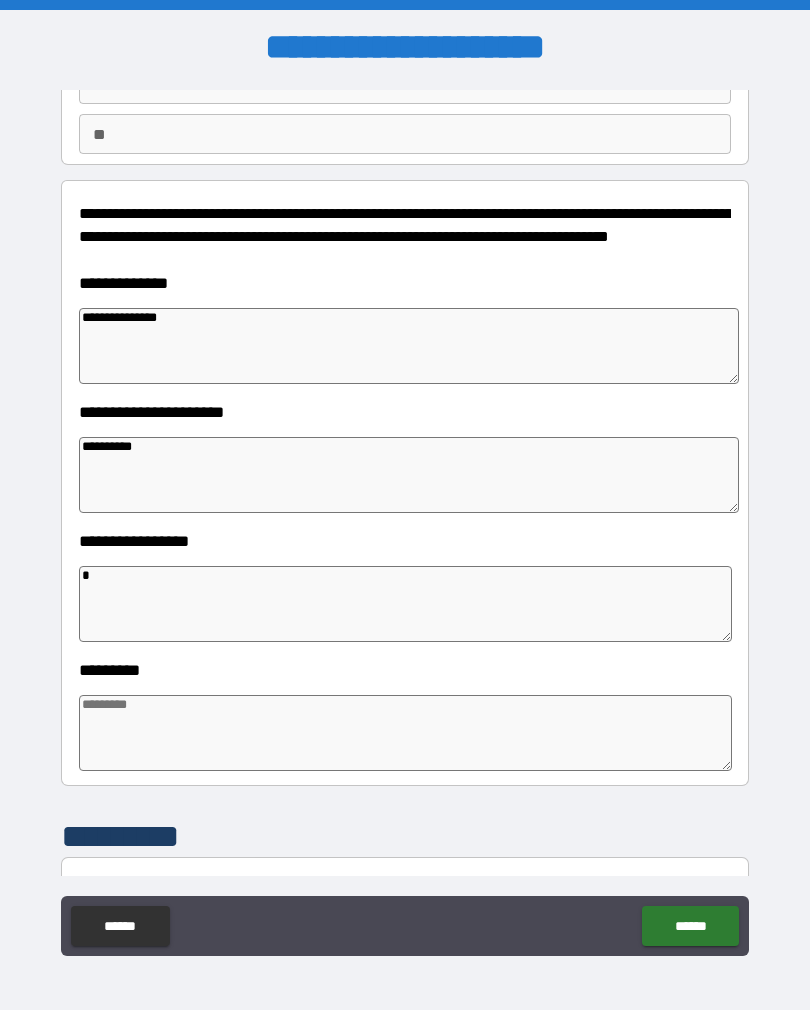 type on "*" 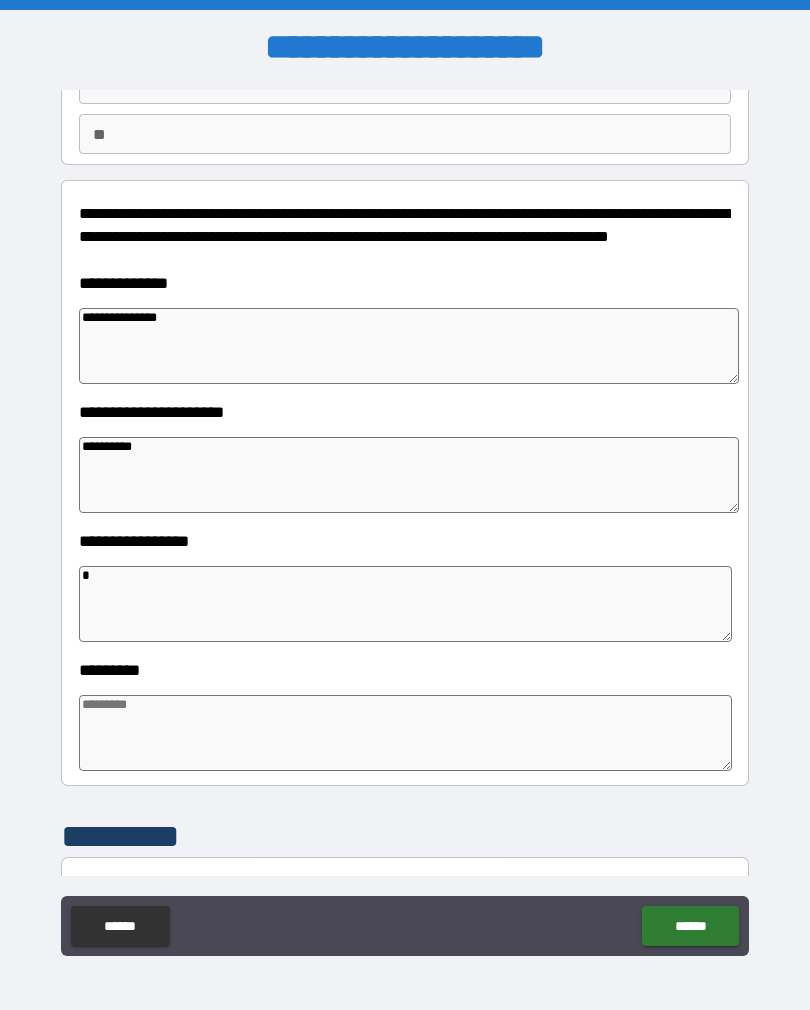 type on "*" 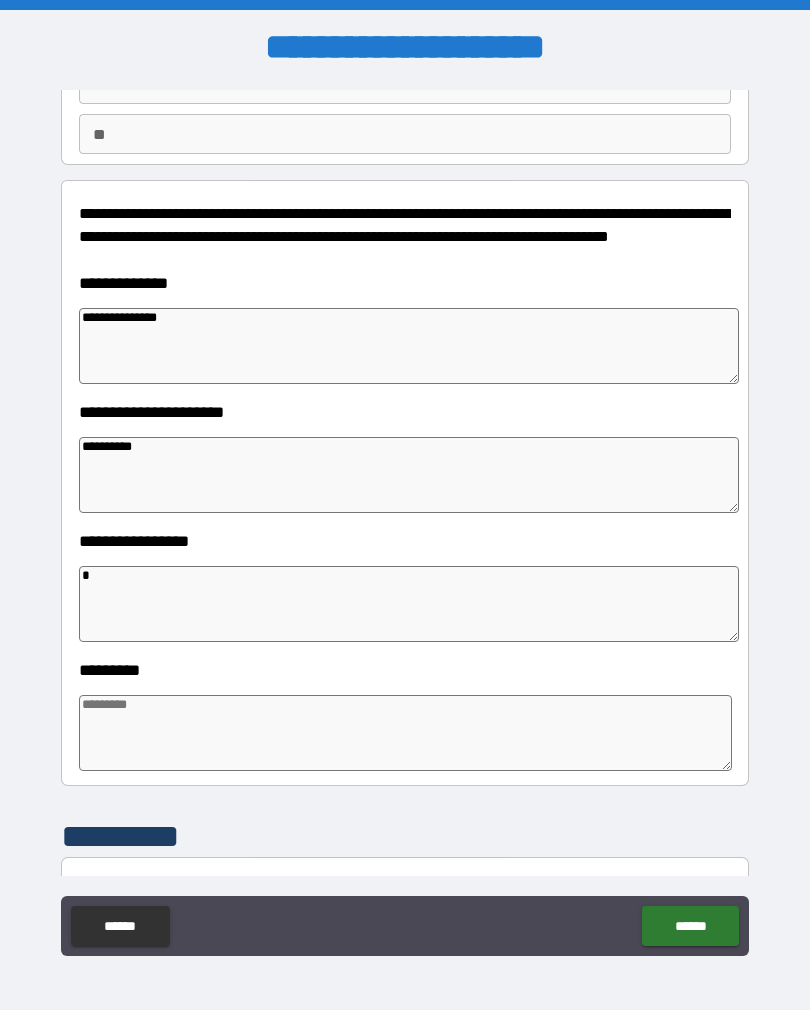 type on "**" 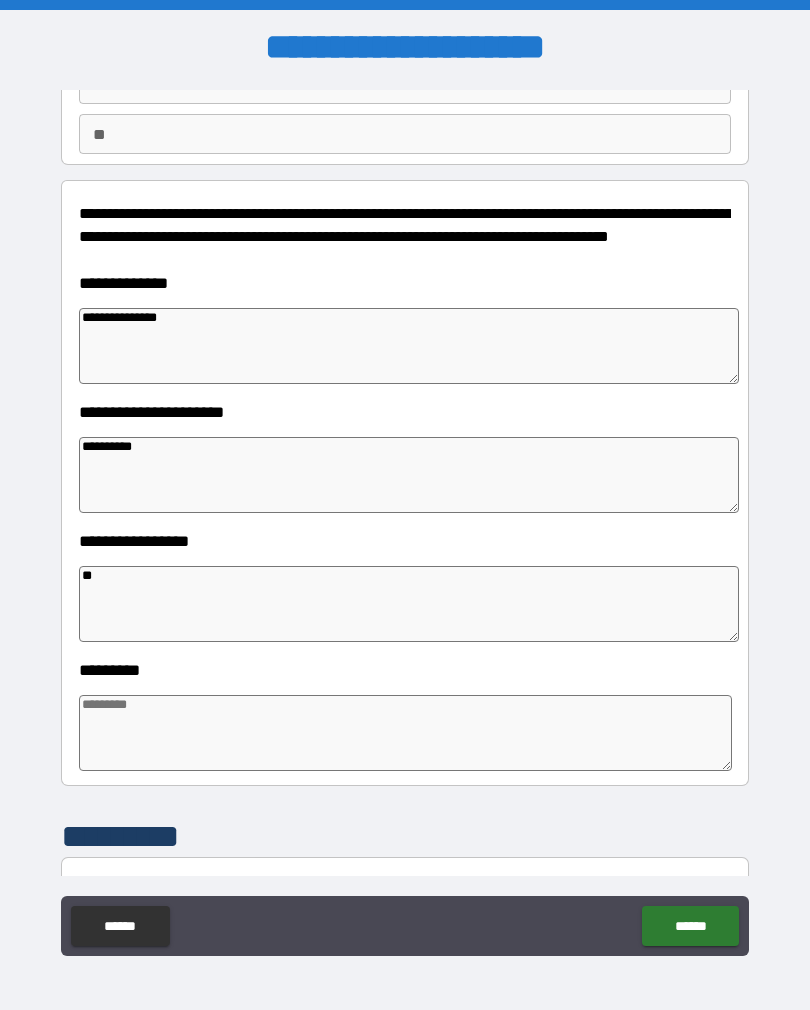 type on "*" 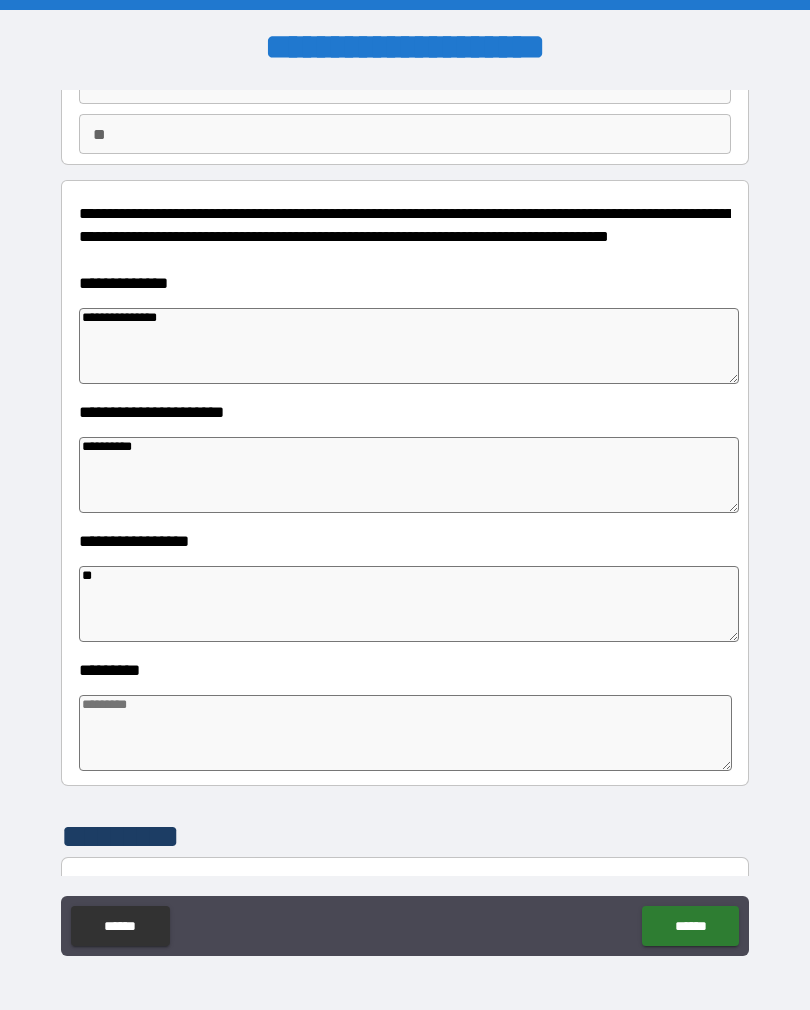 type on "*" 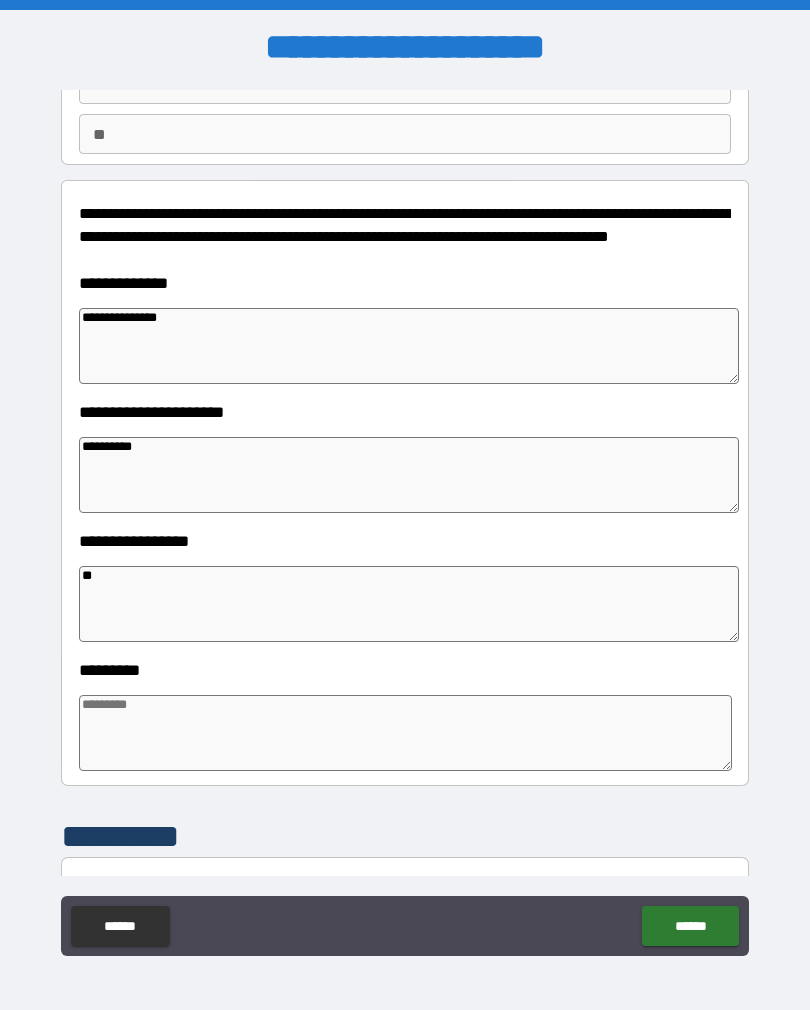 type on "*" 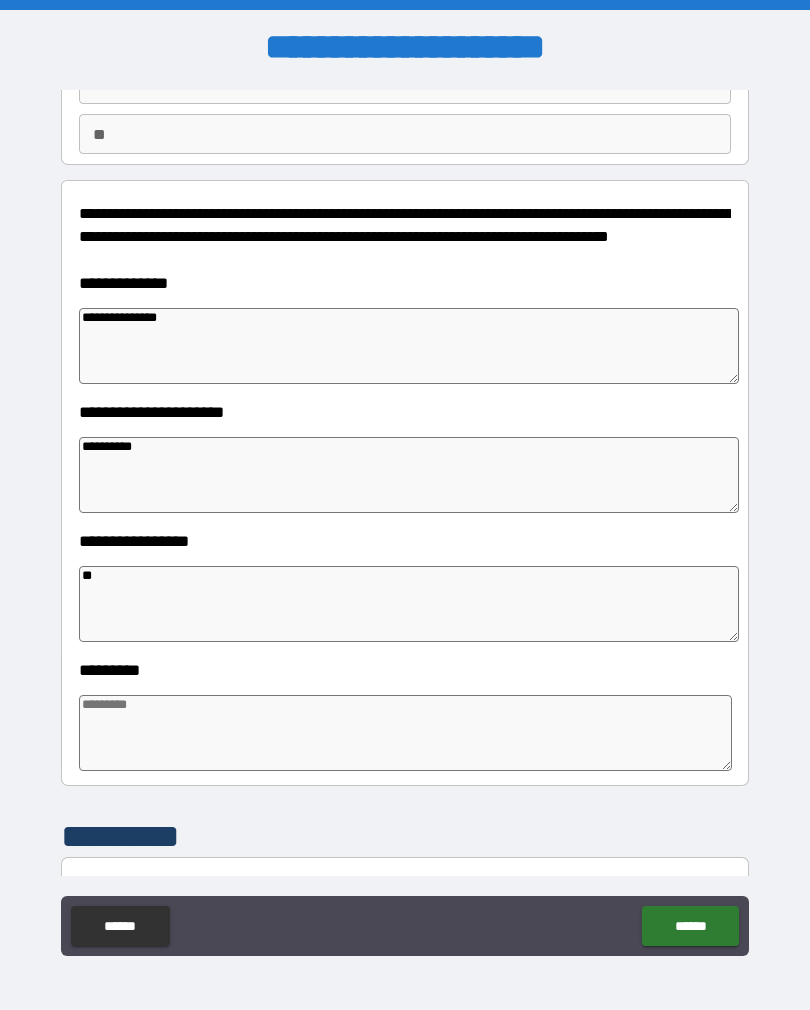 type on "***" 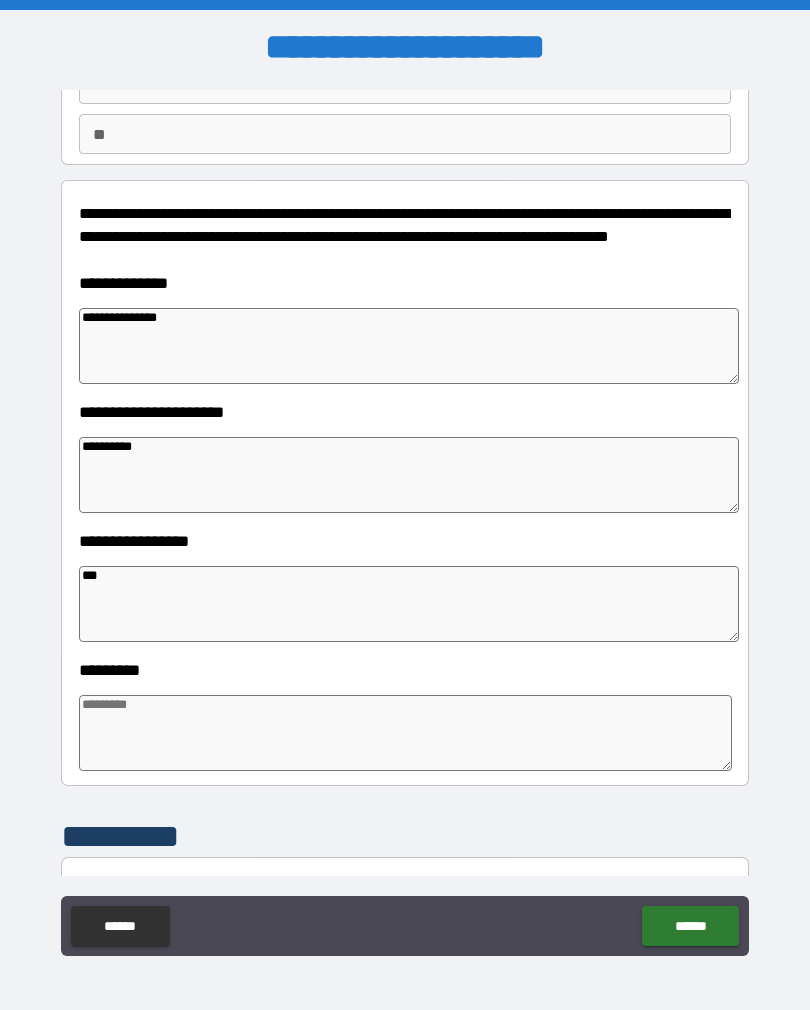 type on "*" 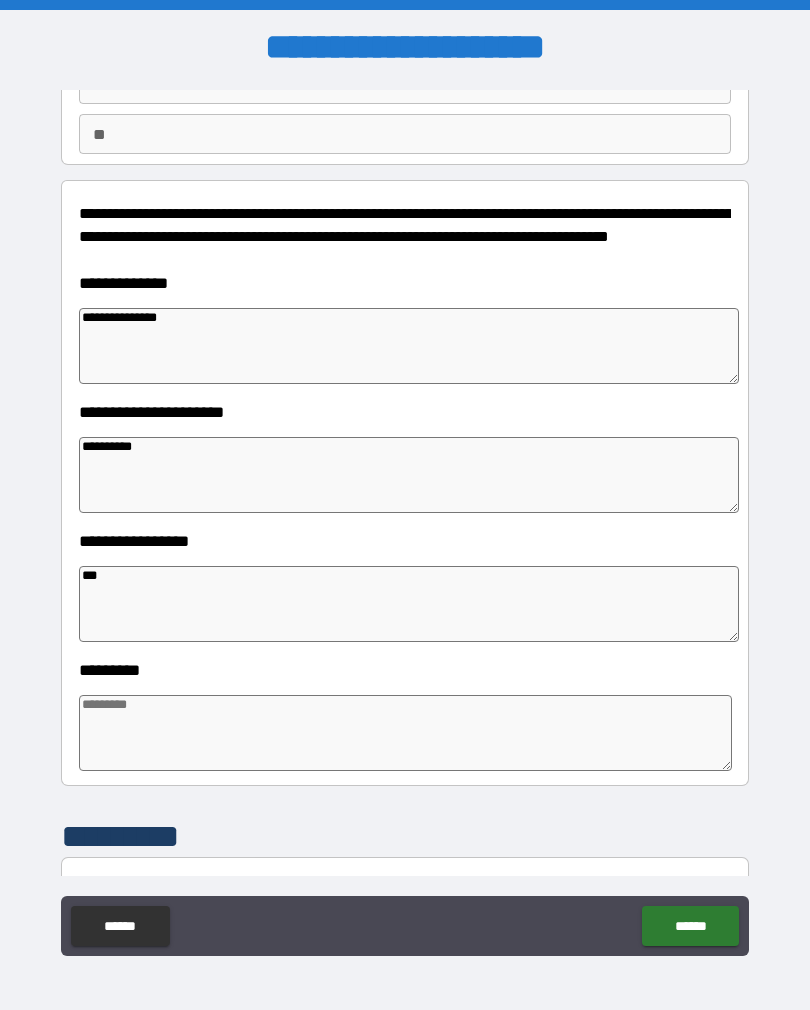 type 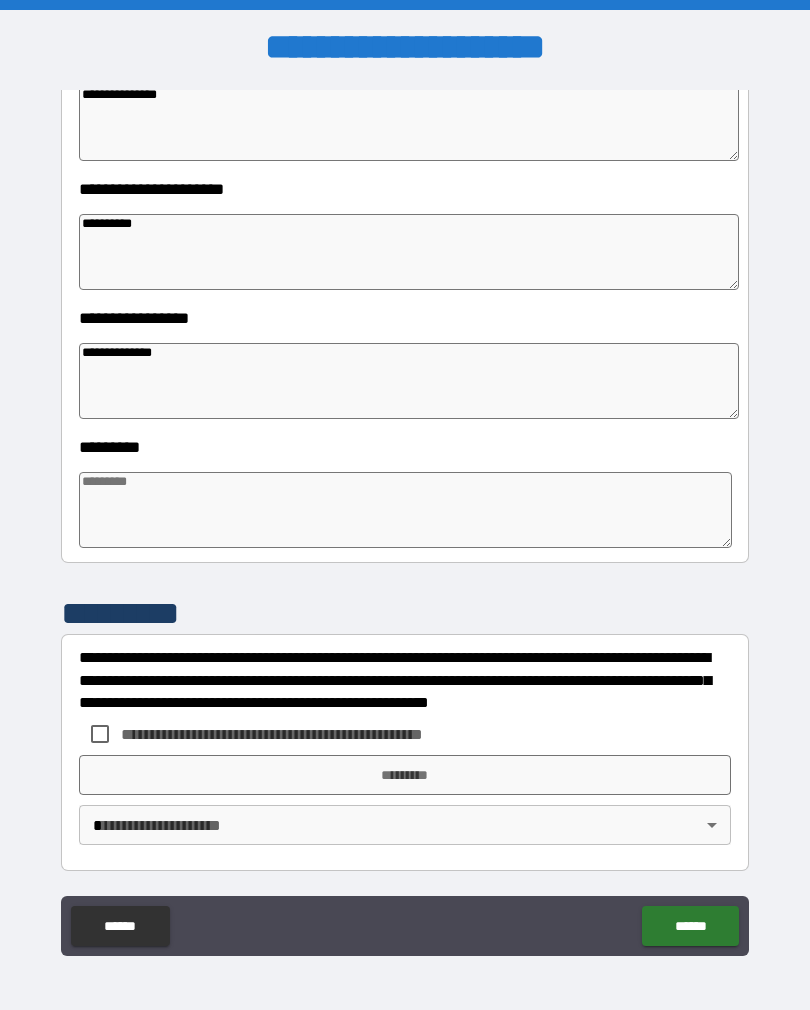 scroll, scrollTop: 392, scrollLeft: 0, axis: vertical 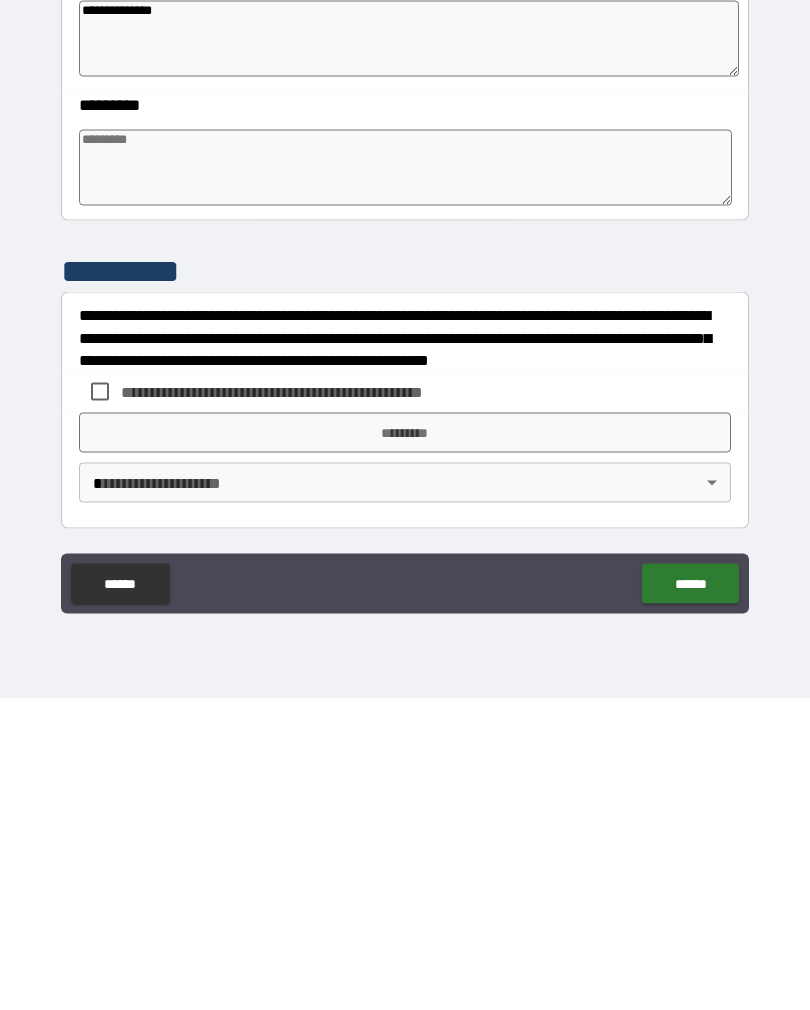 click at bounding box center (405, 479) 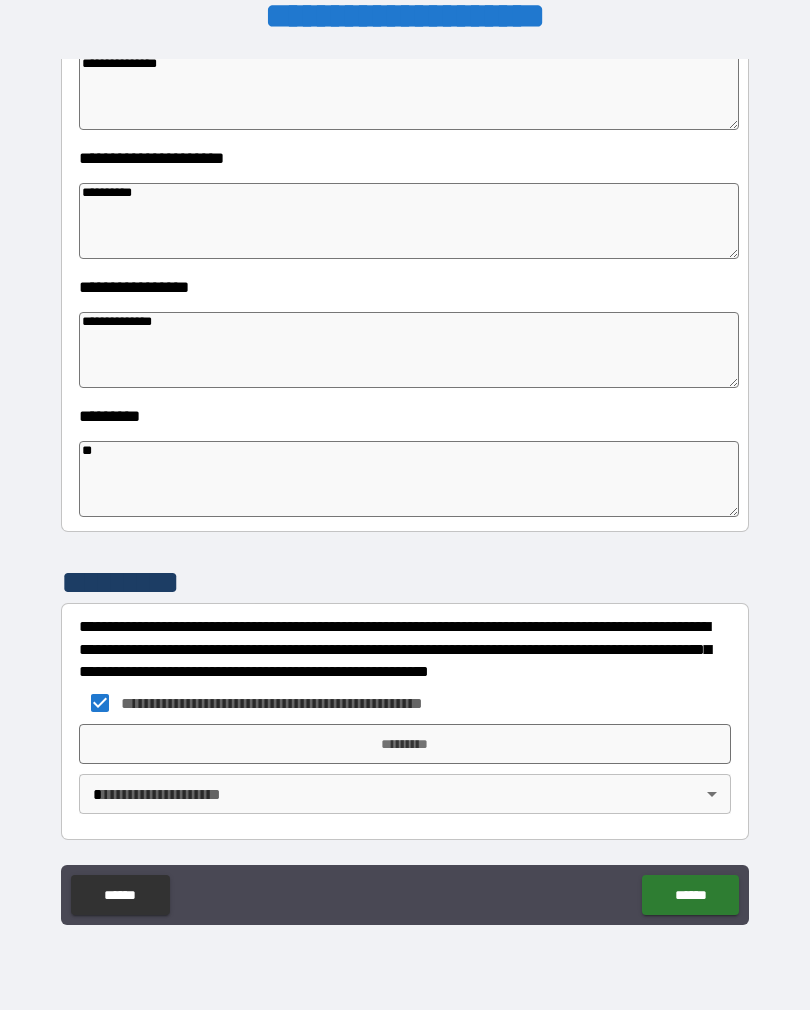 click on "*********" at bounding box center (405, 744) 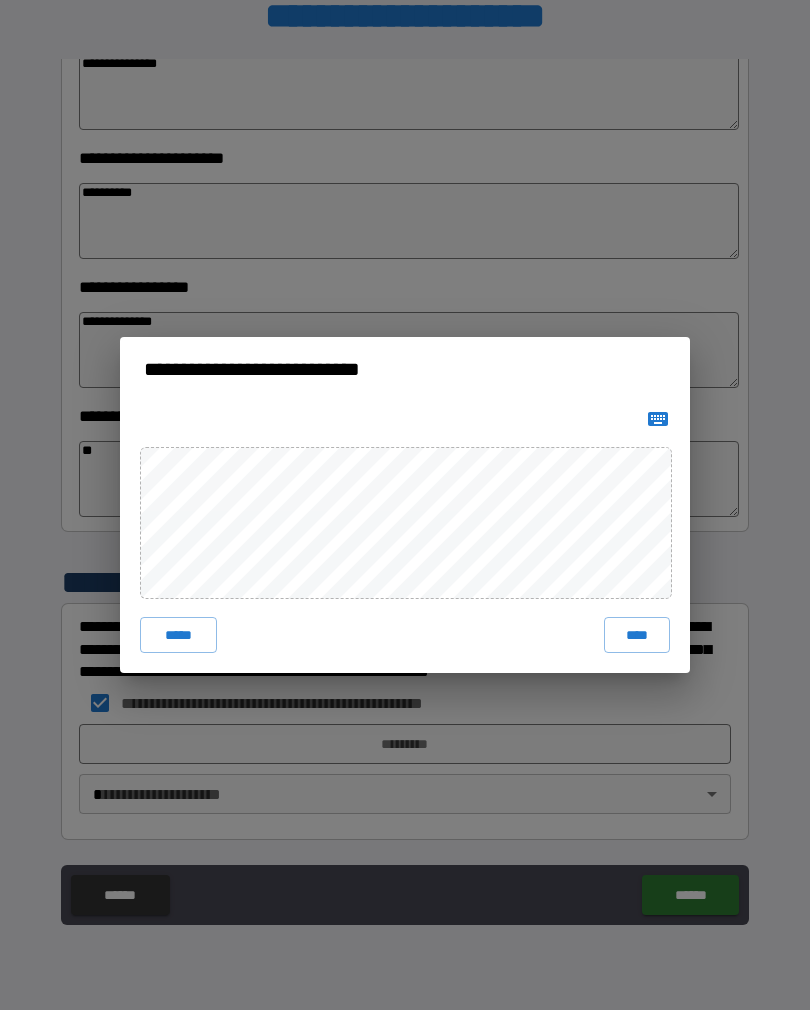 click on "****" at bounding box center (637, 635) 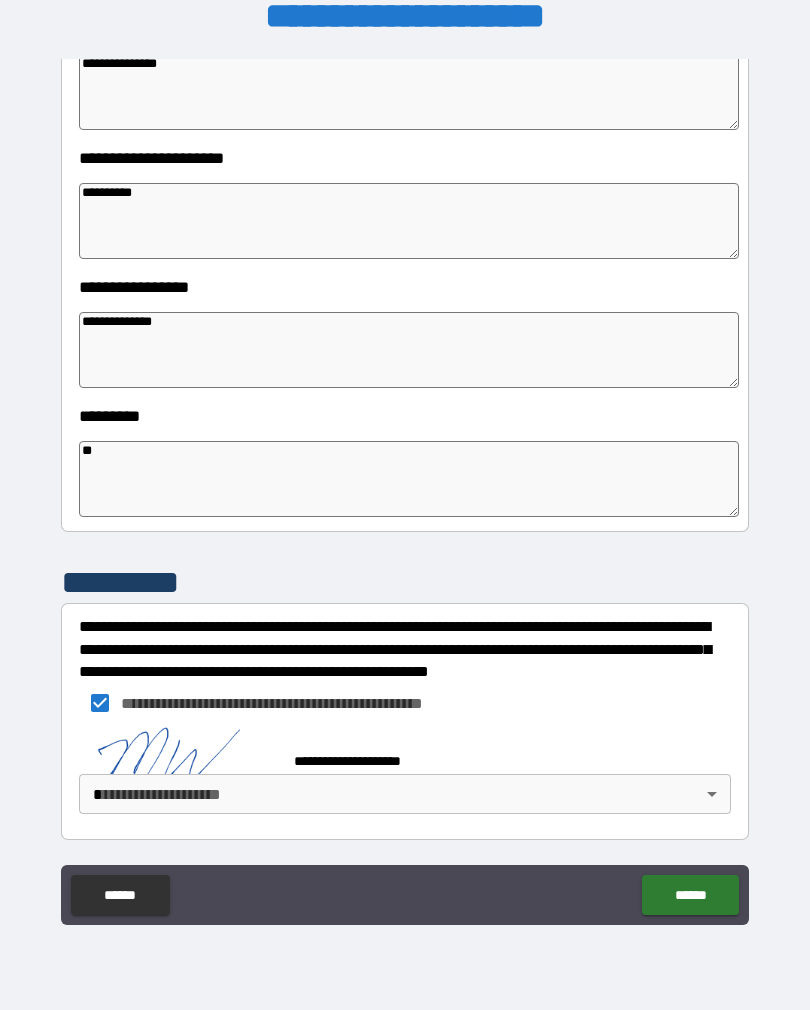 scroll, scrollTop: 382, scrollLeft: 0, axis: vertical 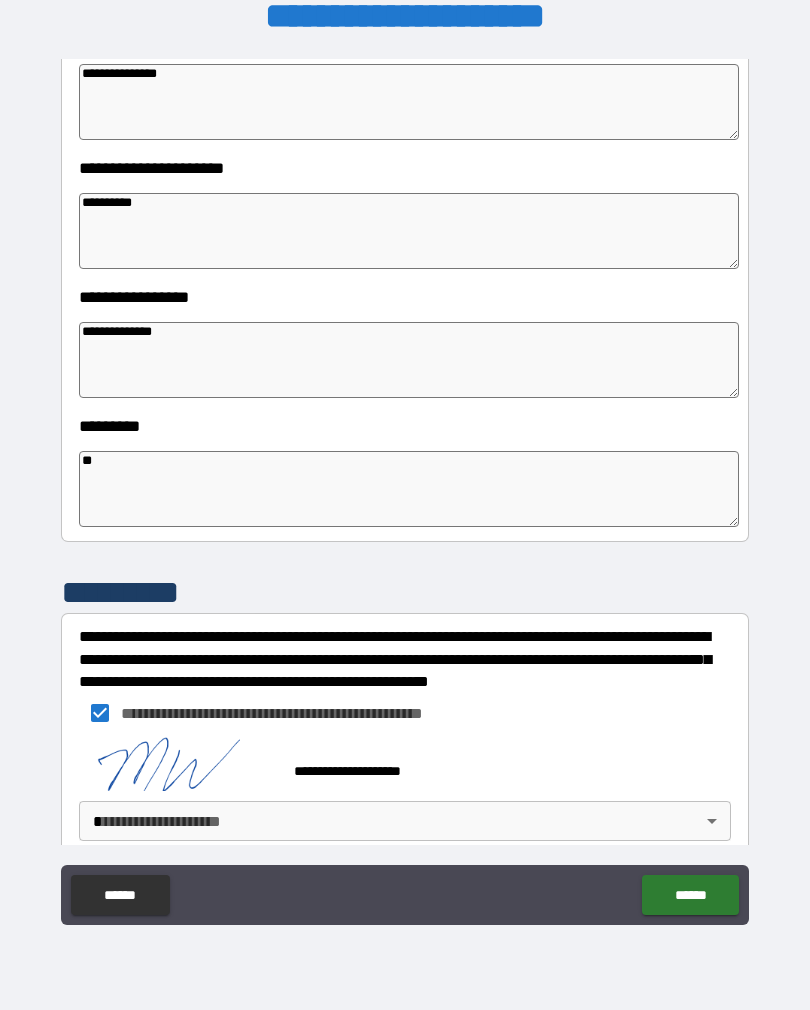 click on "**********" at bounding box center [405, 489] 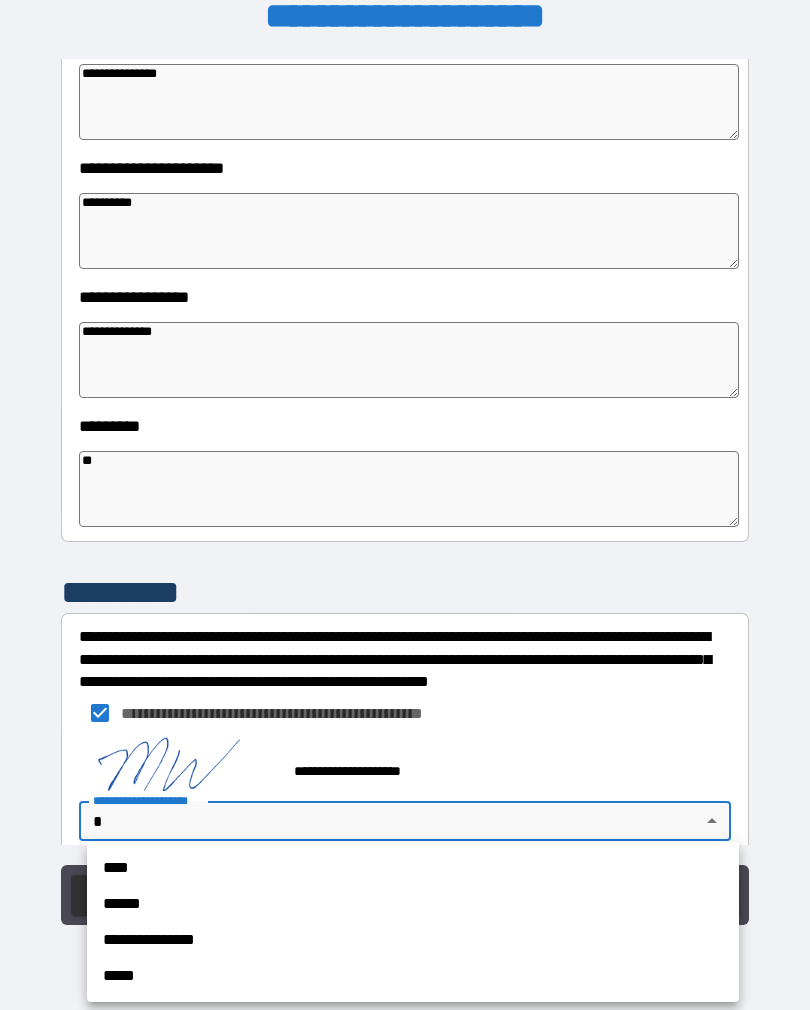 click on "****" at bounding box center (413, 868) 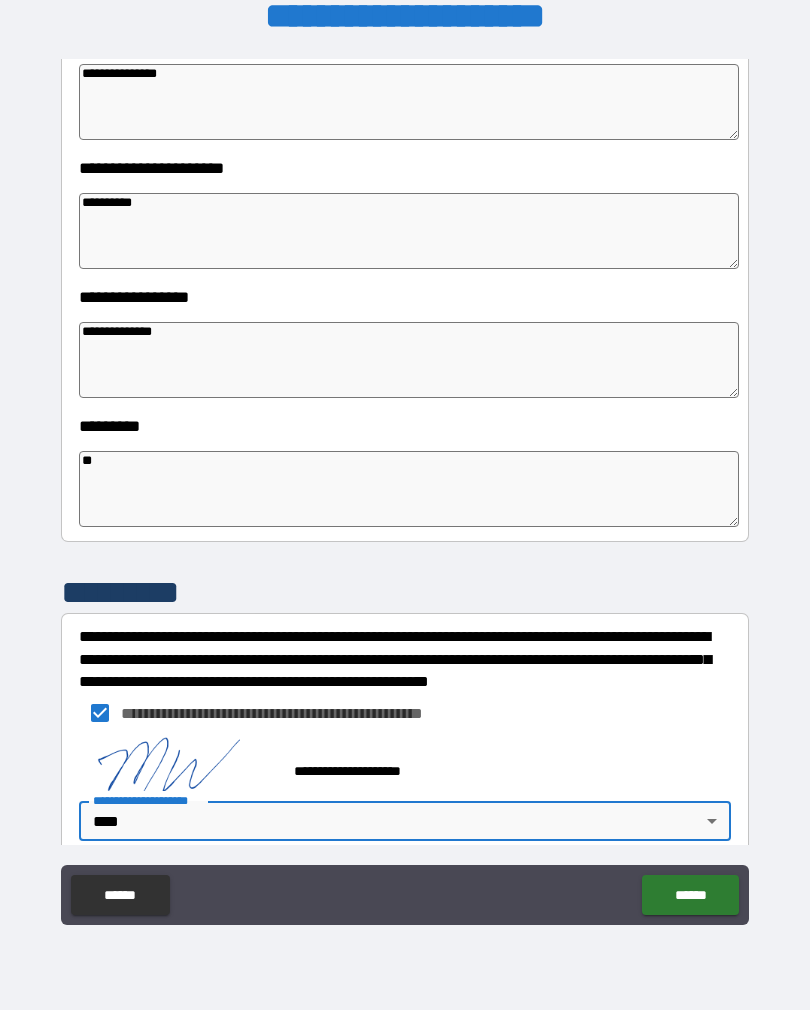 click on "******" at bounding box center [690, 895] 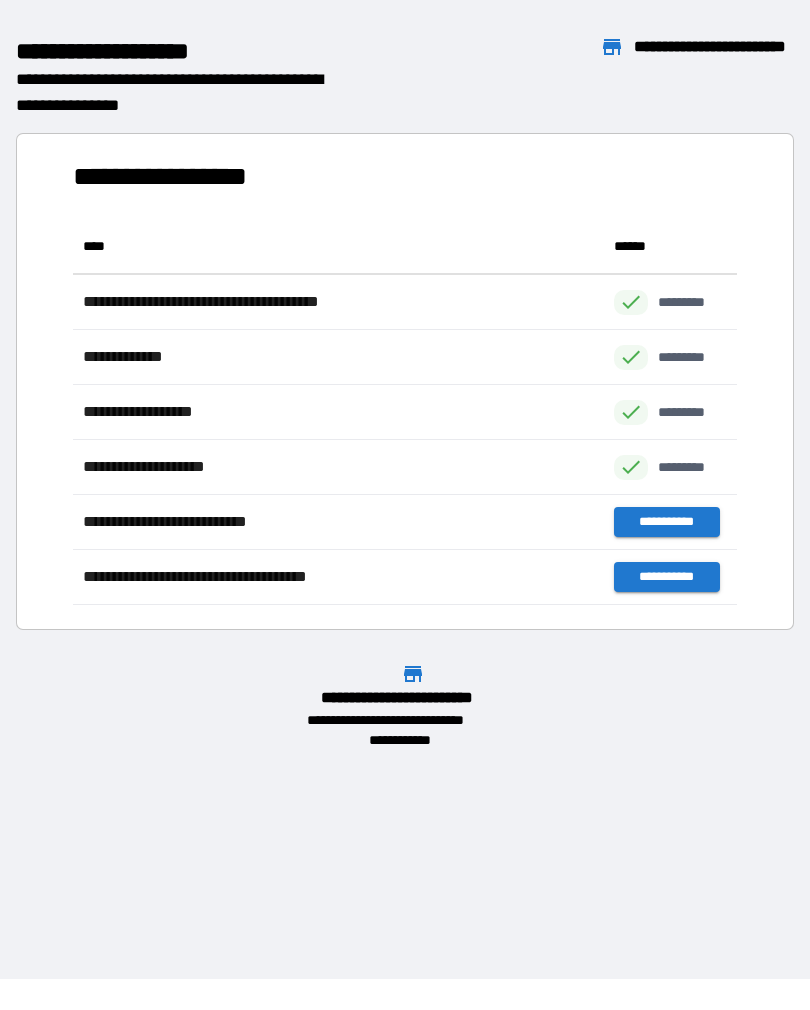 scroll, scrollTop: 1, scrollLeft: 1, axis: both 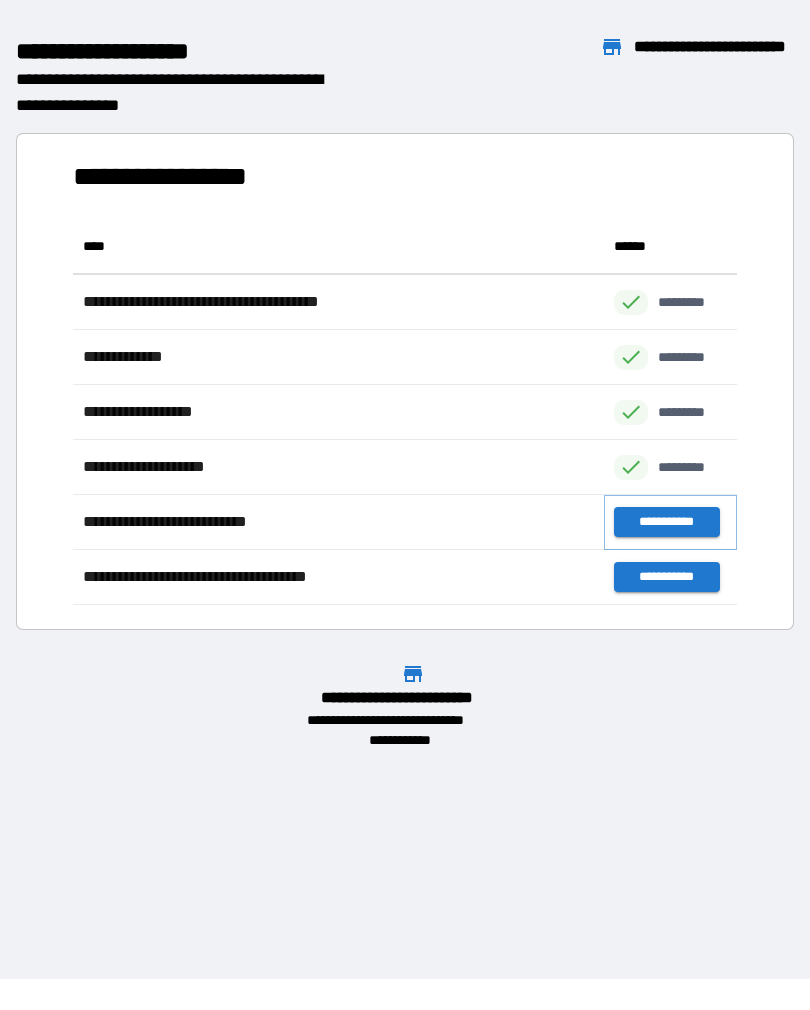 click on "**********" at bounding box center (666, 522) 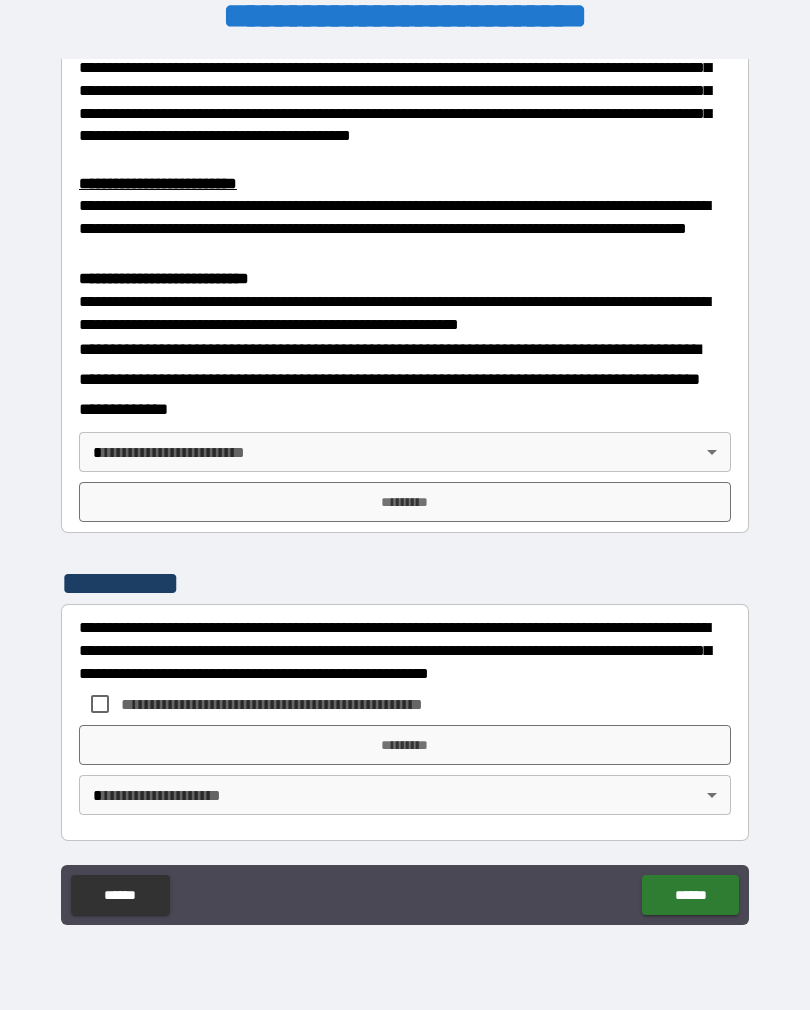 scroll, scrollTop: 594, scrollLeft: 0, axis: vertical 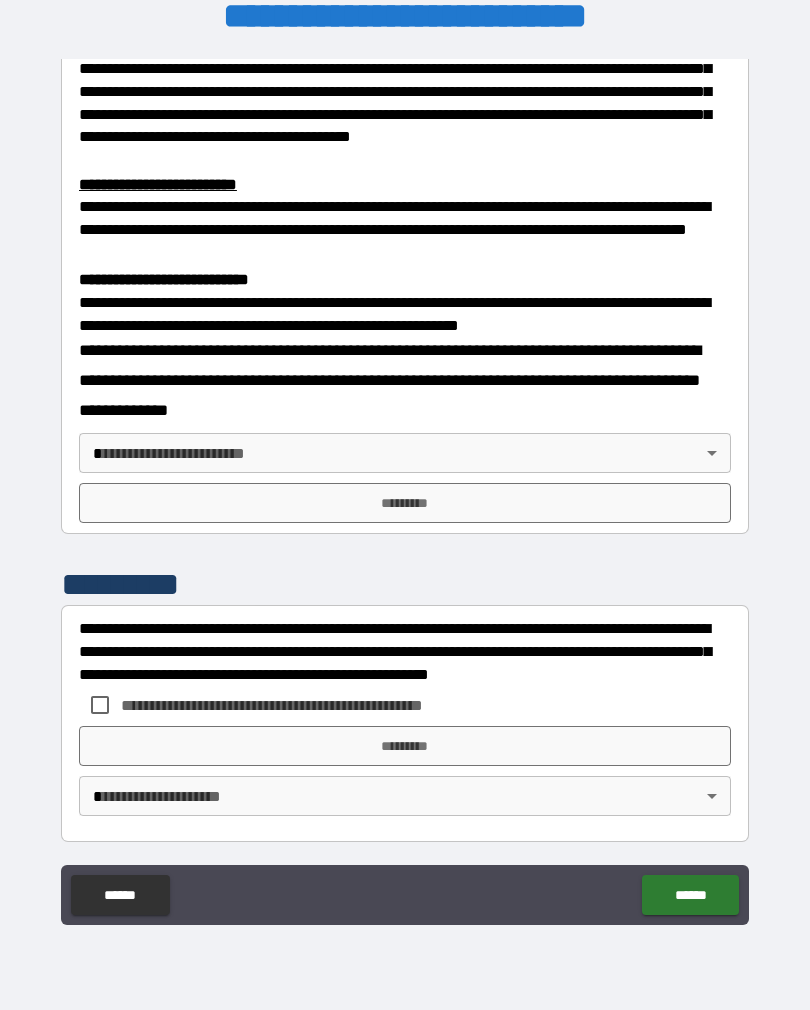 click on "**********" at bounding box center (405, 489) 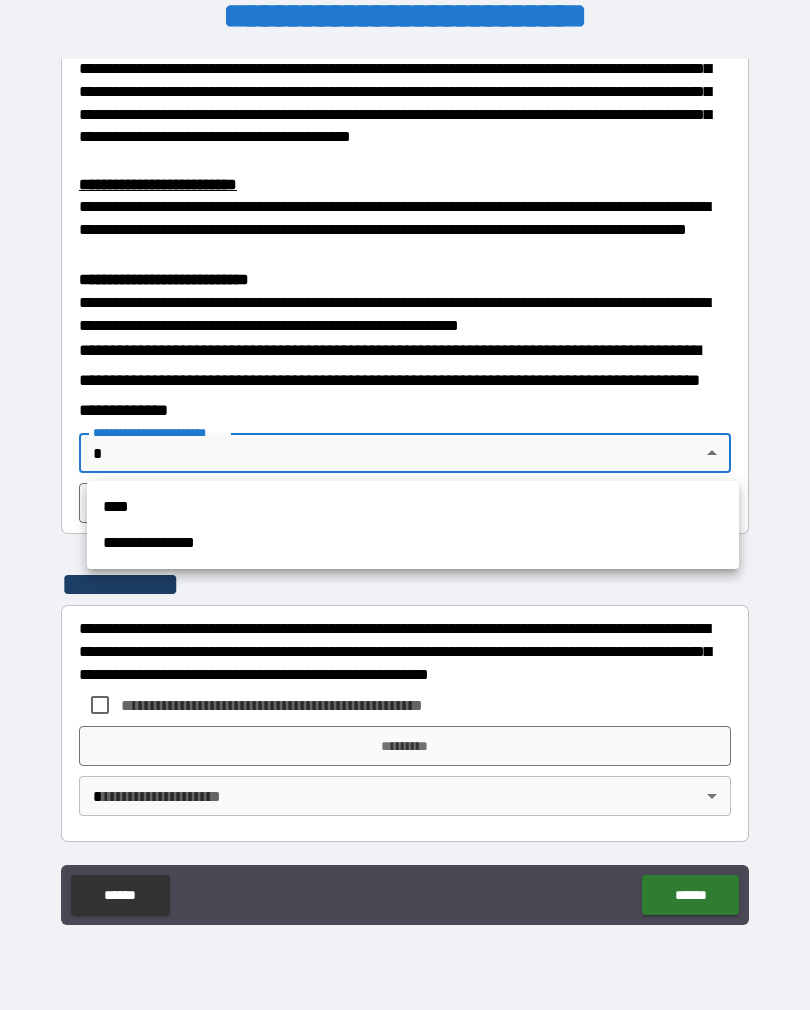 click on "****" at bounding box center [413, 507] 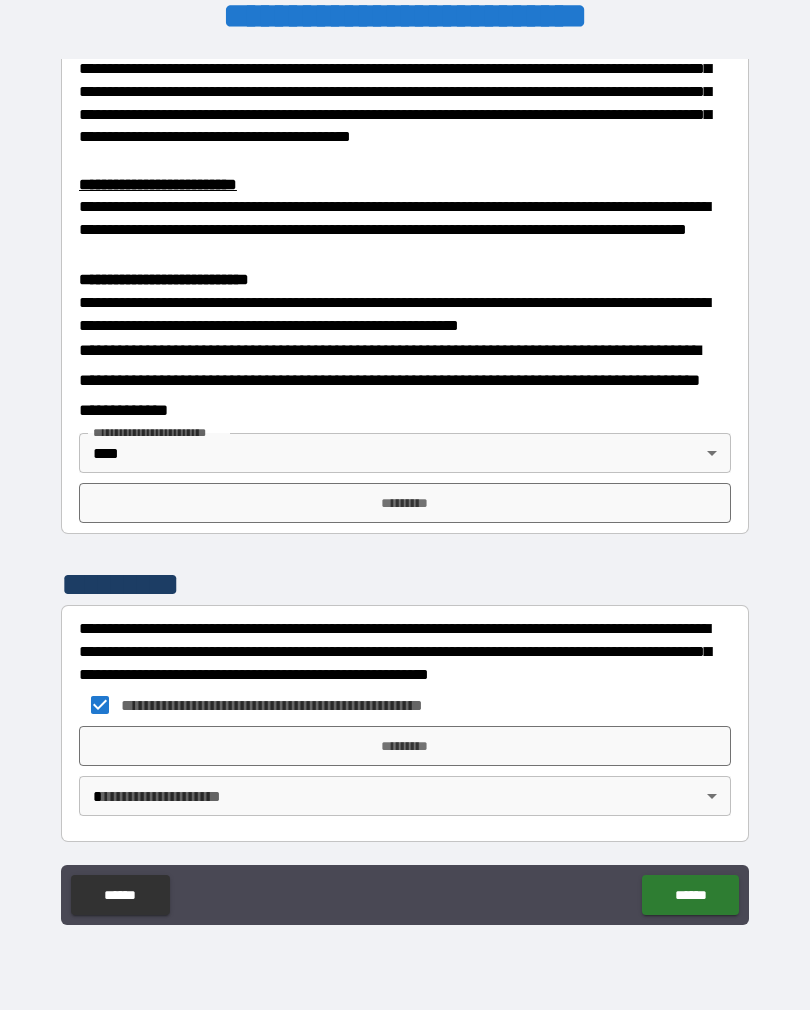 click on "*********" at bounding box center [405, 503] 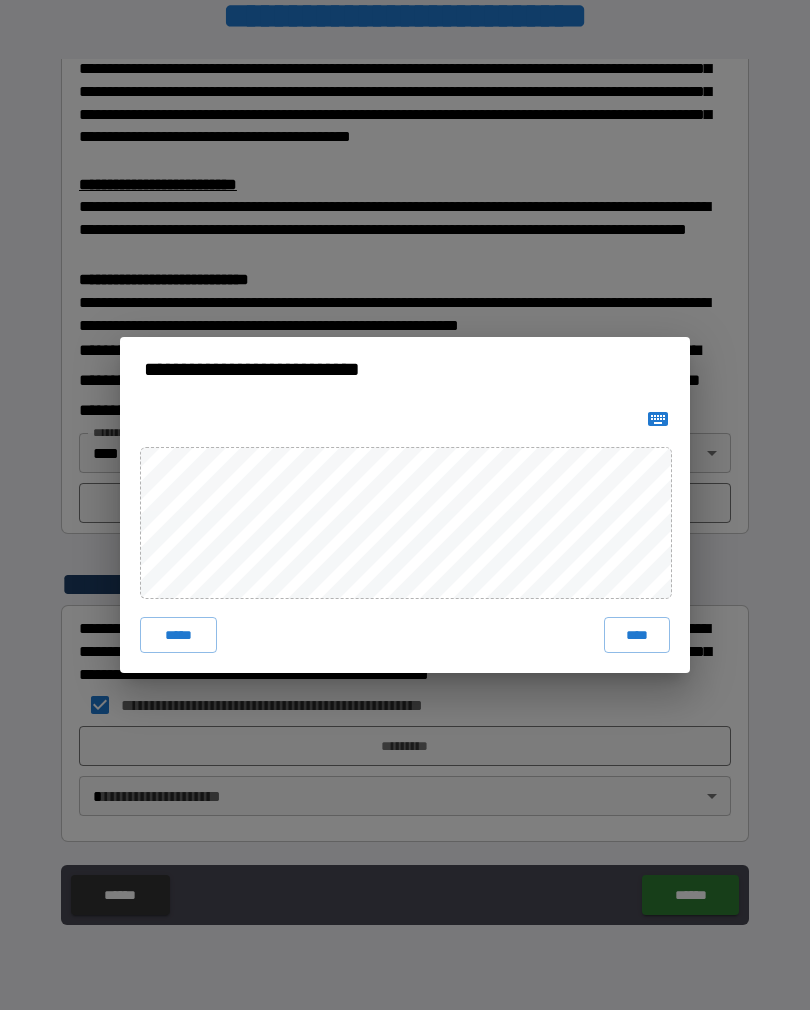 click on "****" at bounding box center (637, 635) 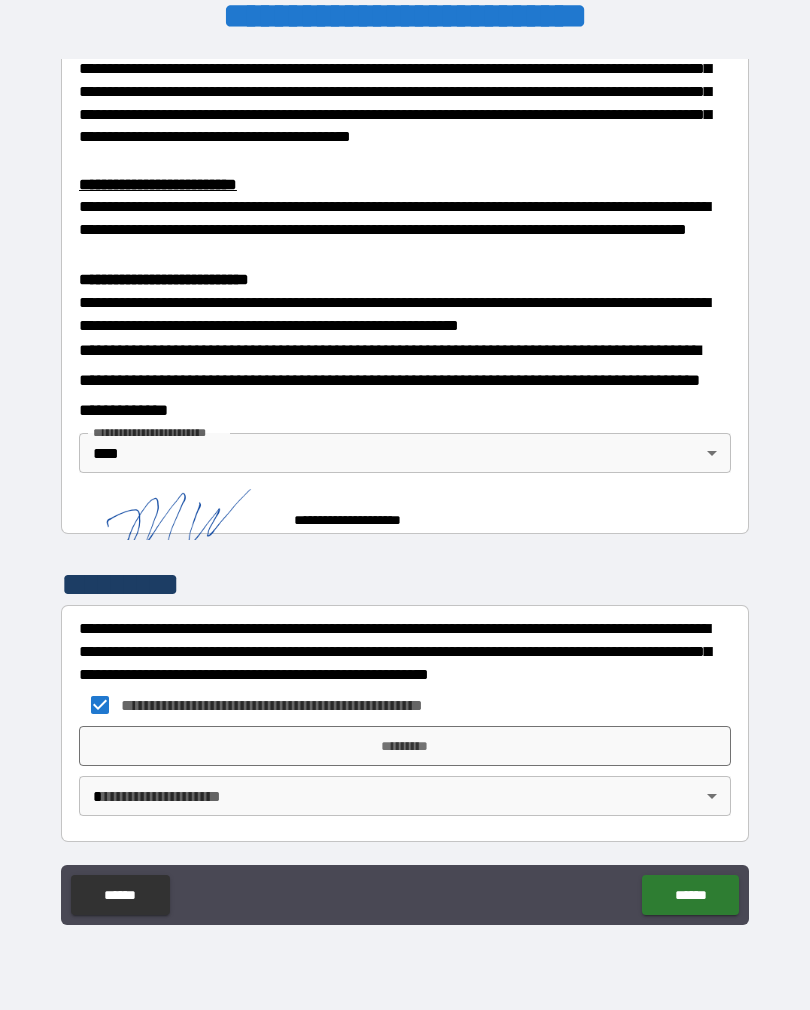 scroll, scrollTop: 584, scrollLeft: 0, axis: vertical 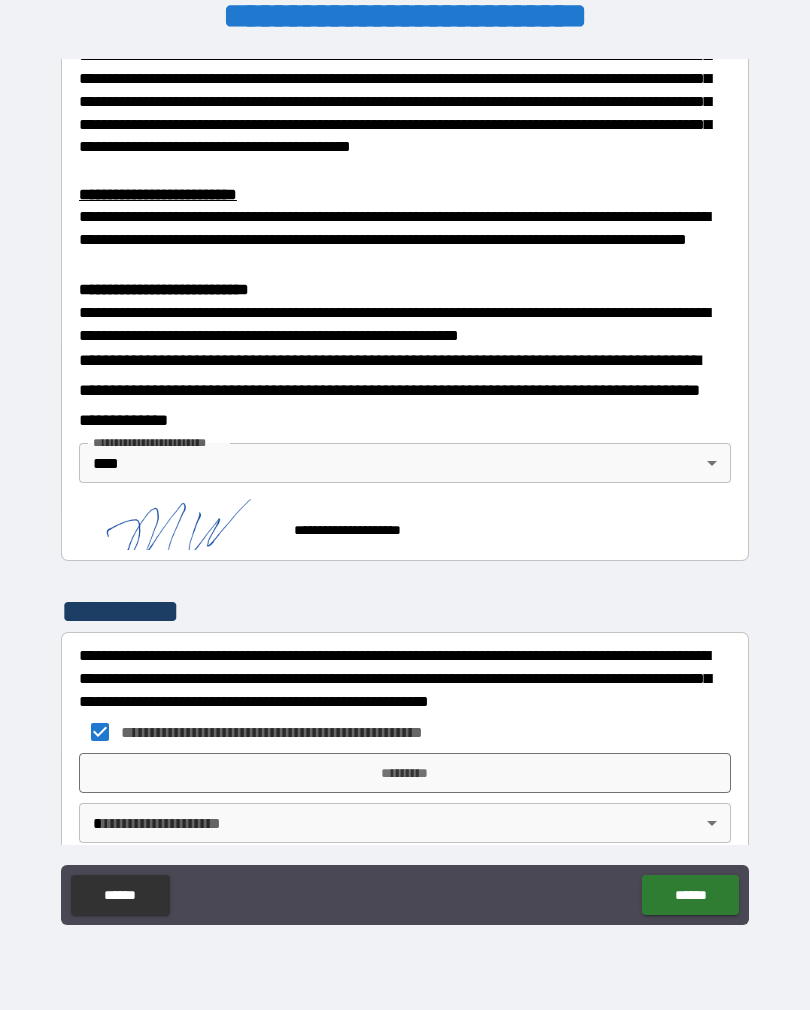 click on "*********" at bounding box center [405, 773] 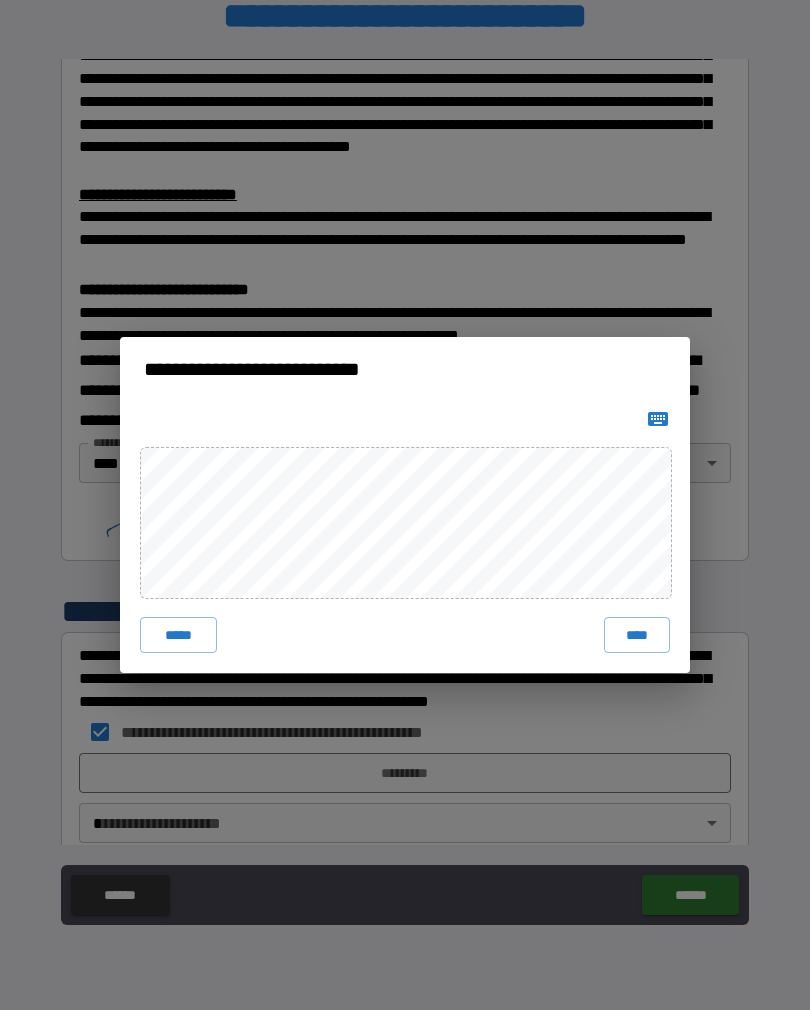 click on "****" at bounding box center [637, 635] 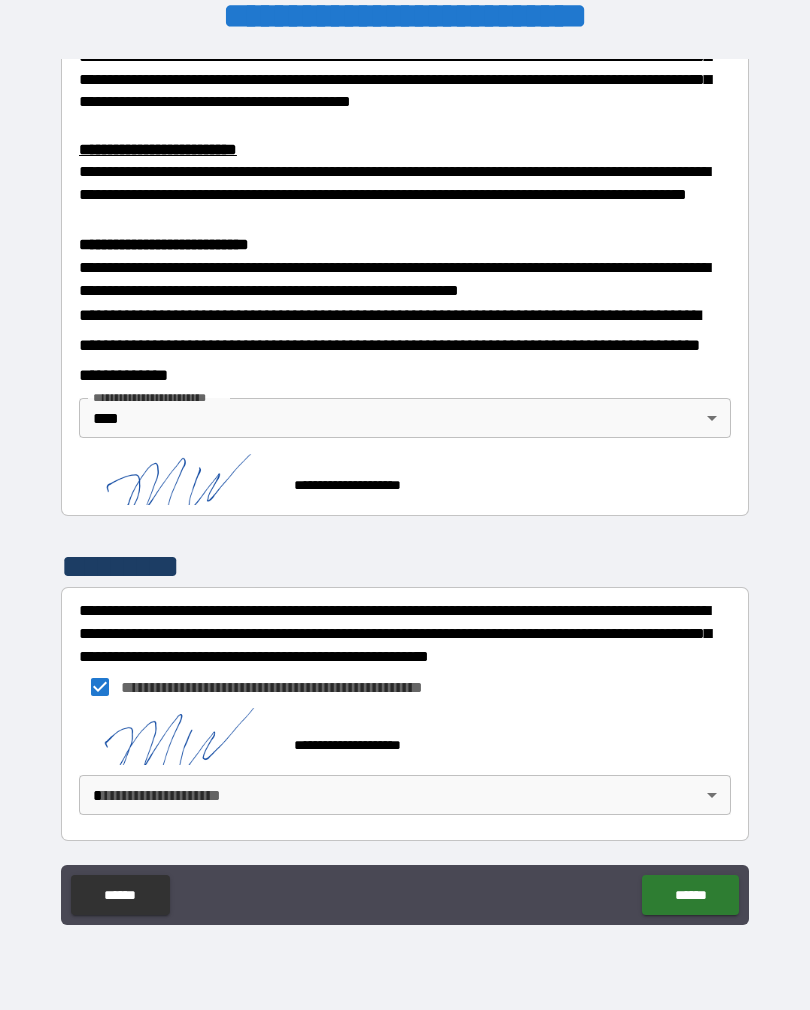 scroll, scrollTop: 628, scrollLeft: 0, axis: vertical 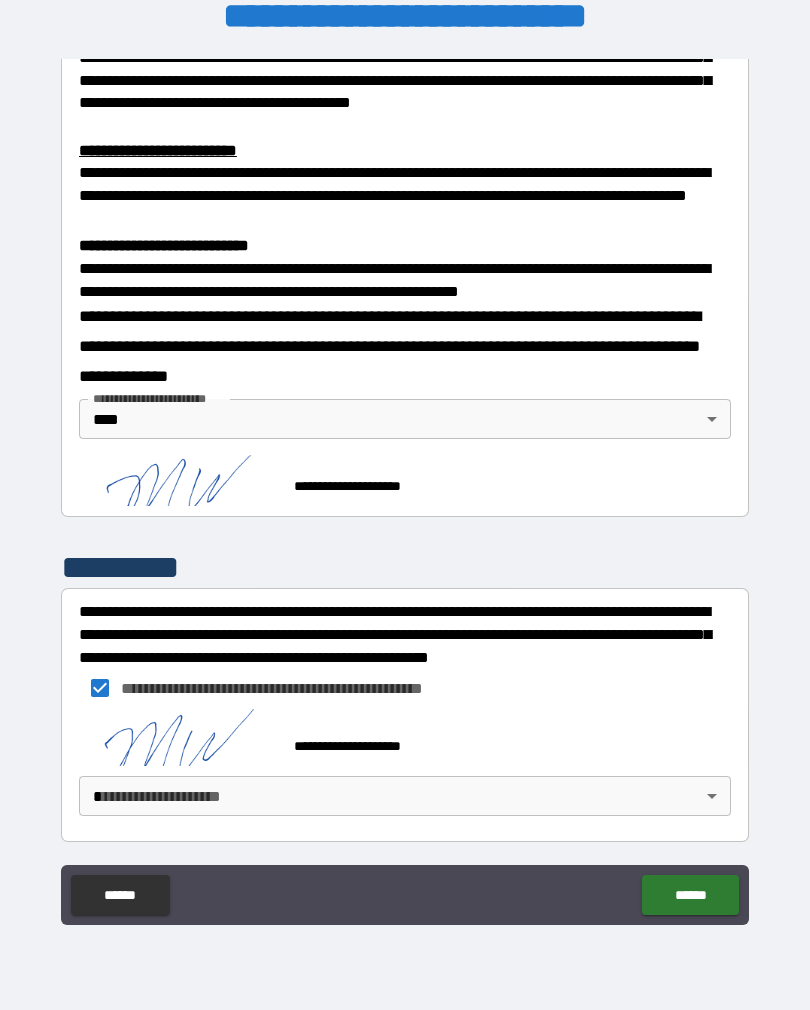 click on "**********" at bounding box center [405, 489] 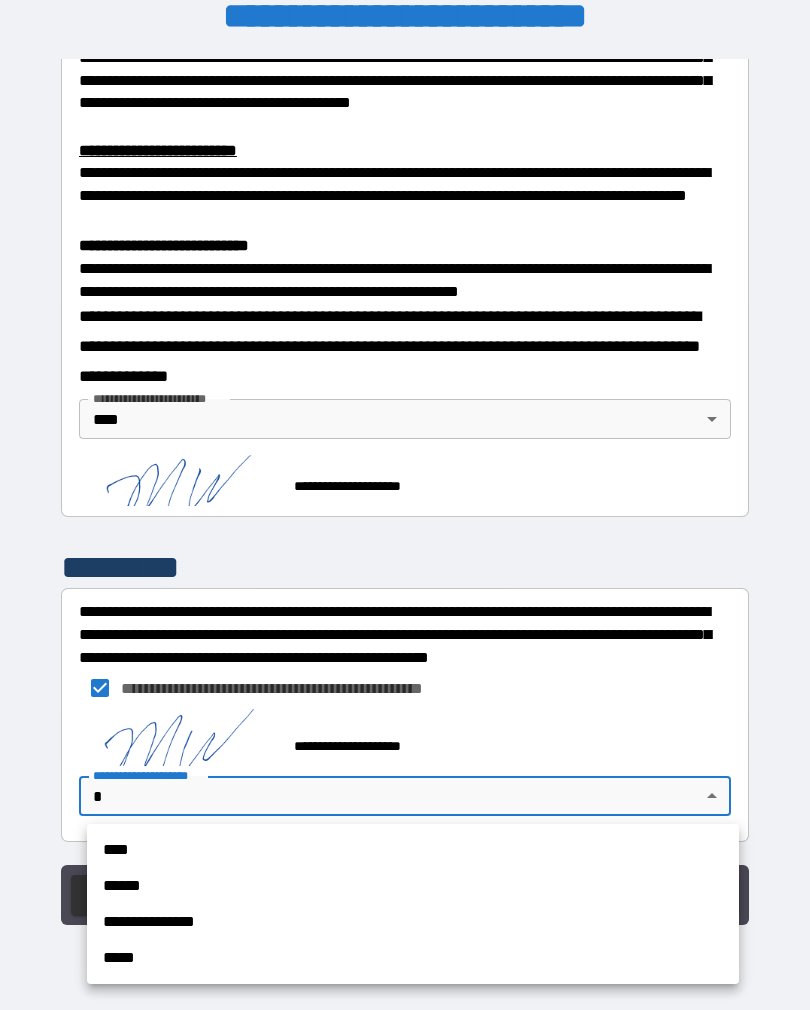 click on "****" at bounding box center (413, 850) 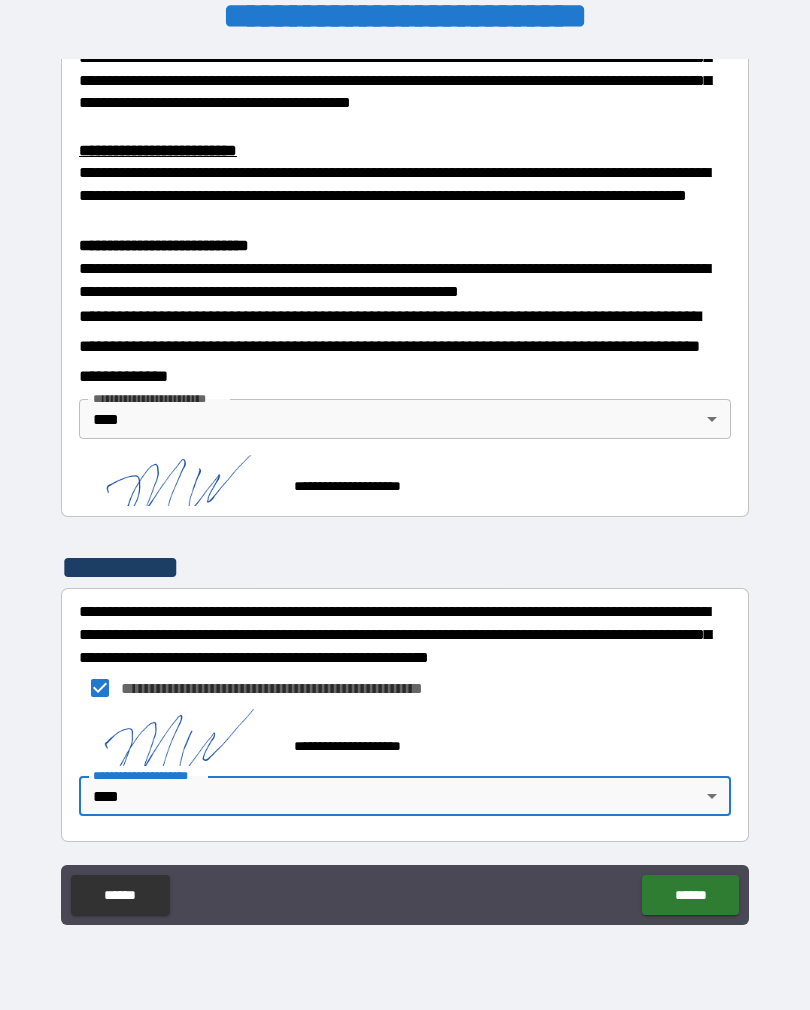 click on "******" at bounding box center [690, 895] 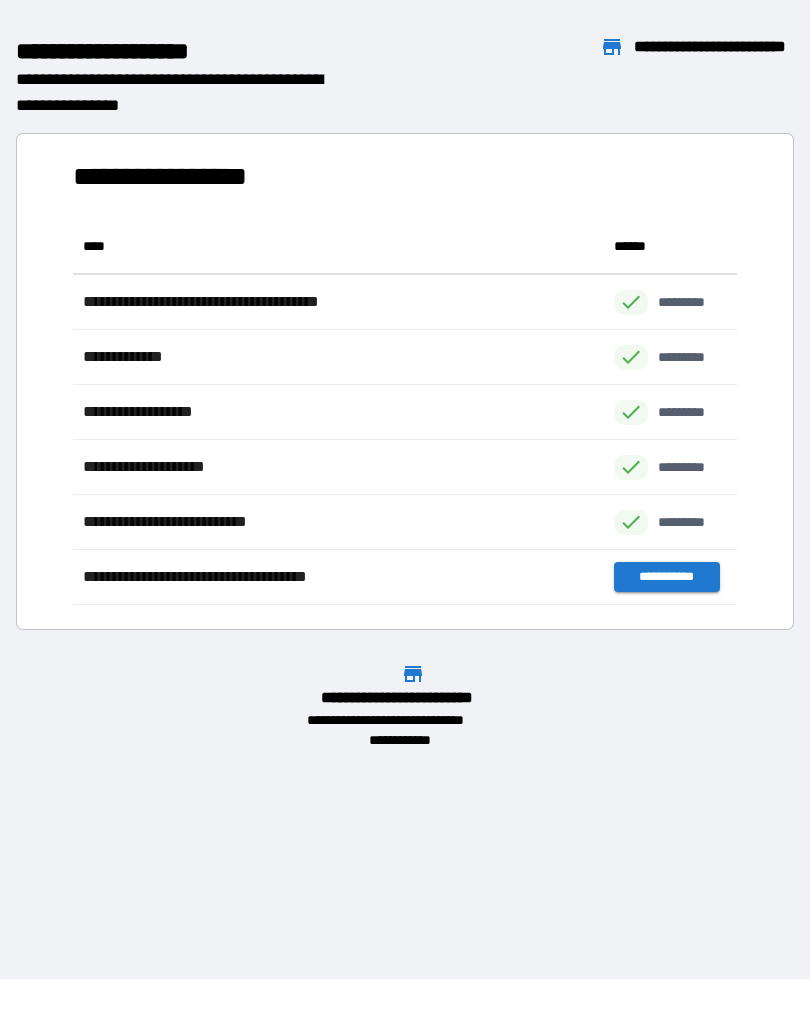 scroll, scrollTop: 386, scrollLeft: 664, axis: both 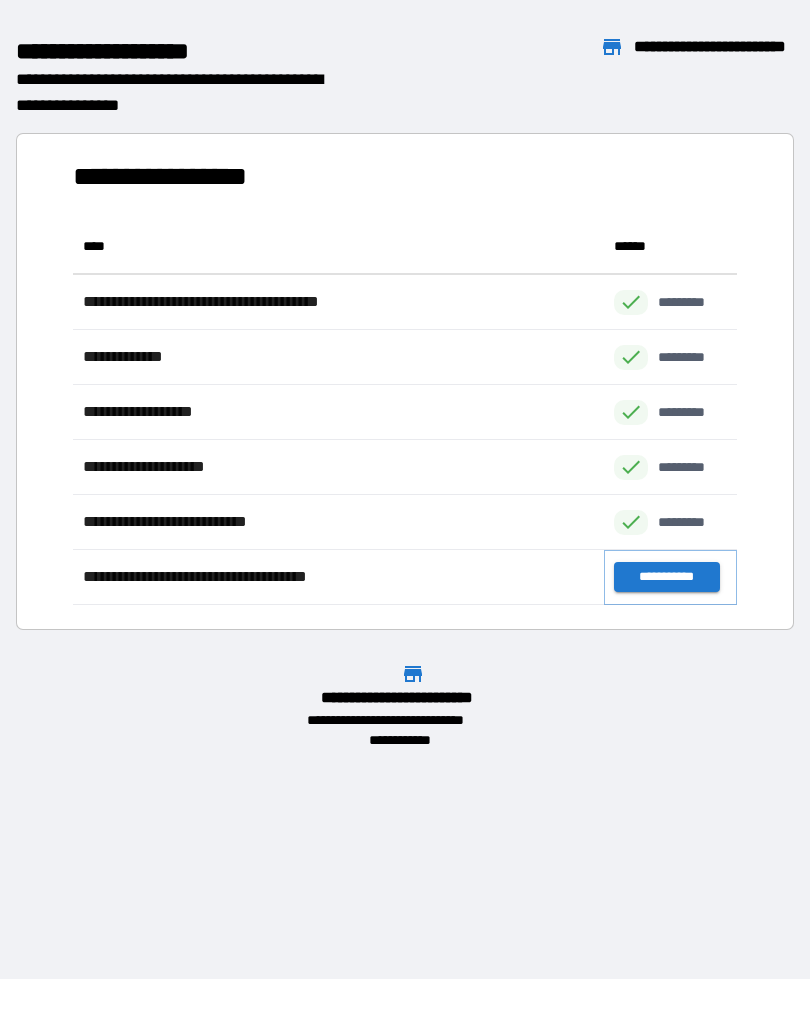 click on "**********" at bounding box center [666, 577] 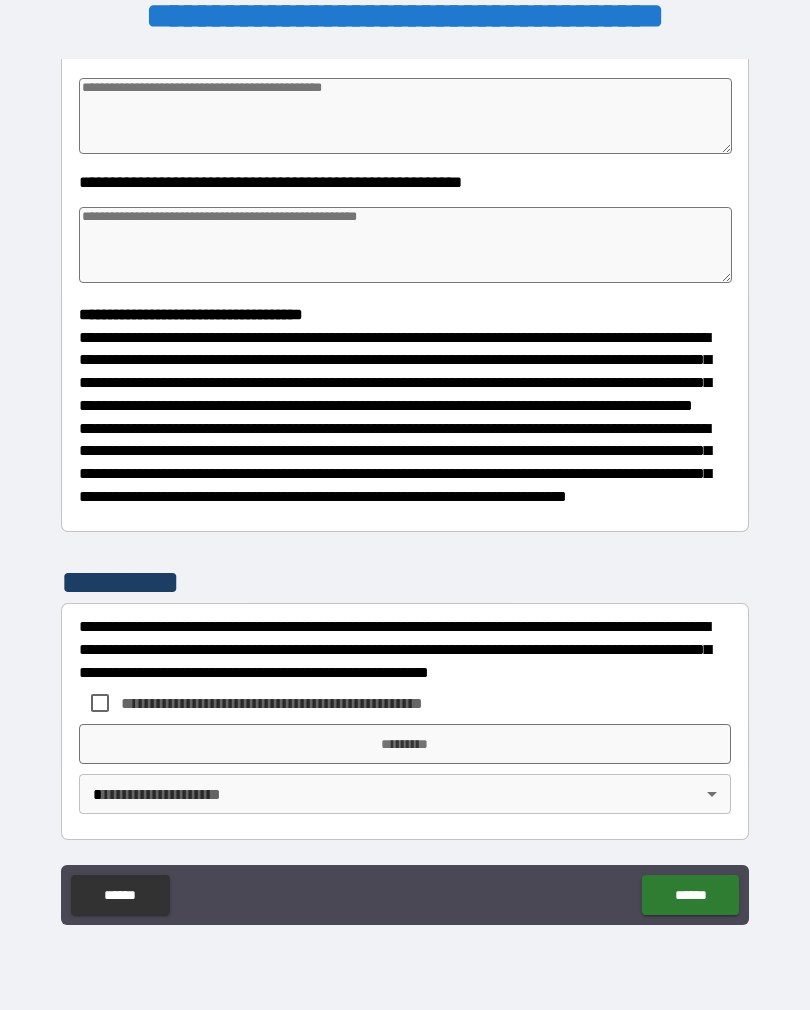 scroll, scrollTop: 370, scrollLeft: 0, axis: vertical 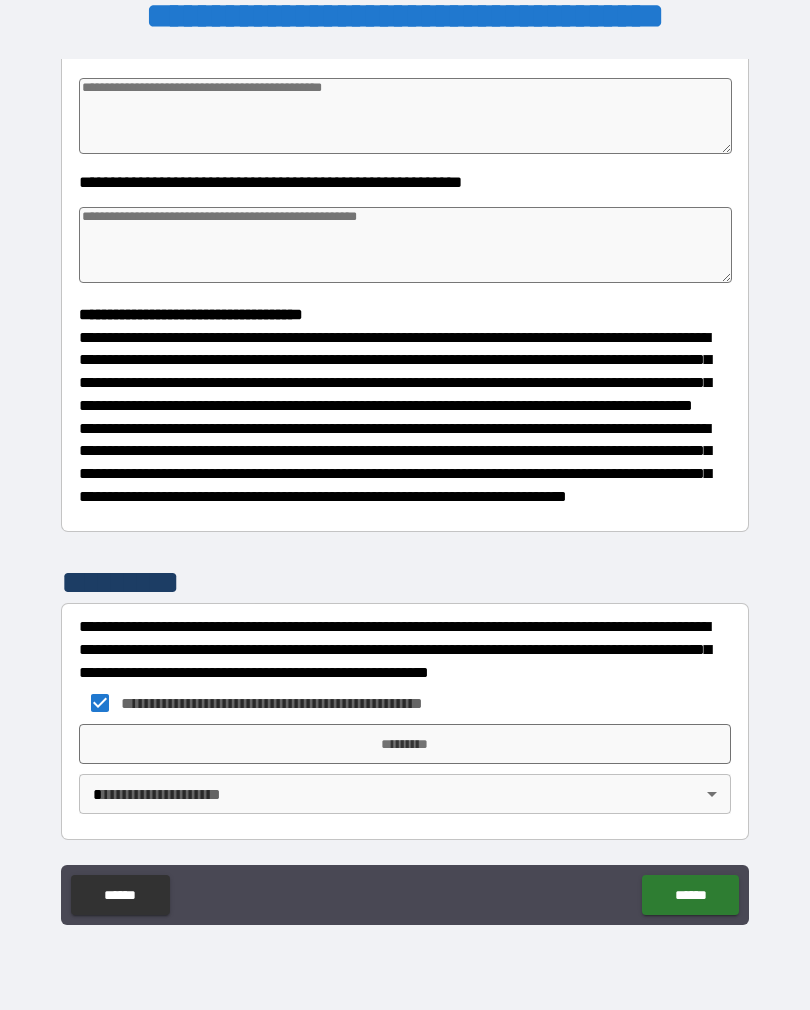 click on "*********" at bounding box center [405, 744] 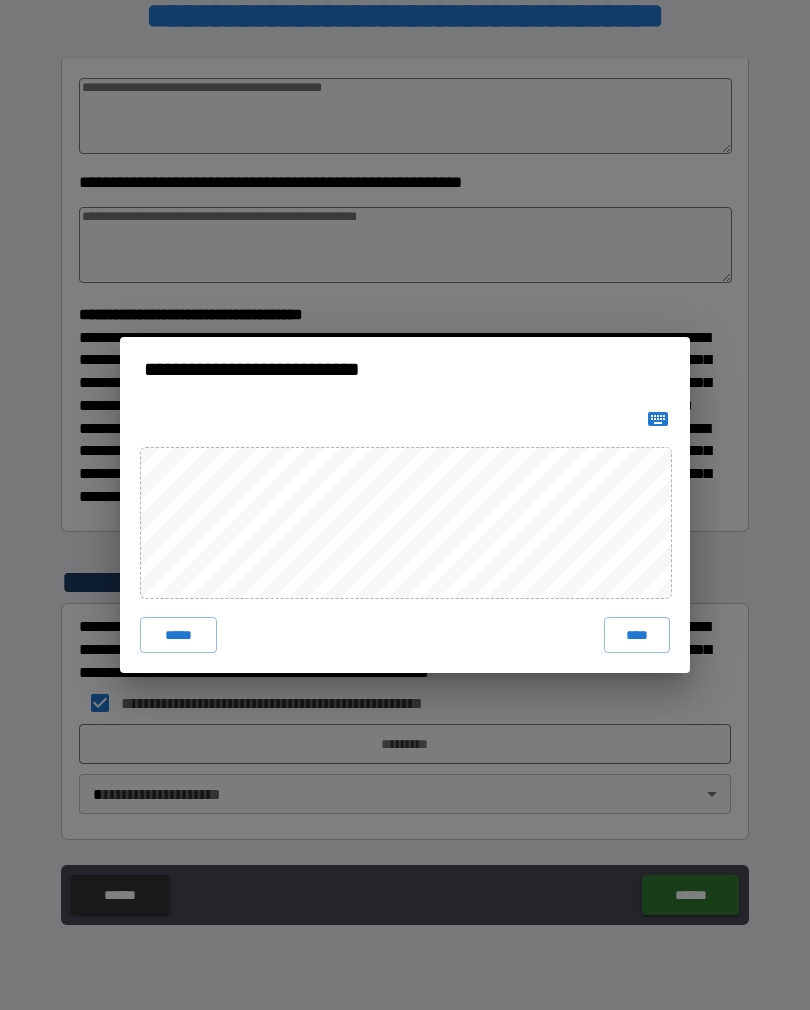 click on "****" at bounding box center [637, 635] 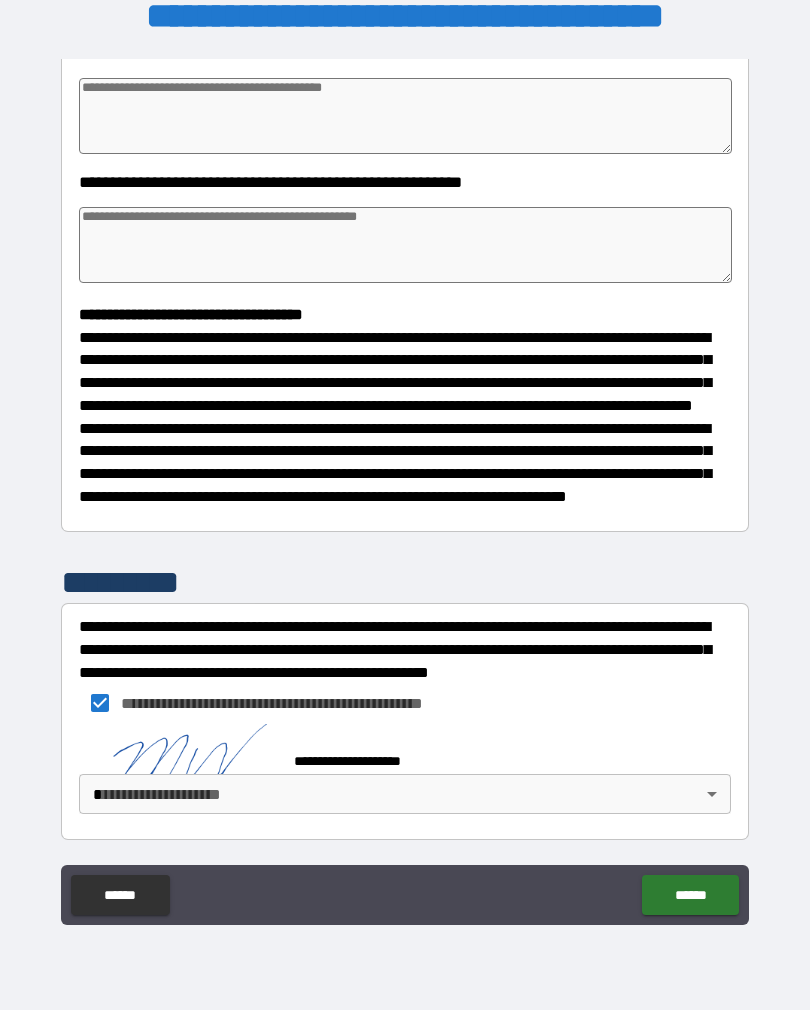 scroll, scrollTop: 360, scrollLeft: 0, axis: vertical 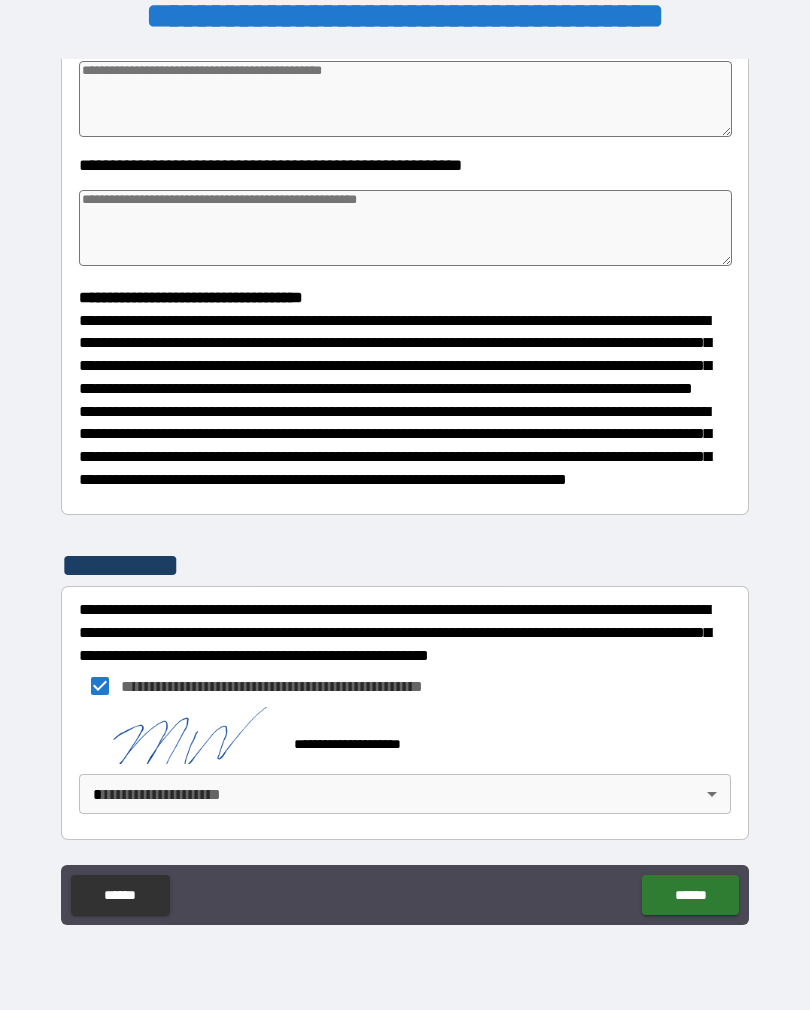 click on "**********" at bounding box center (405, 489) 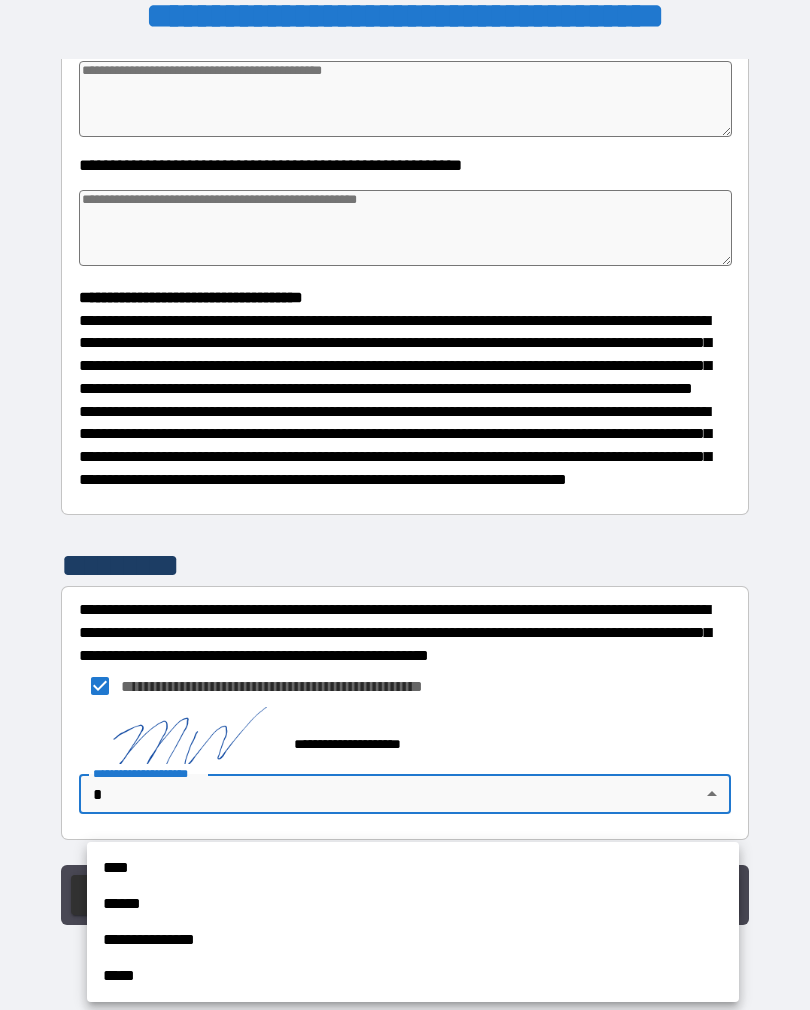 click on "****" at bounding box center (413, 868) 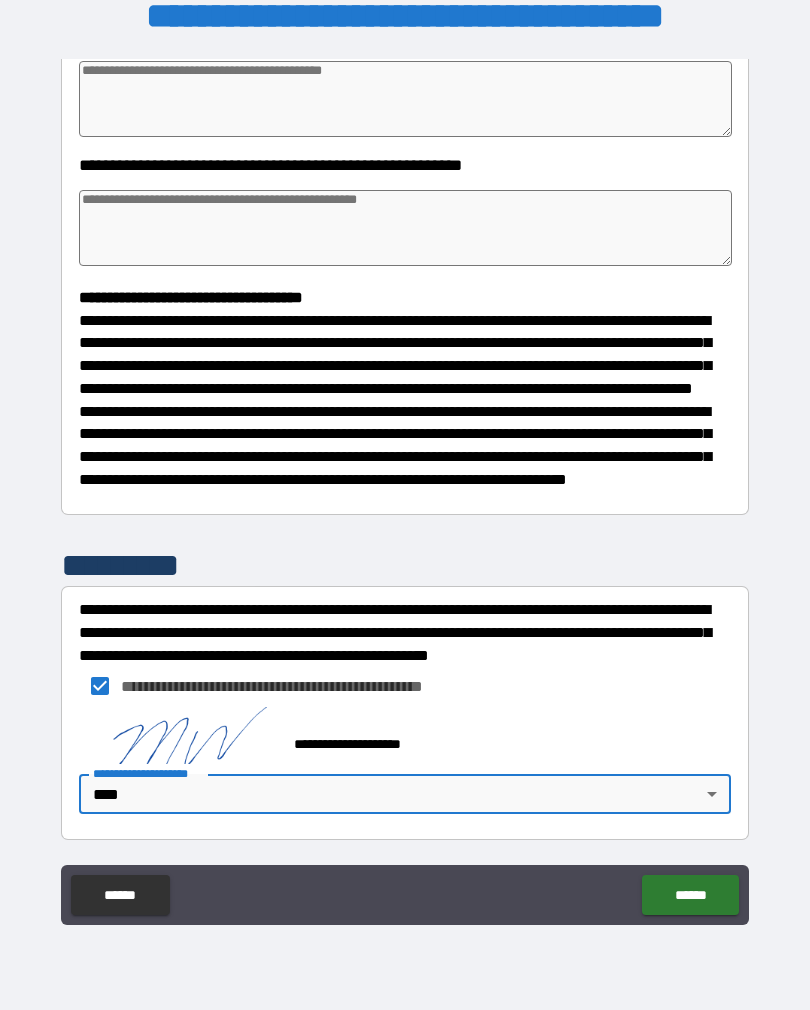 click on "******" at bounding box center [690, 895] 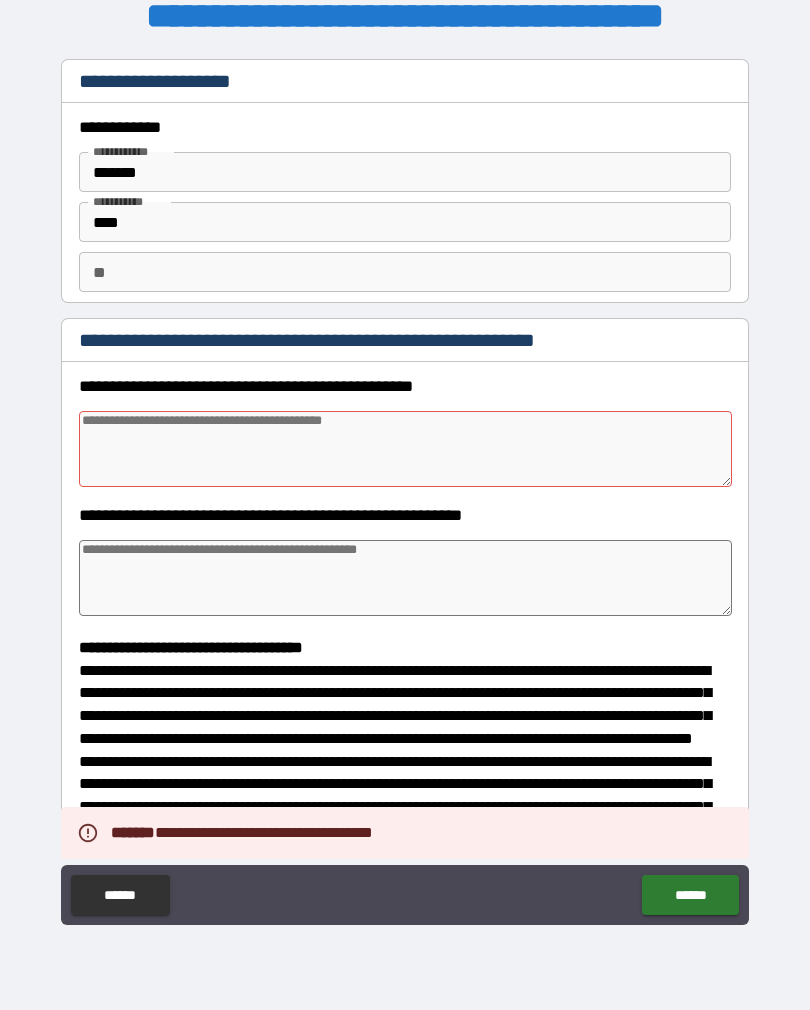 scroll, scrollTop: 0, scrollLeft: 0, axis: both 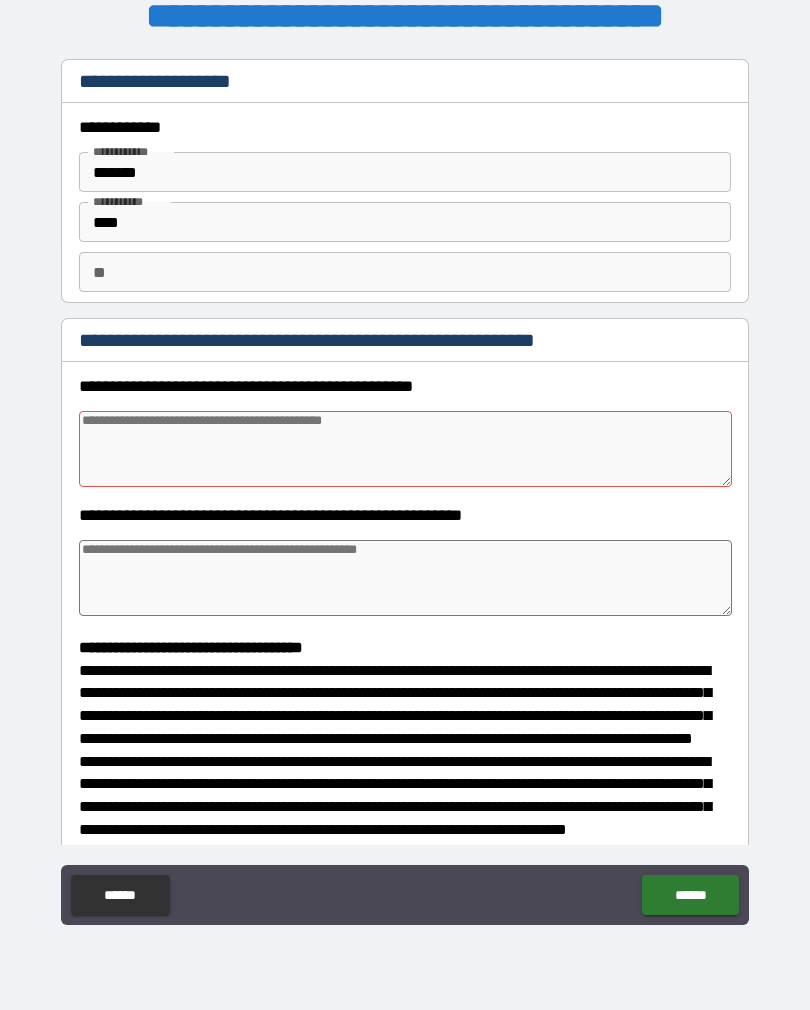 click at bounding box center [405, 449] 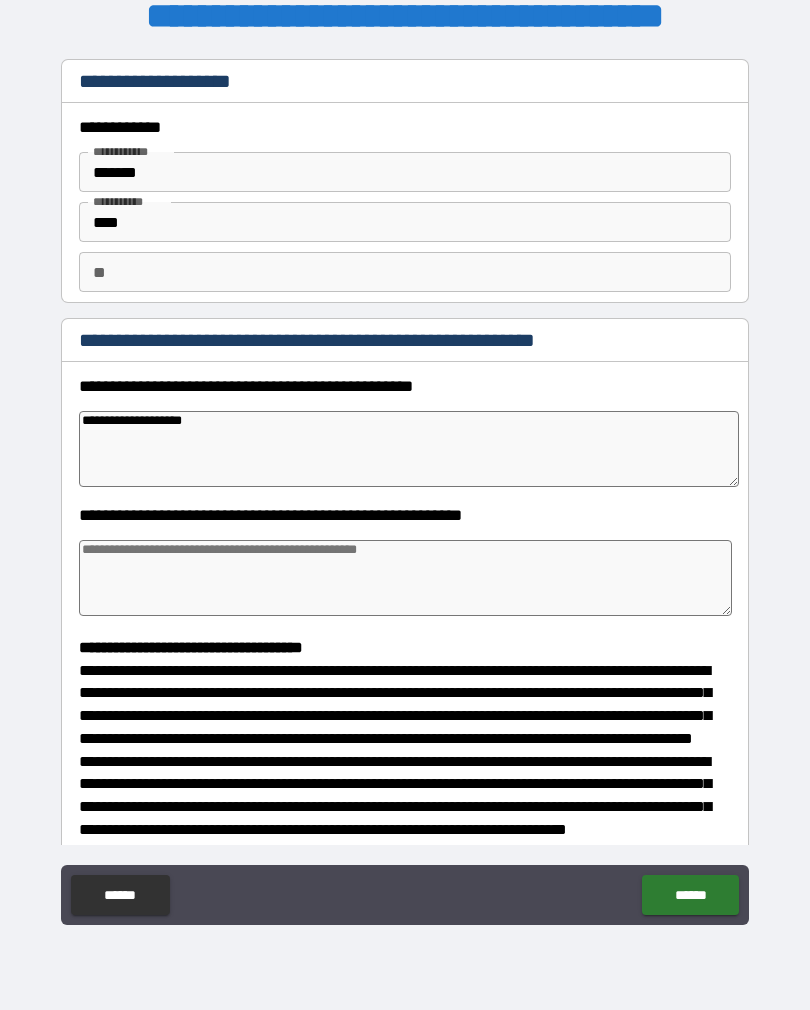 click on "**********" at bounding box center [405, 492] 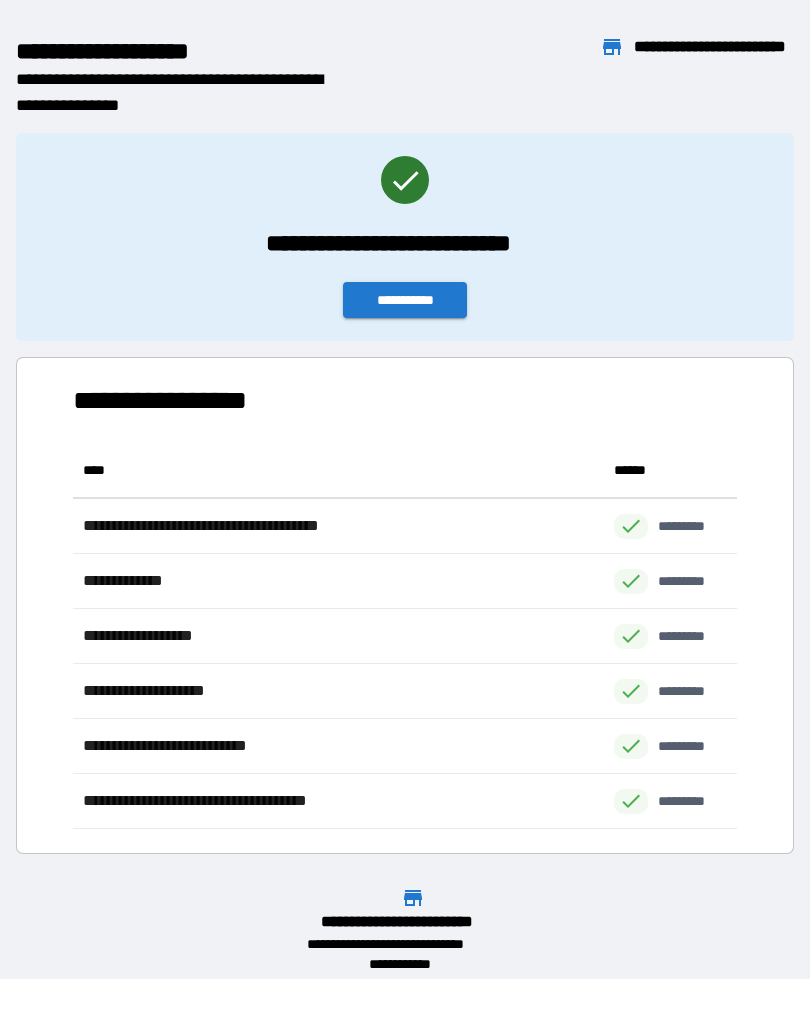 scroll, scrollTop: 1, scrollLeft: 1, axis: both 